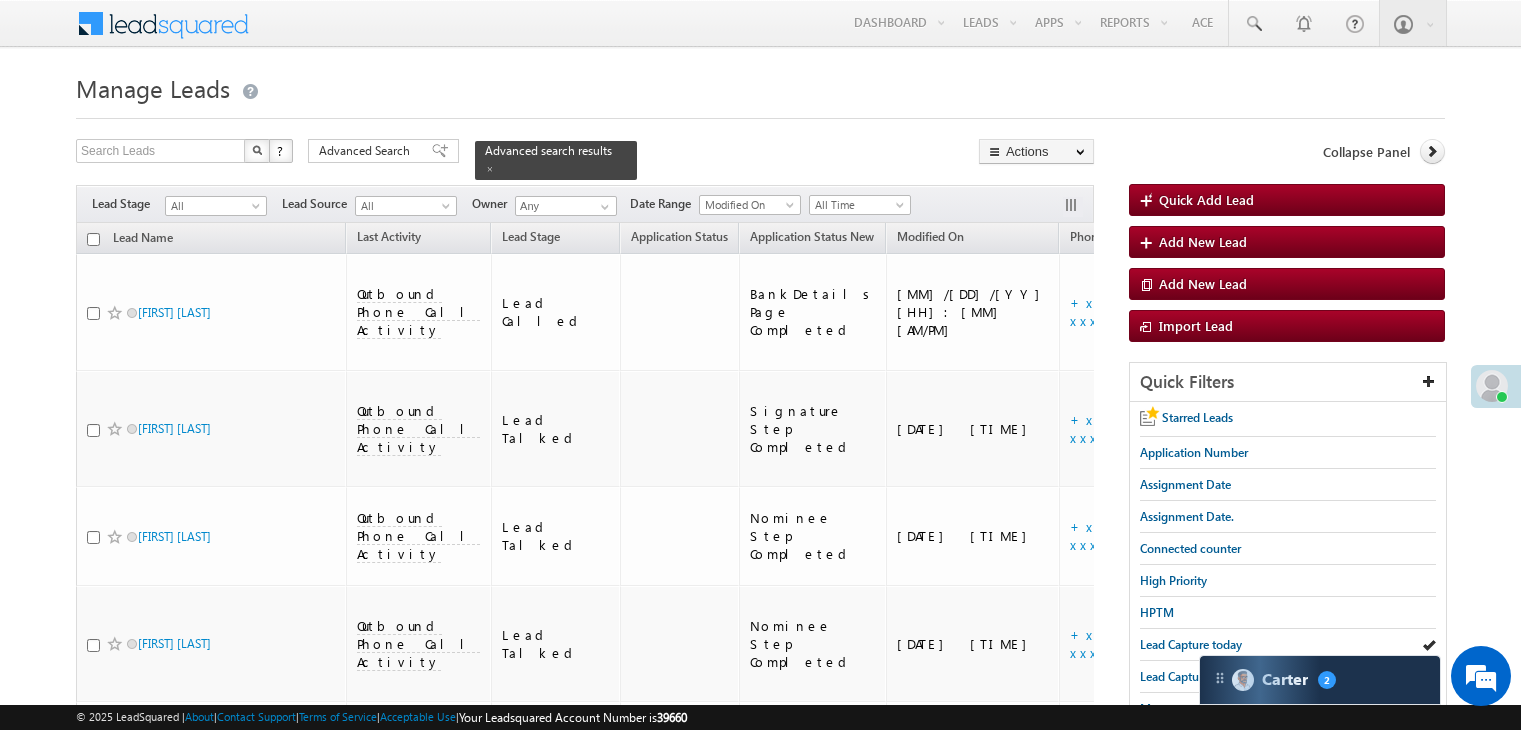 scroll, scrollTop: 0, scrollLeft: 0, axis: both 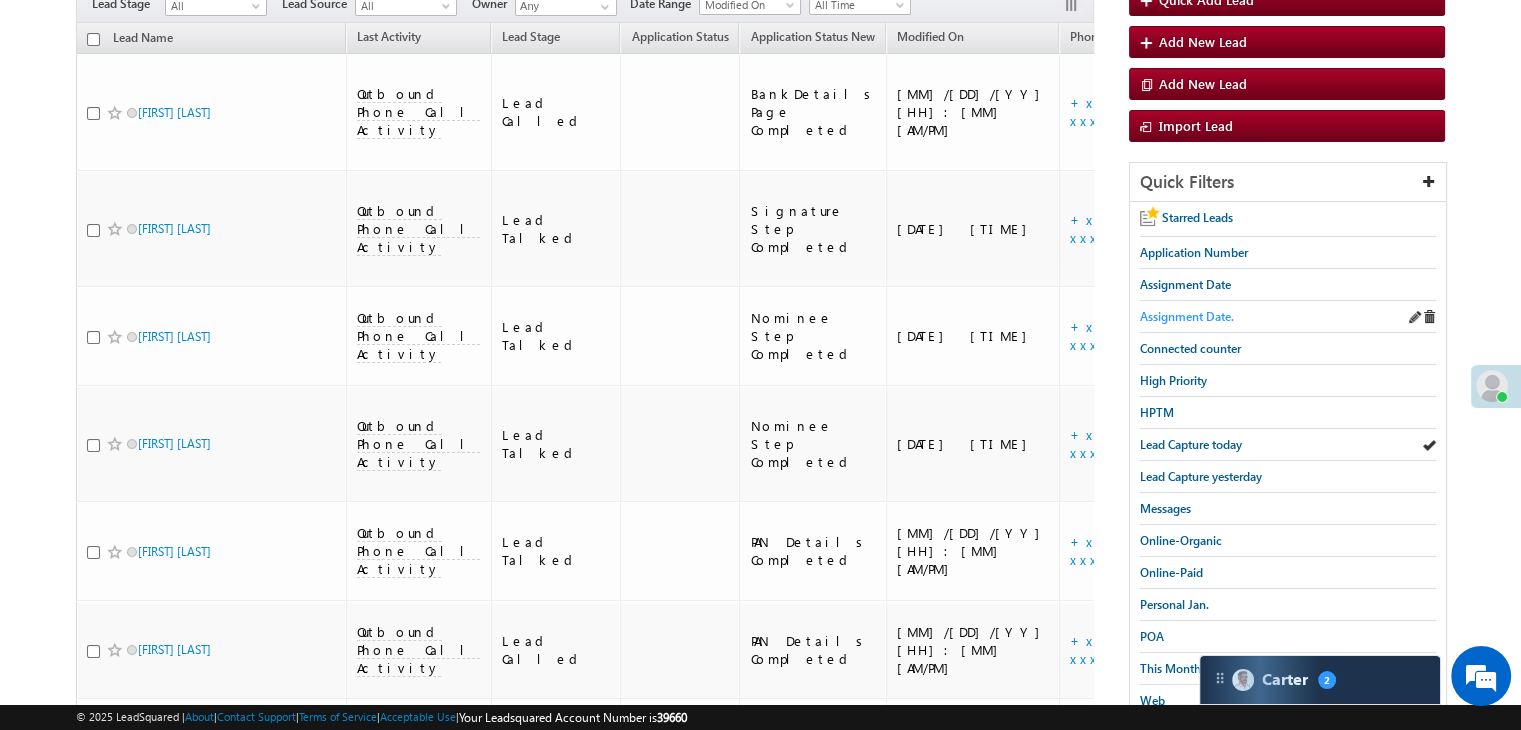 click on "Assignment Date." at bounding box center (1187, 316) 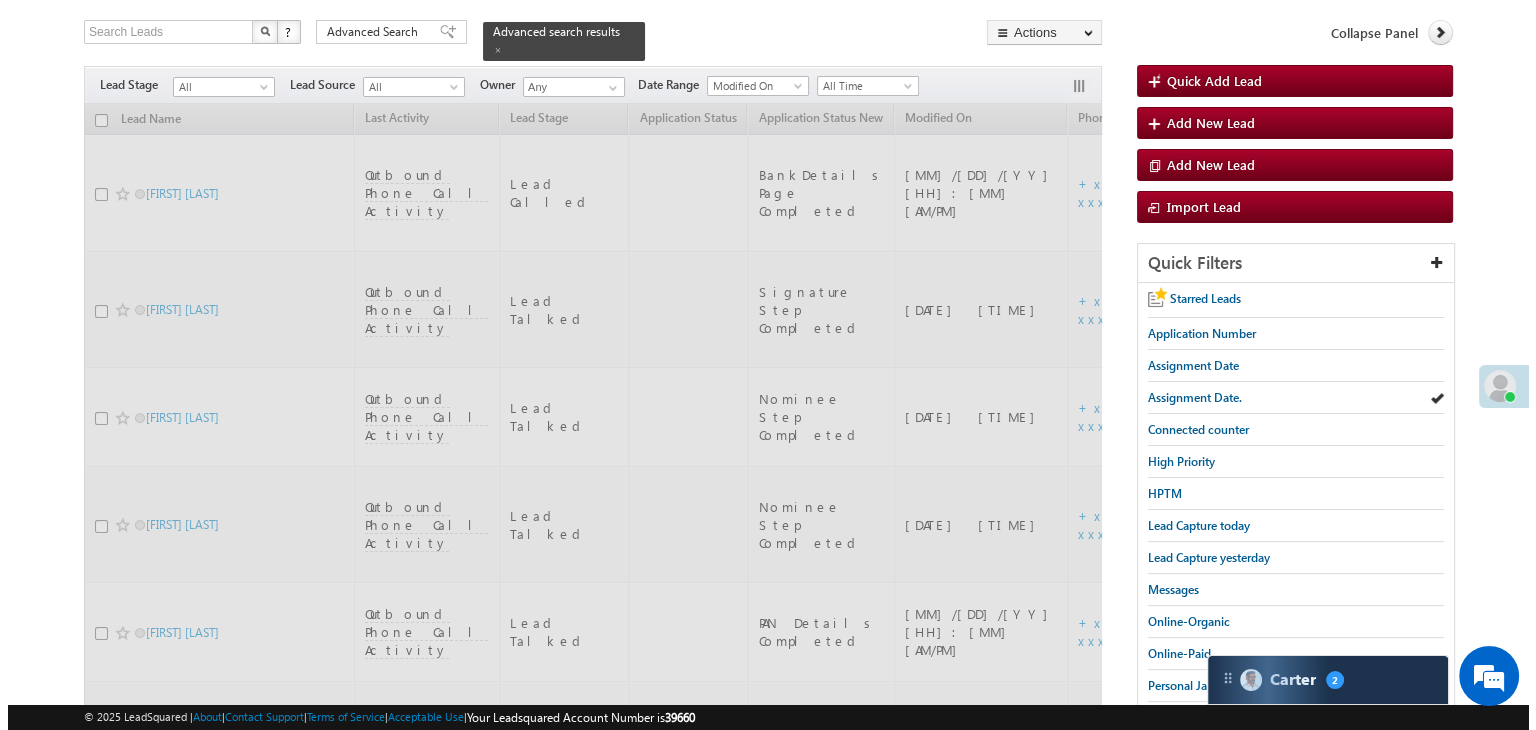 scroll, scrollTop: 0, scrollLeft: 0, axis: both 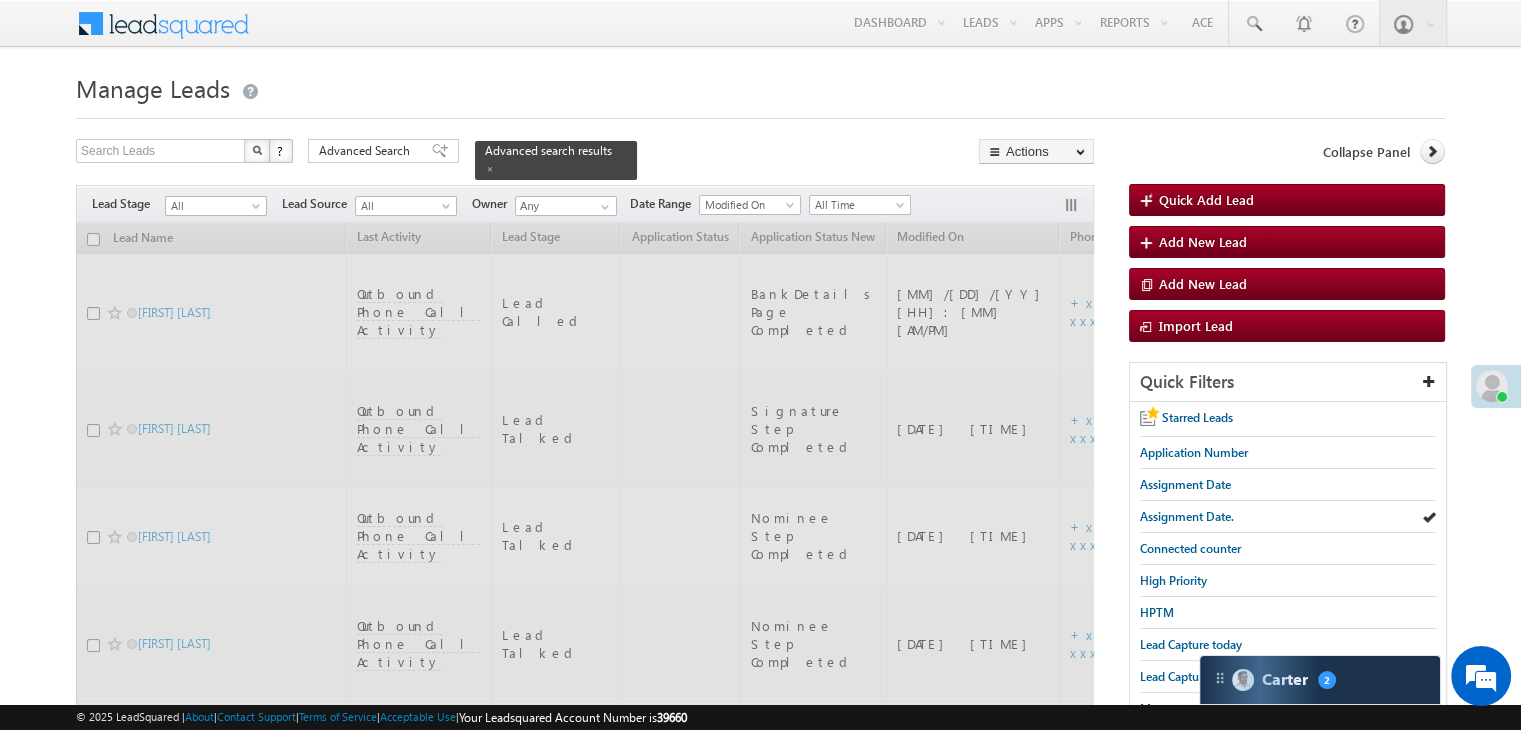 click on "Advanced Search" at bounding box center (383, 151) 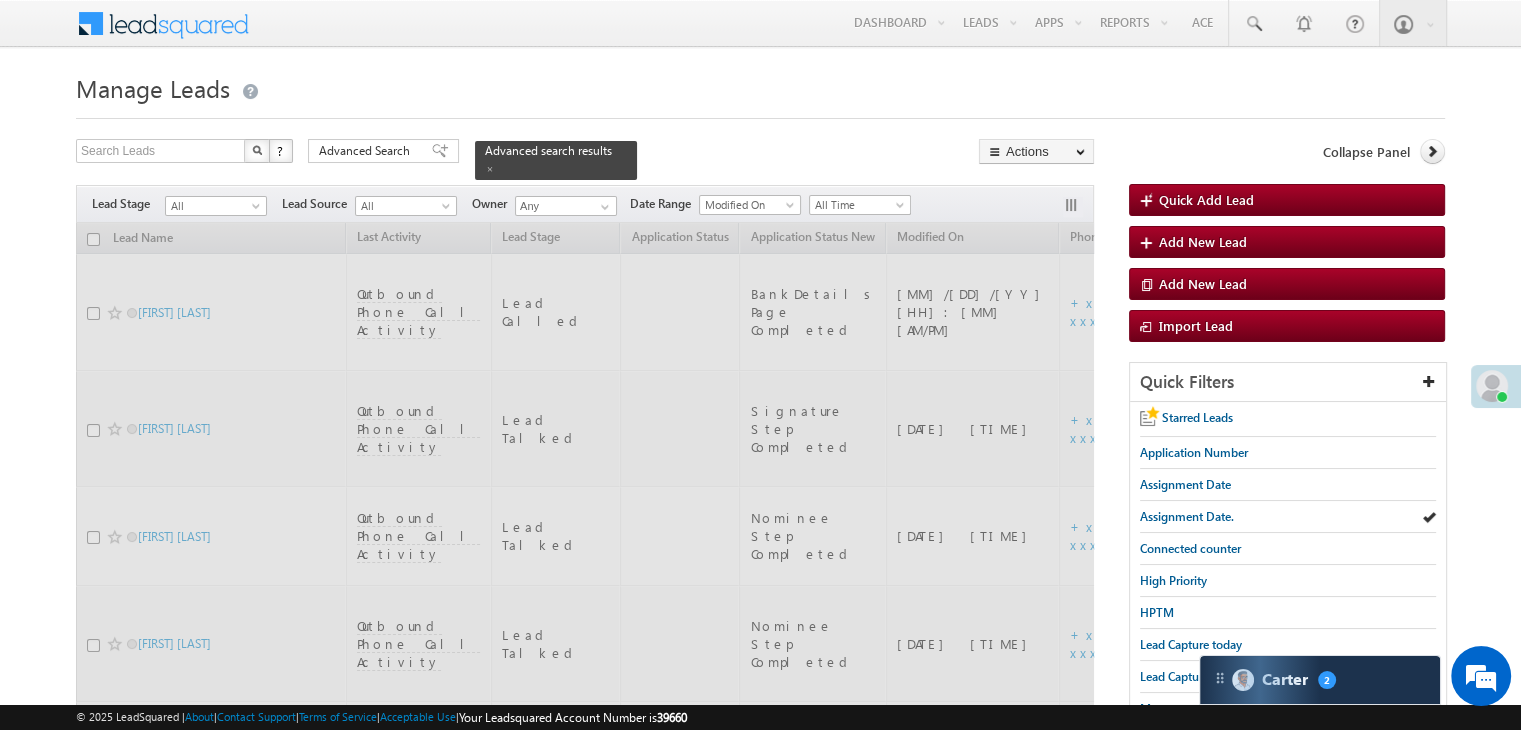 click on "×
Advanced Search" at bounding box center [0, 0] 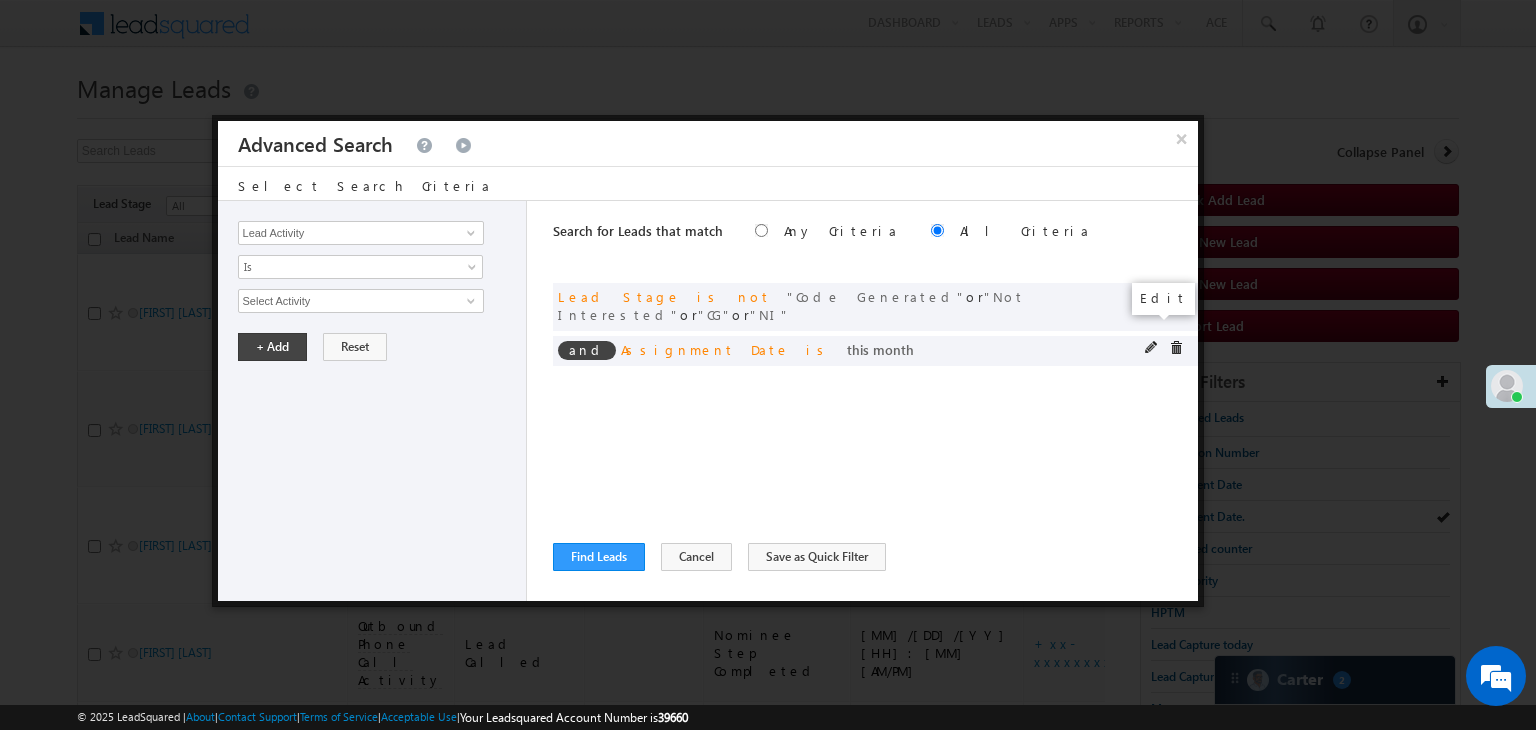 click at bounding box center [1152, 348] 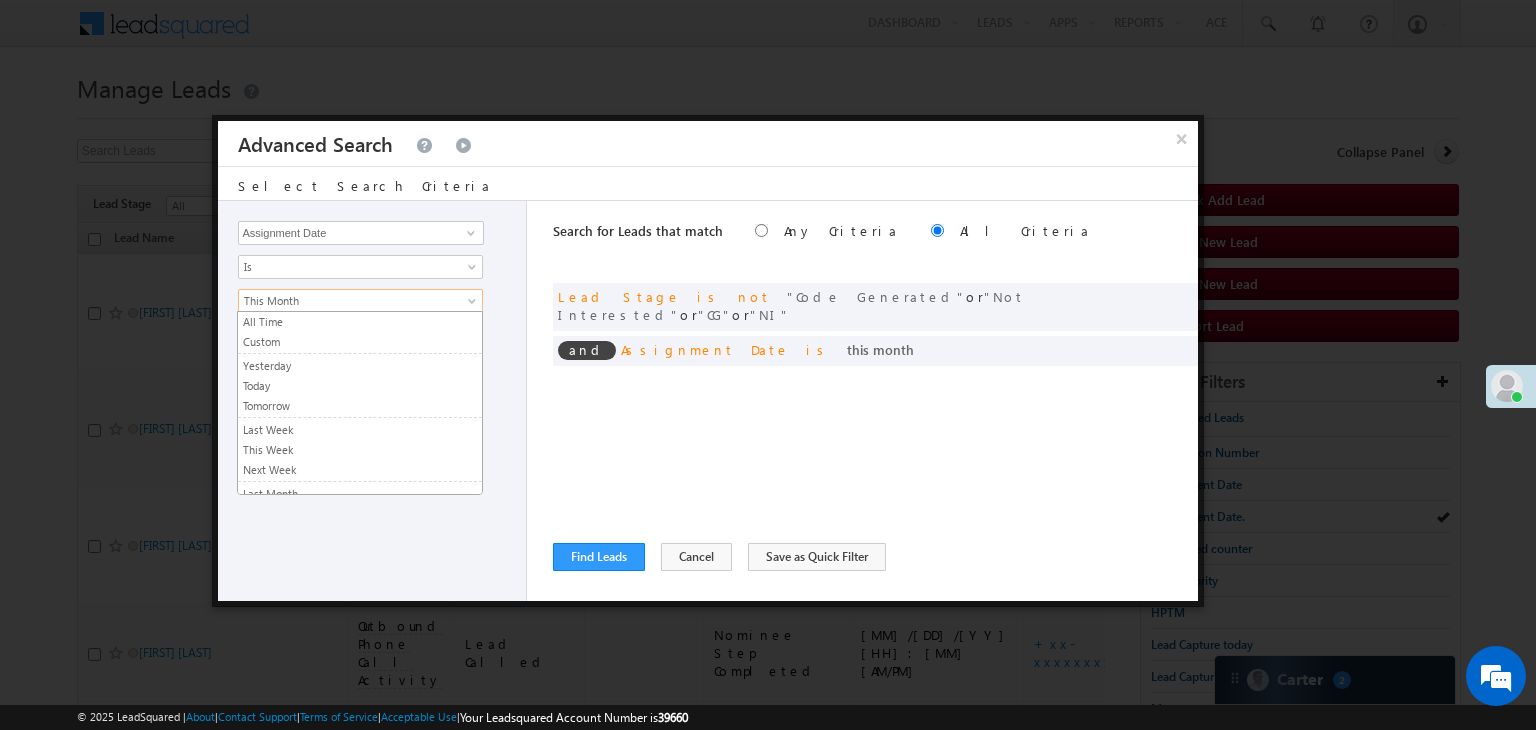 scroll, scrollTop: 107, scrollLeft: 0, axis: vertical 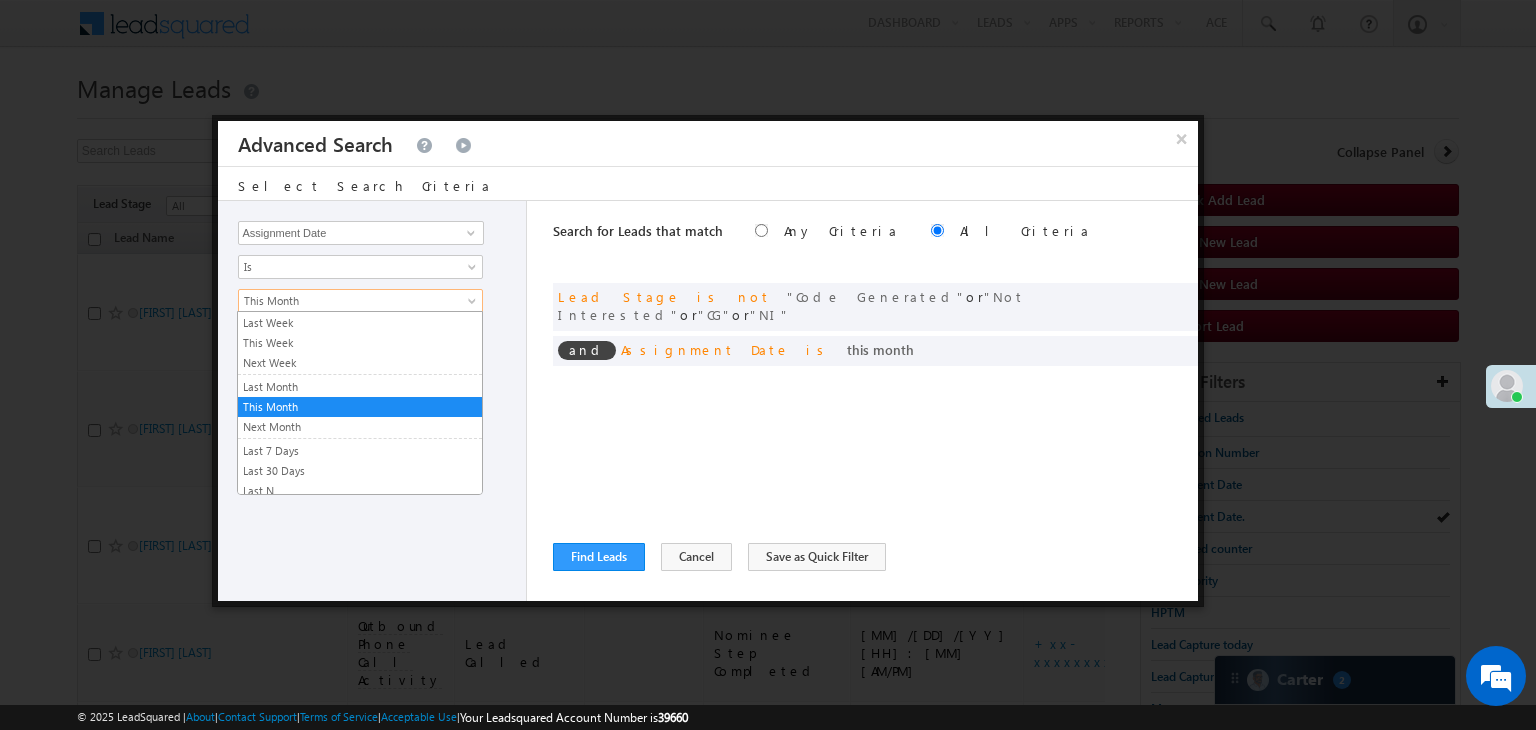 click on "This Month" at bounding box center (347, 301) 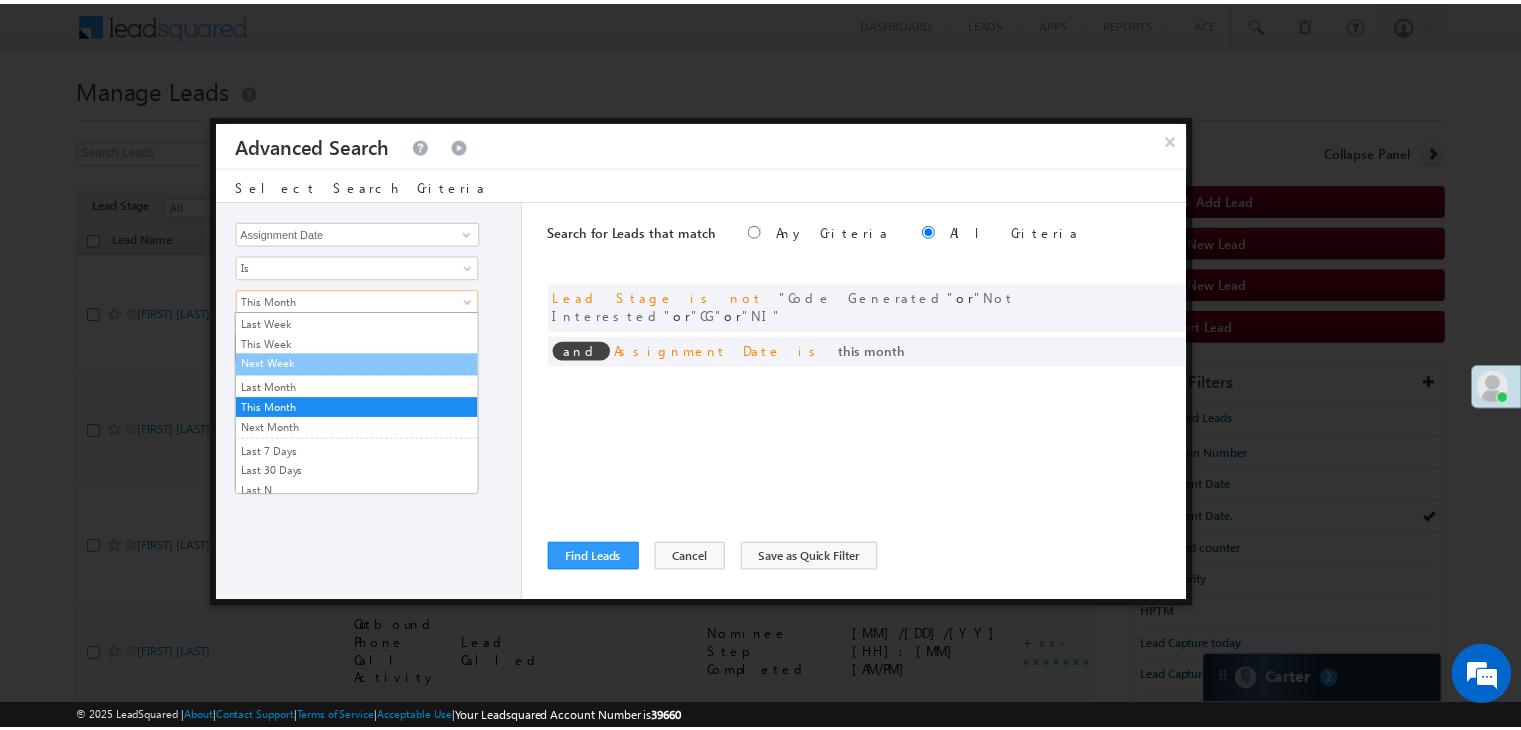 scroll, scrollTop: 0, scrollLeft: 0, axis: both 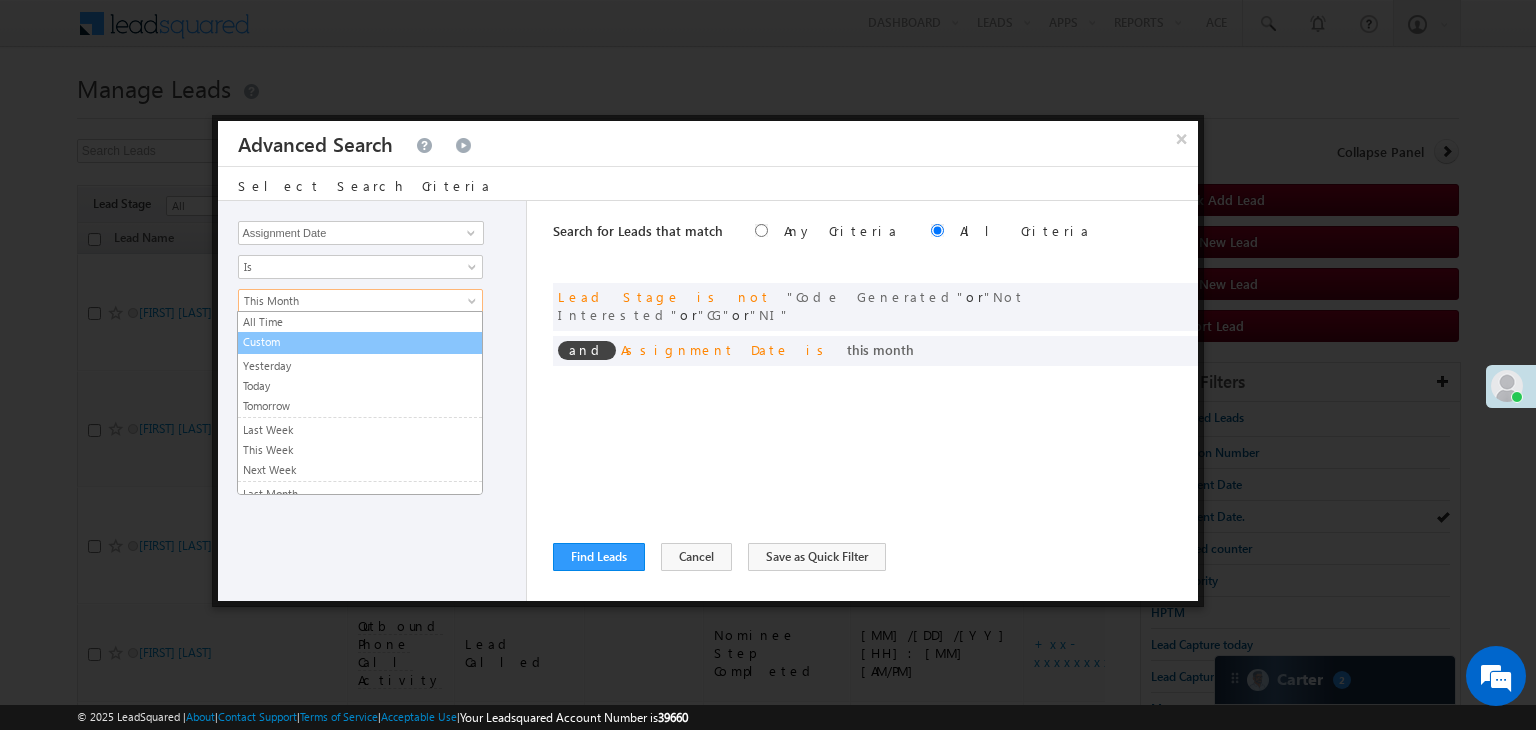 click on "Custom" at bounding box center (360, 343) 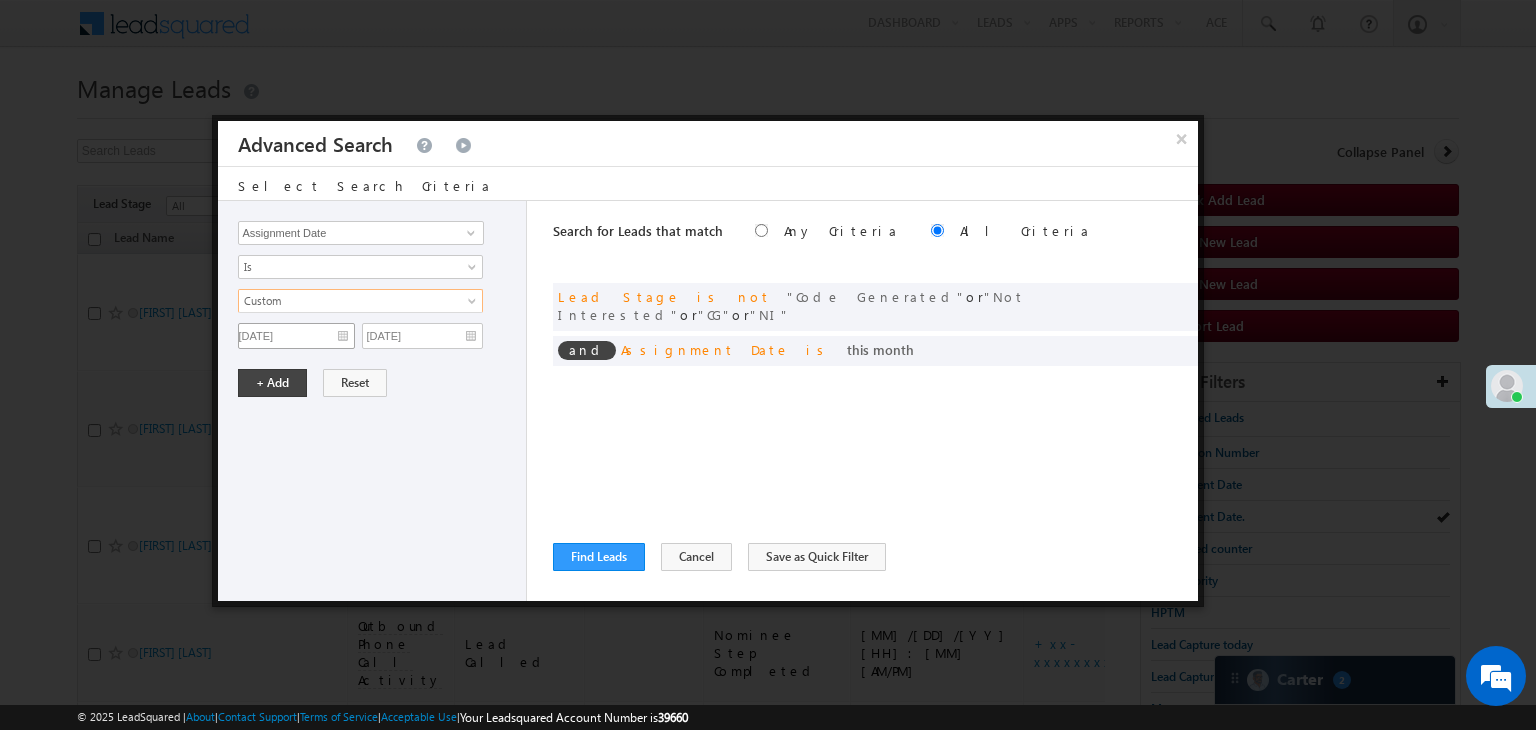 type 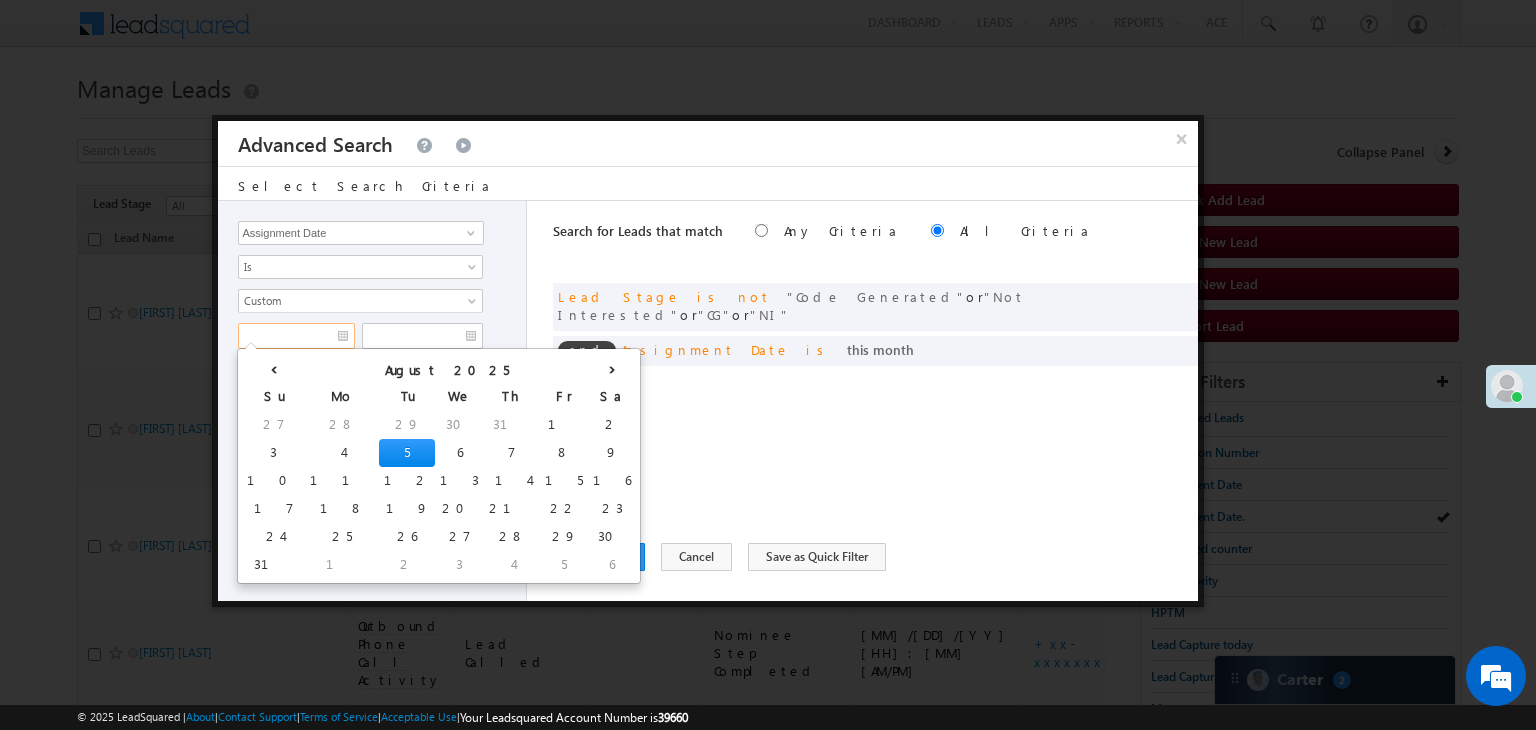 click at bounding box center (296, 336) 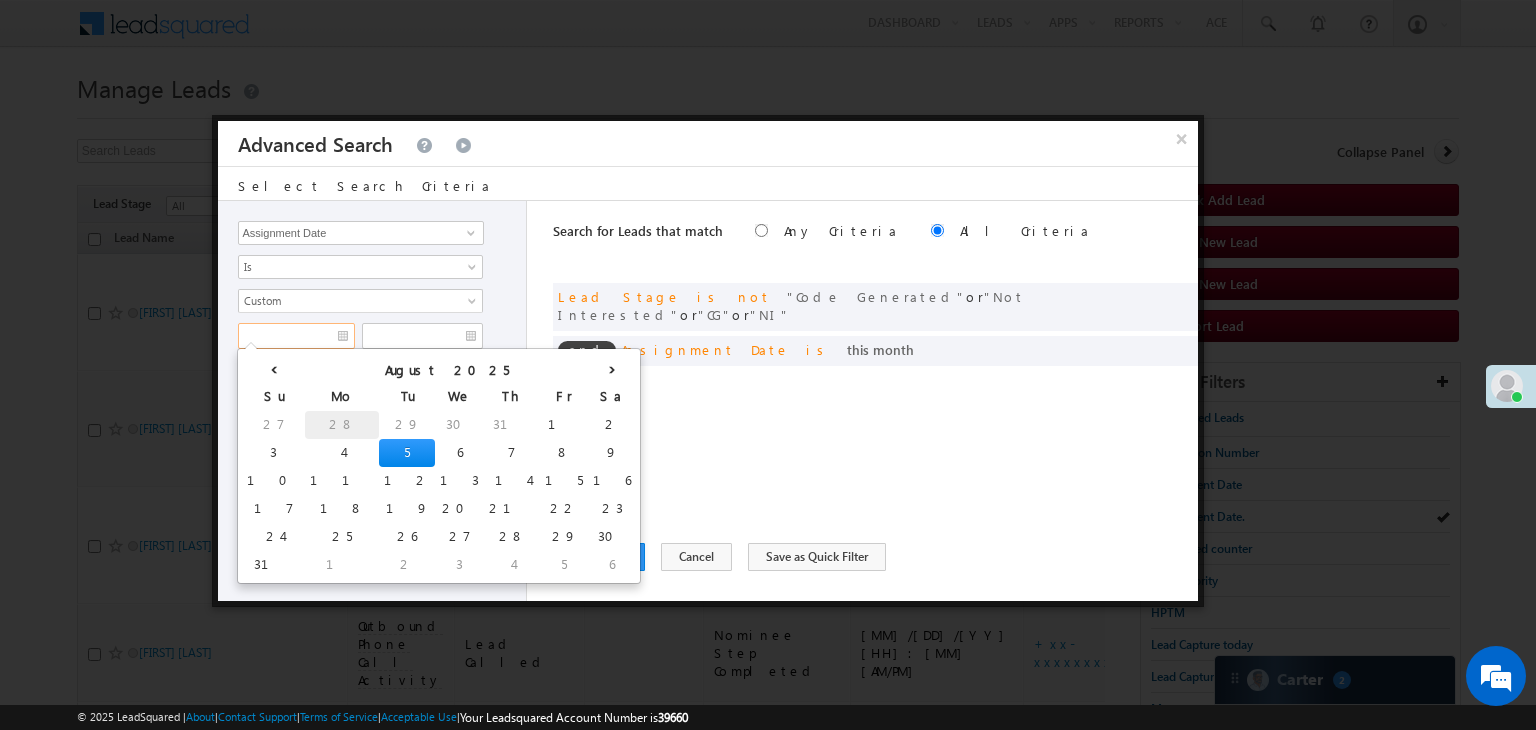 click on "28" at bounding box center [342, 425] 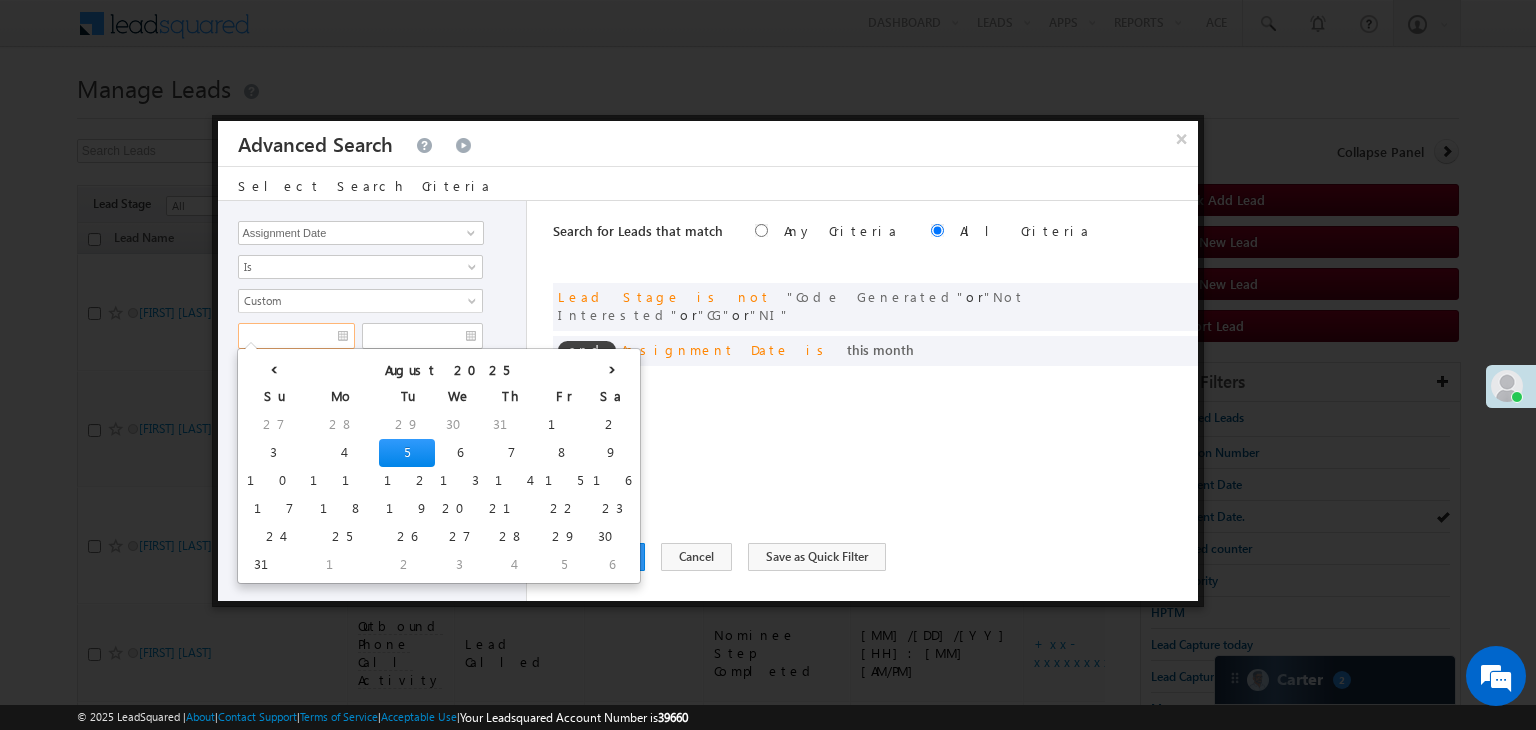 type on "[MM]/[DD]/[YY]" 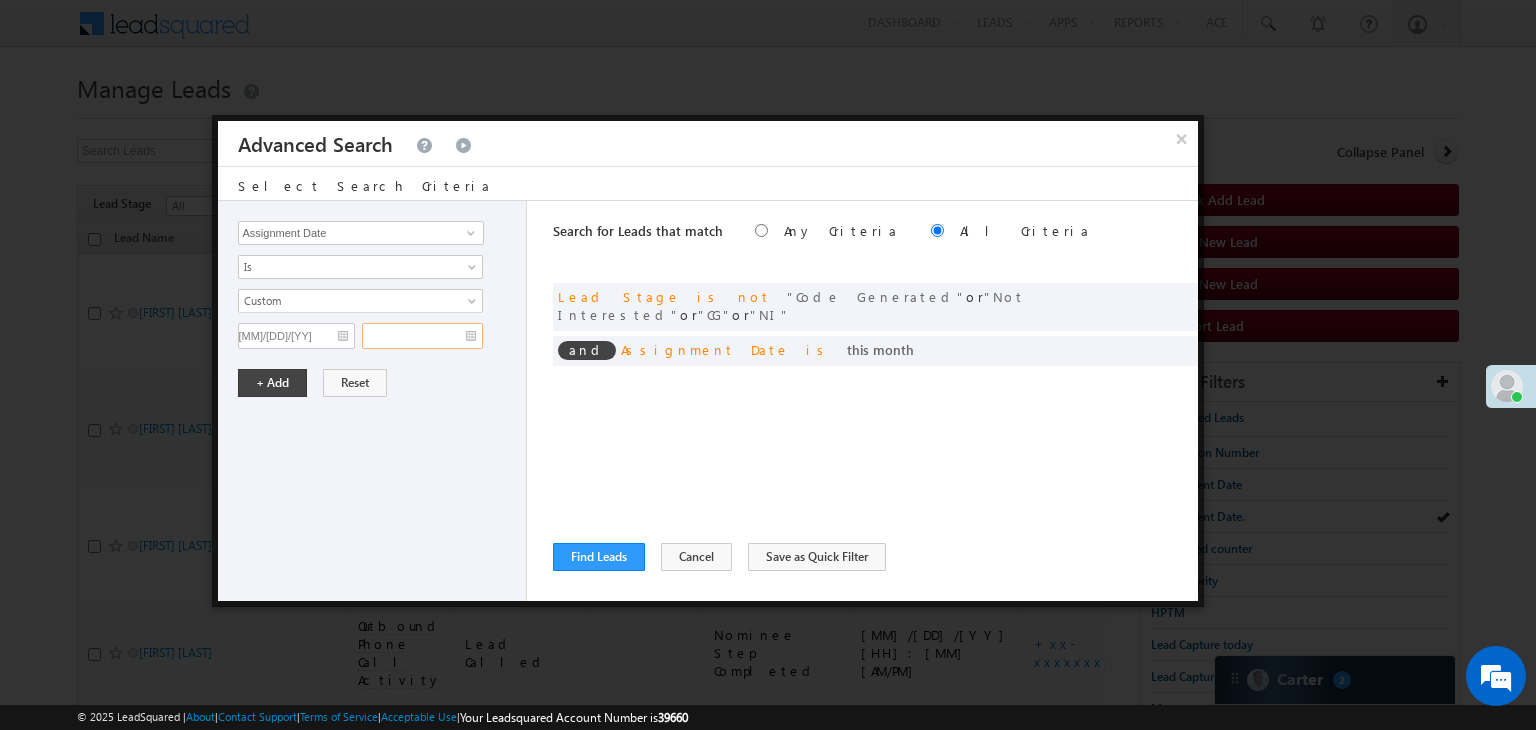click at bounding box center (422, 336) 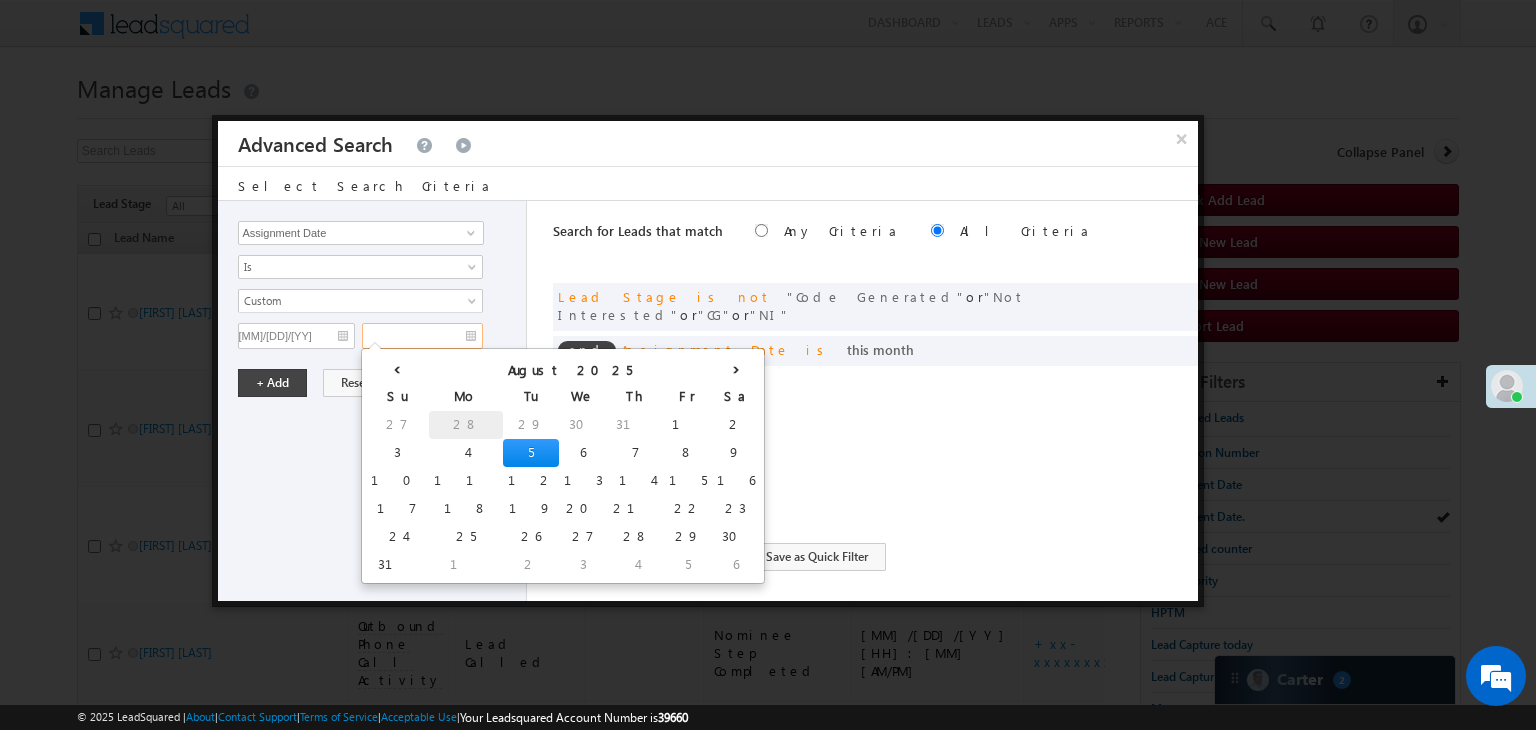 click on "28" at bounding box center (466, 425) 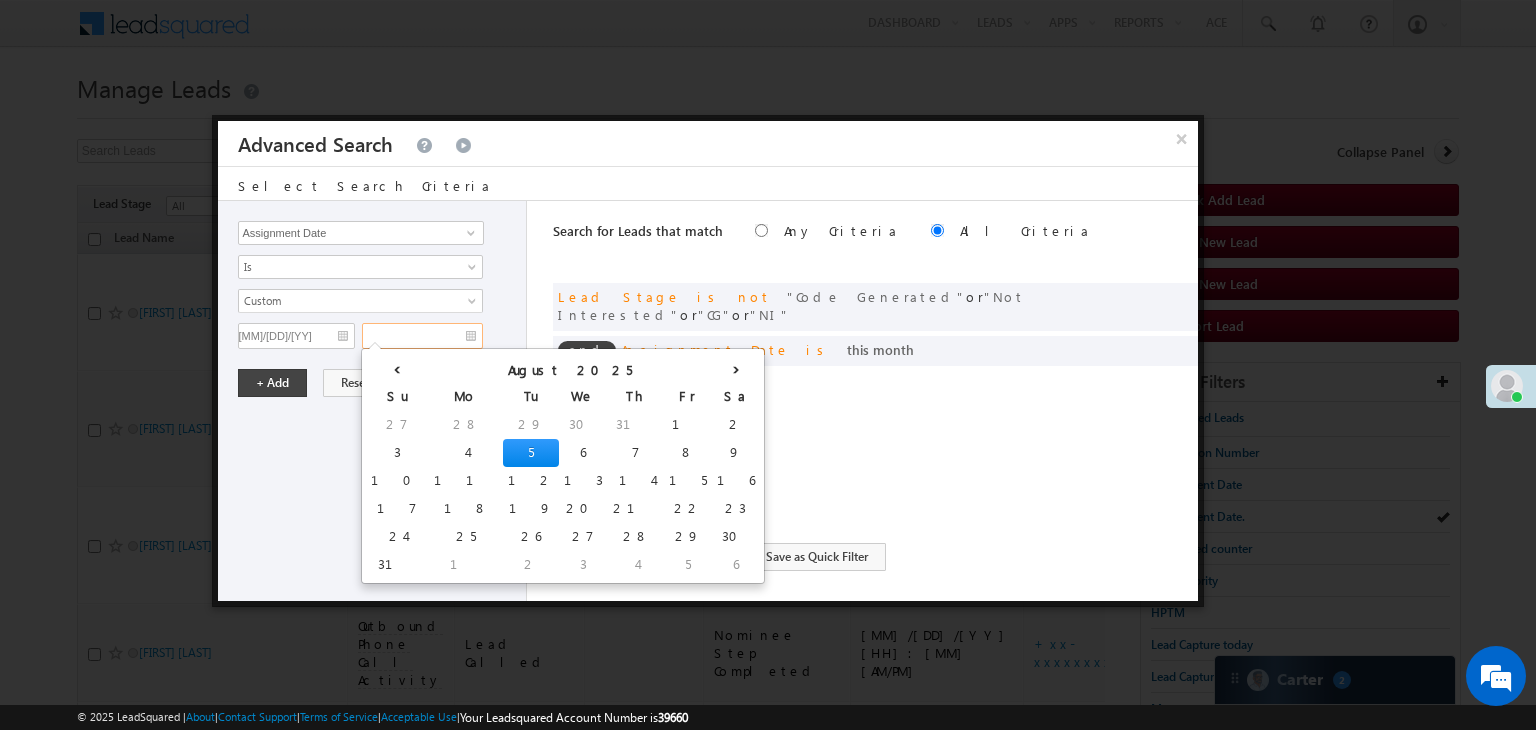 type on "[MM]/[DD]/[YY]" 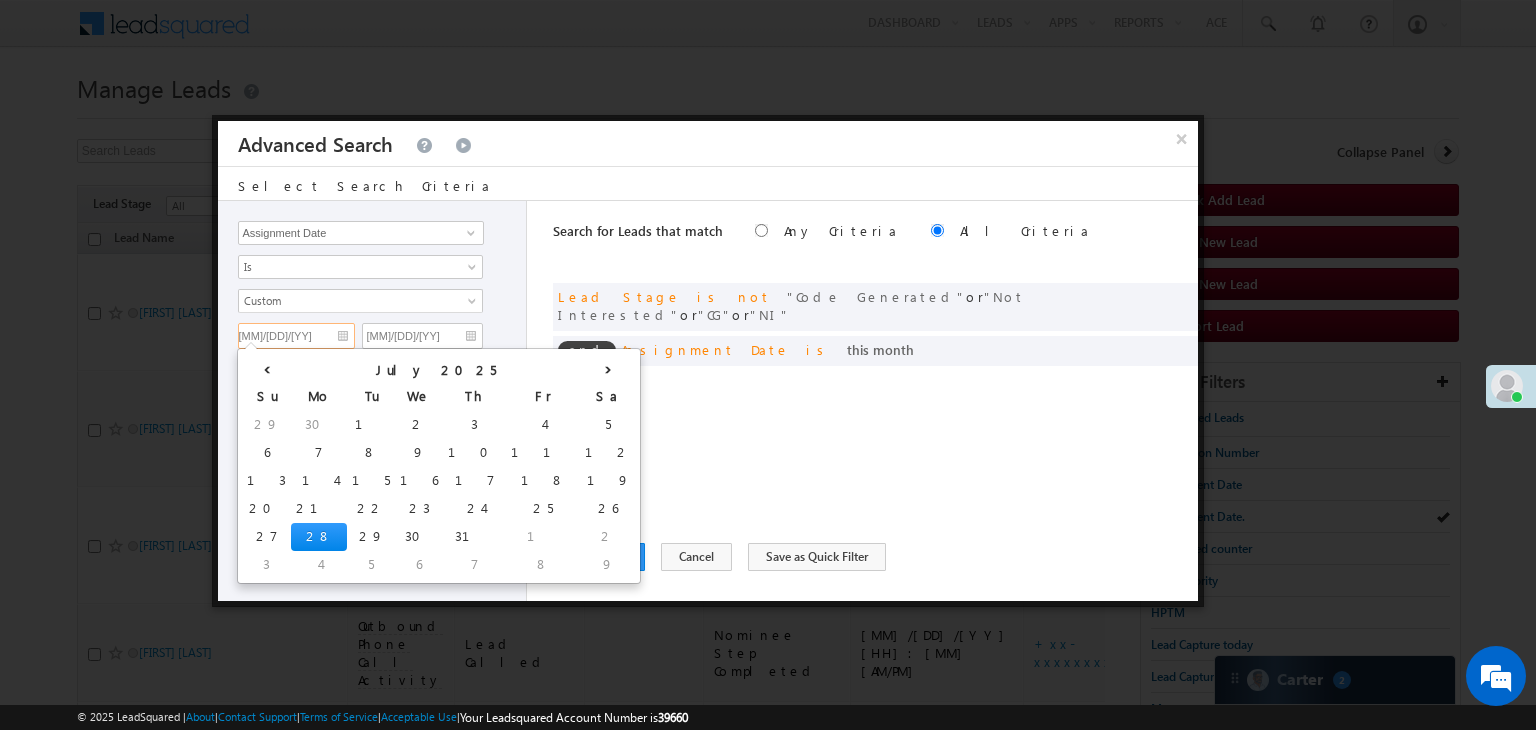 click on "[MM]/[DD]/[YY]" at bounding box center [296, 336] 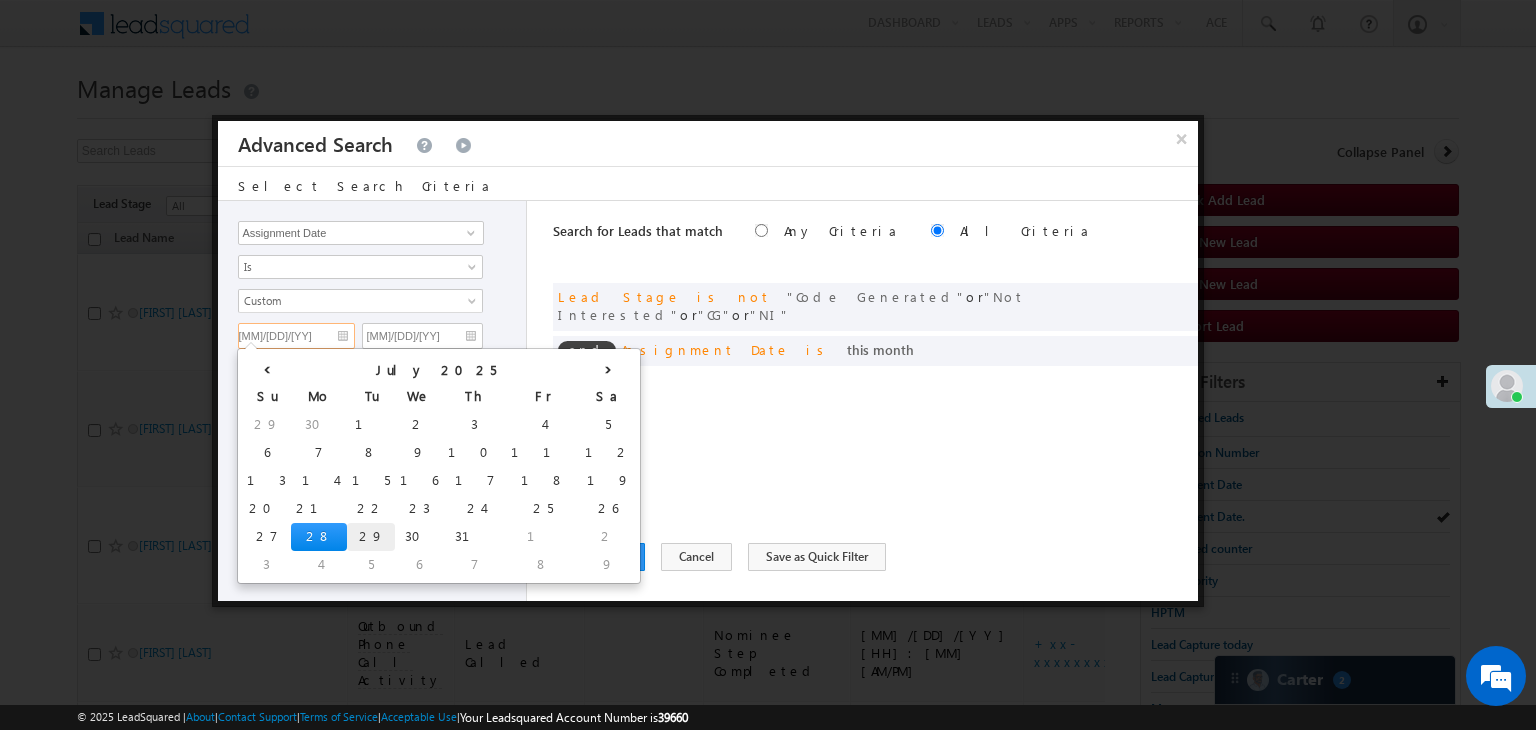 click on "29" at bounding box center (371, 537) 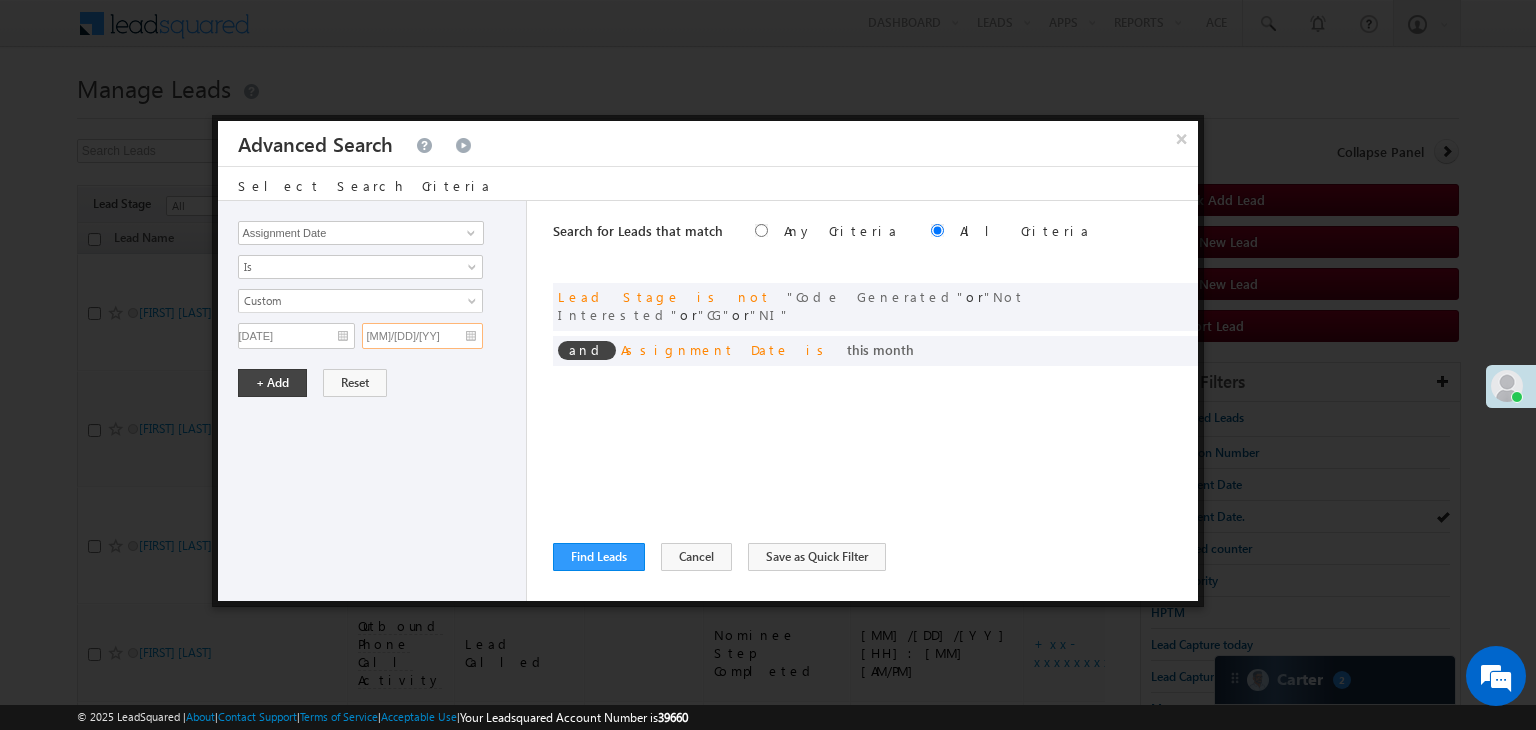 click on "[MM]/[DD]/[YY]" at bounding box center (422, 336) 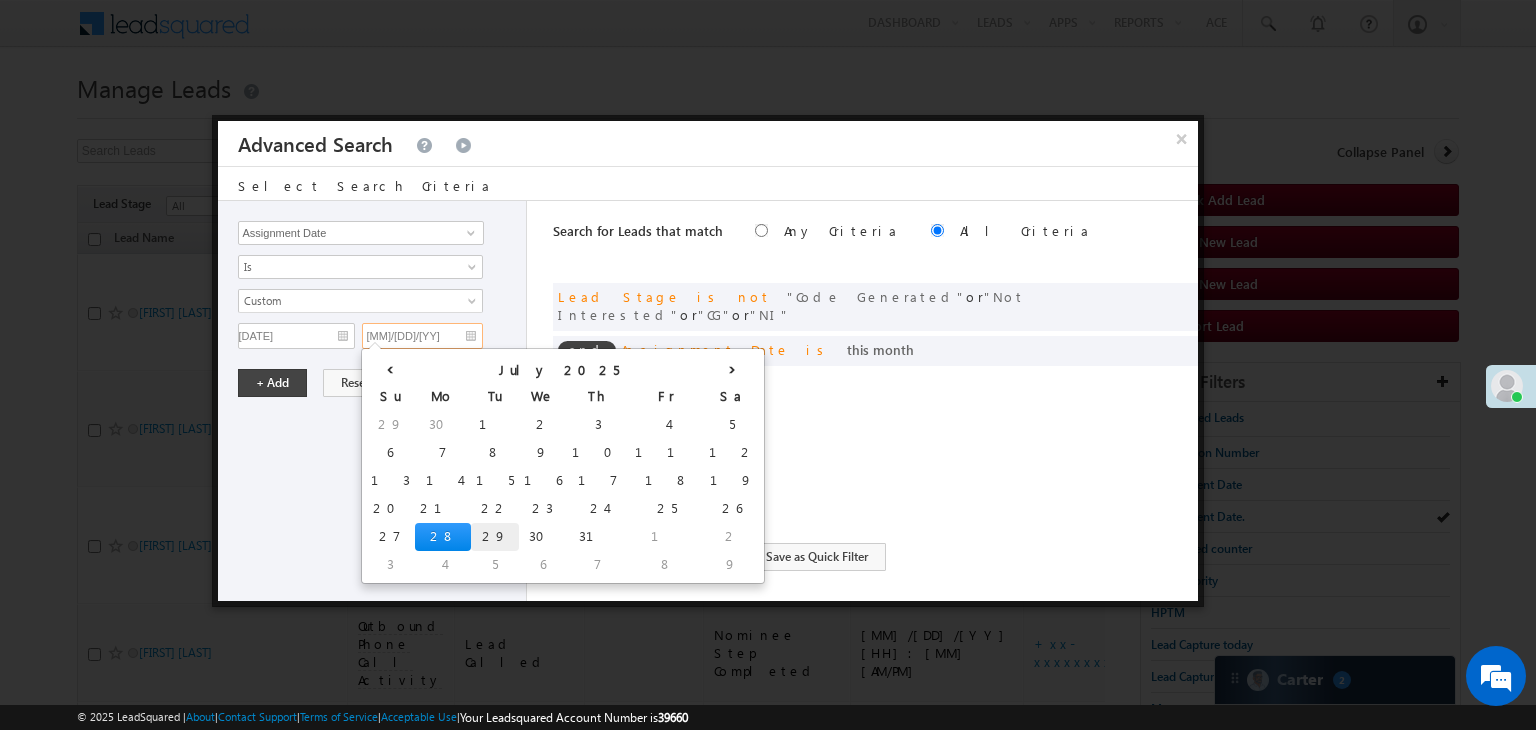 click on "29" at bounding box center (495, 537) 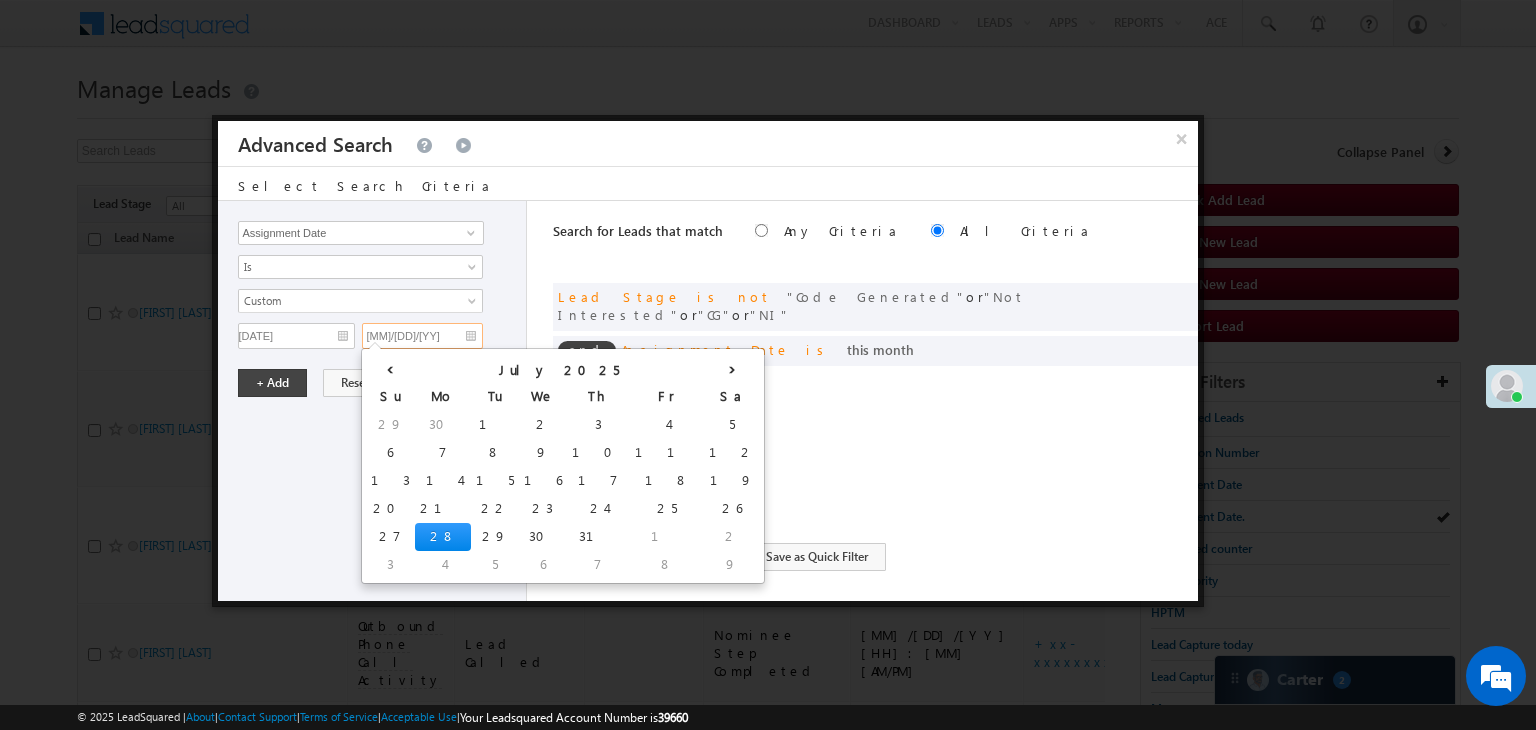 type on "[DATE]" 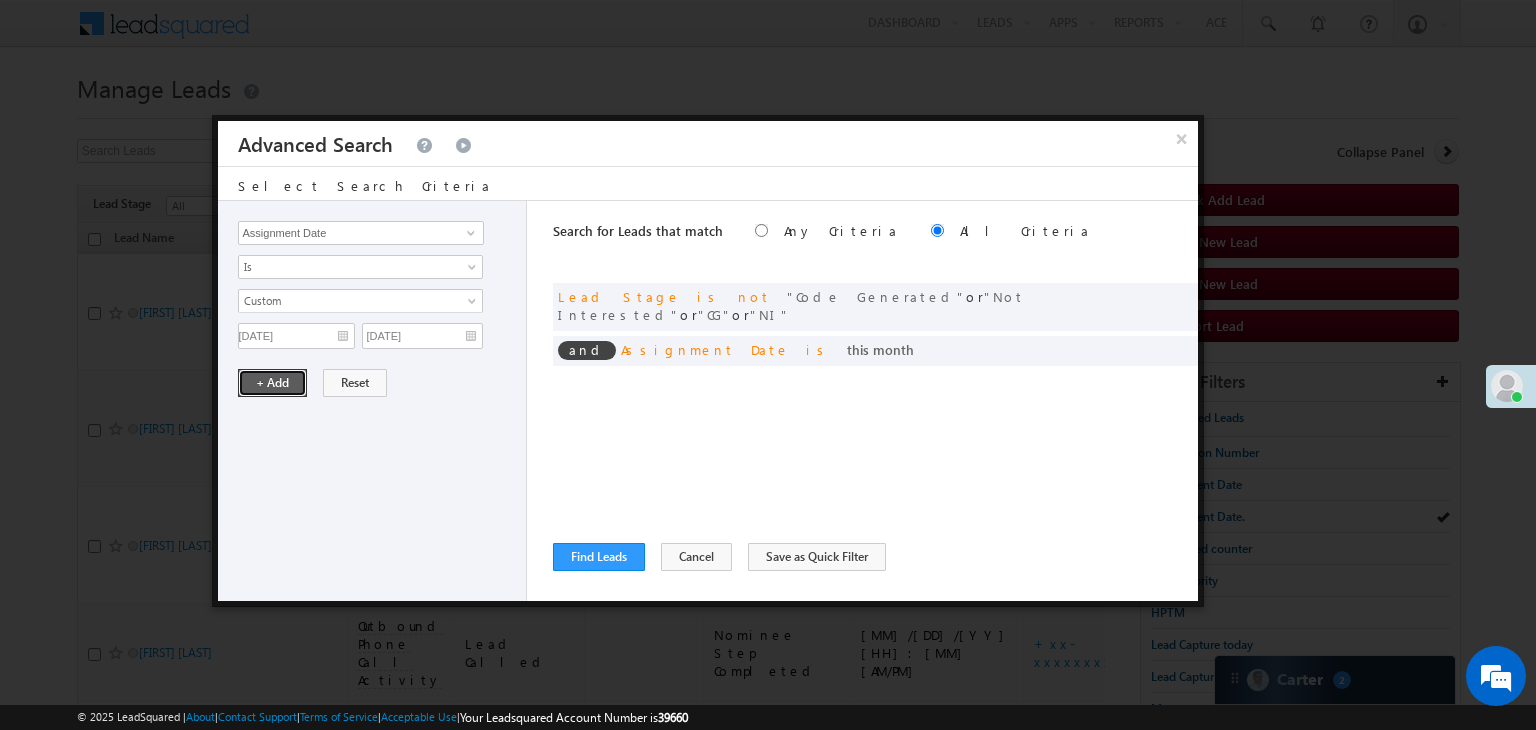 click on "+ Add" at bounding box center [272, 383] 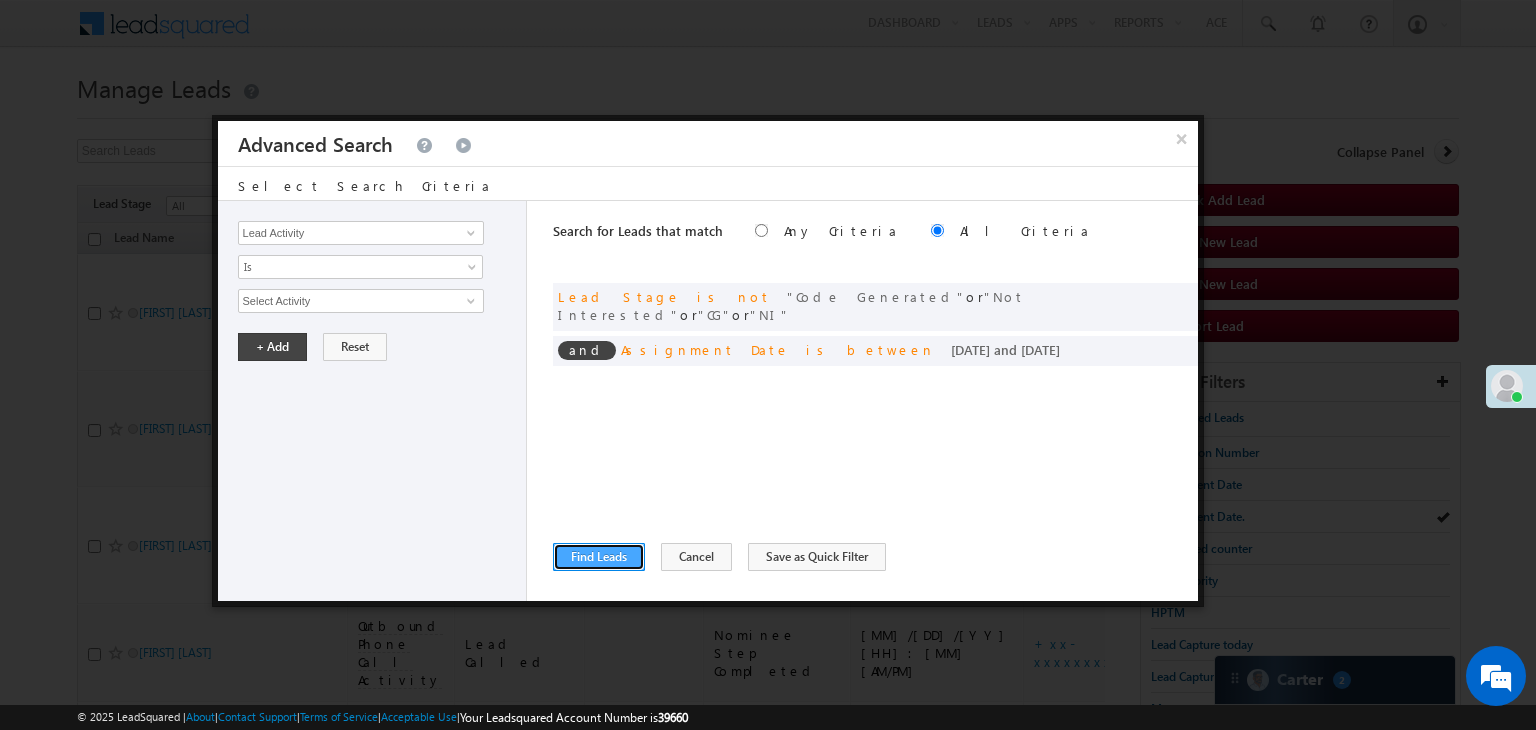 click on "Find Leads" at bounding box center (599, 557) 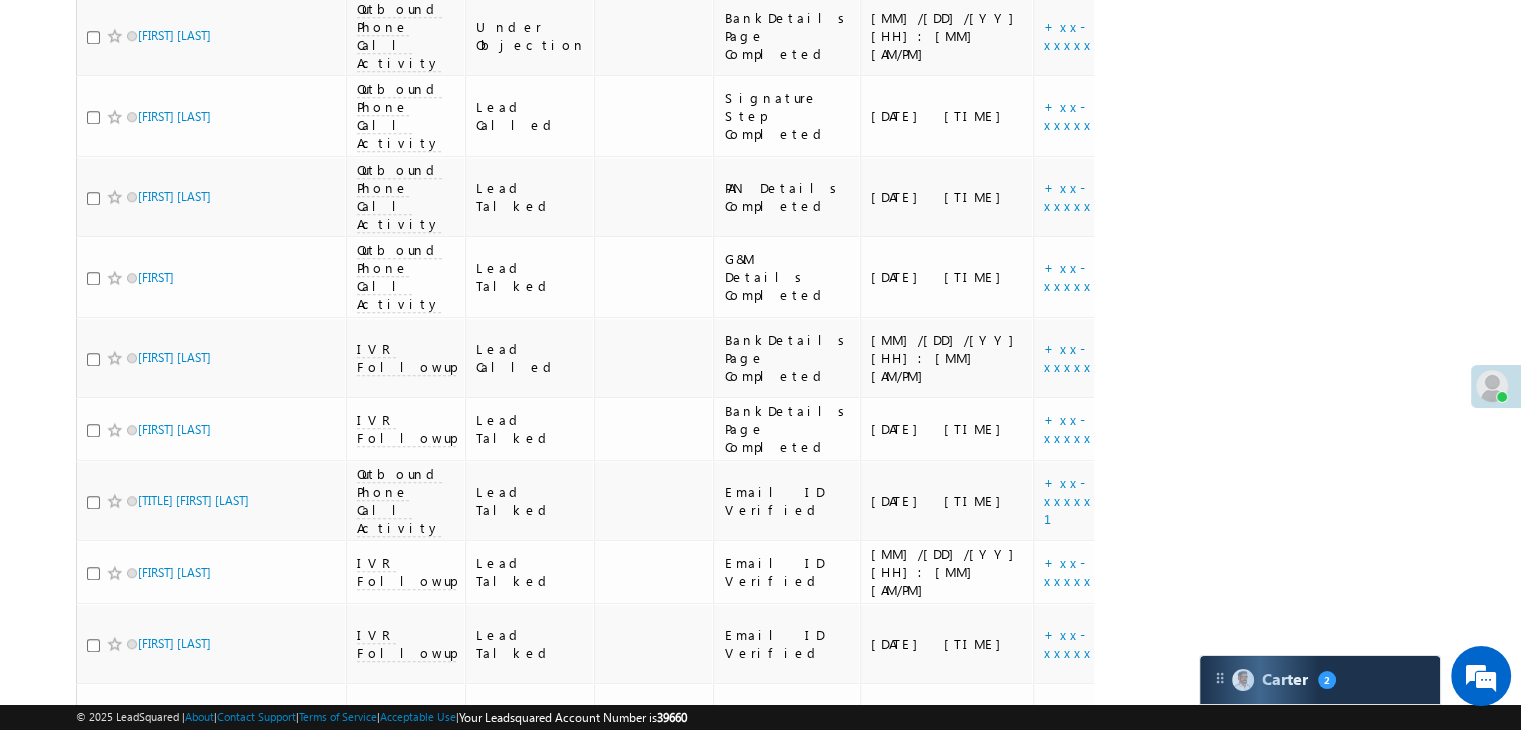 scroll, scrollTop: 1600, scrollLeft: 0, axis: vertical 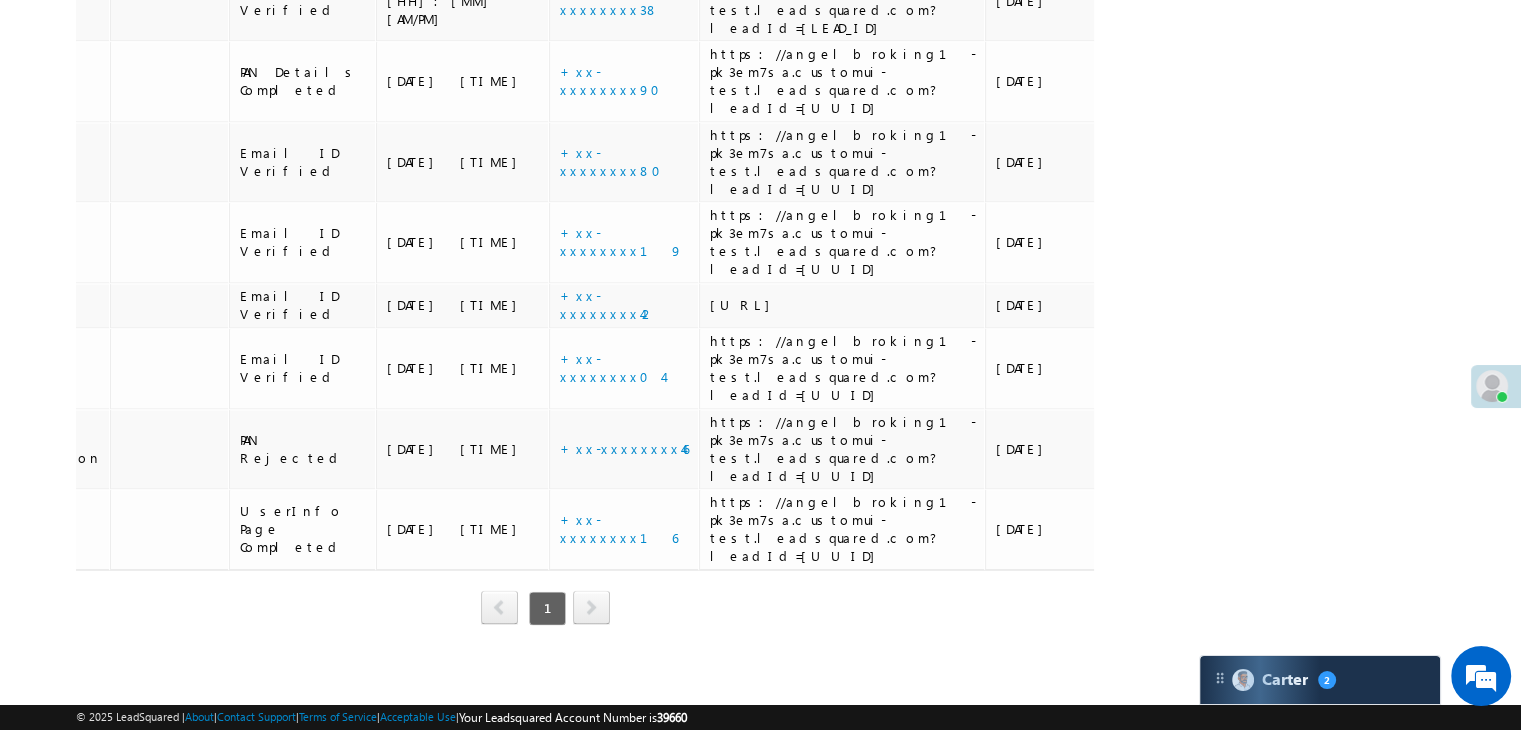 click on "[EQ]" at bounding box center (1258, -528) 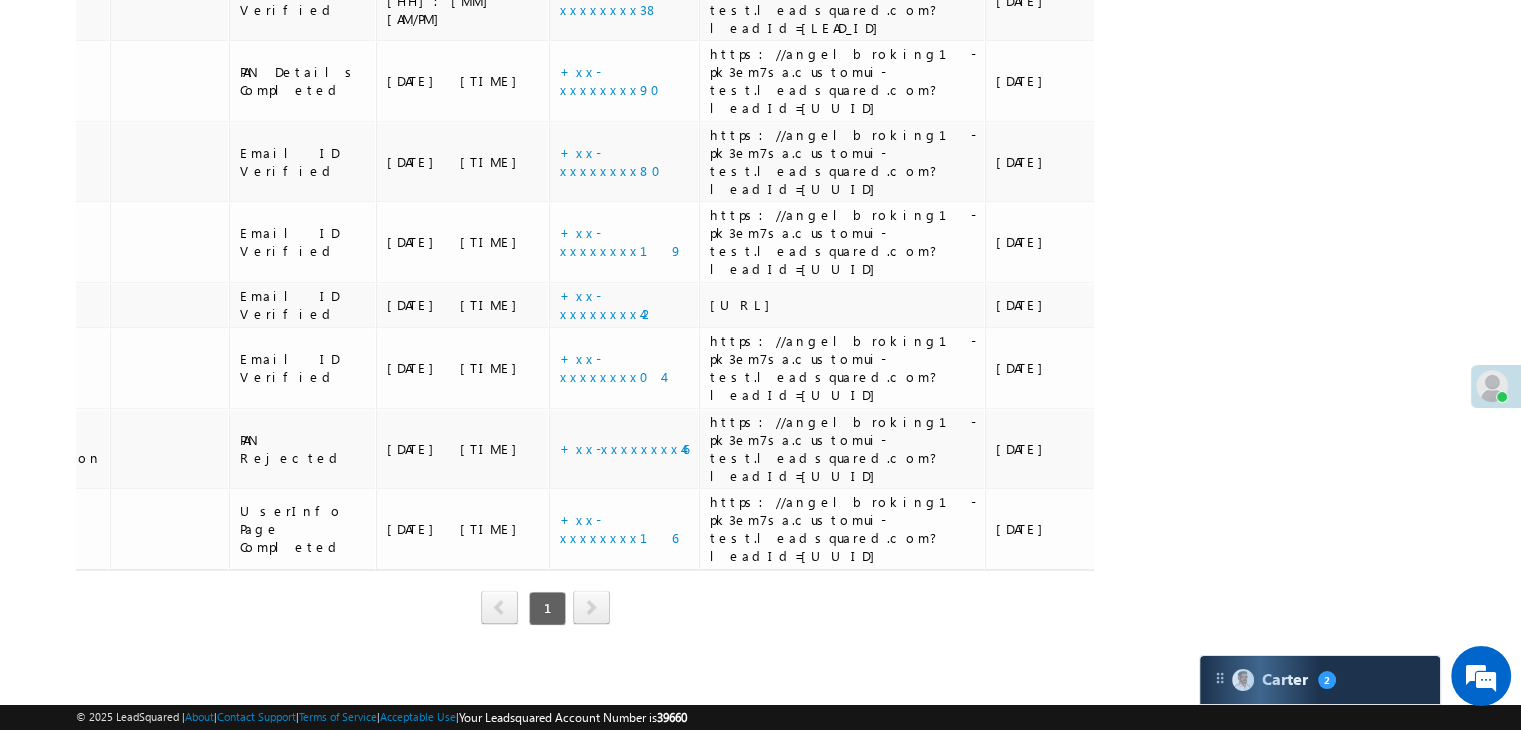 click on "[EQ]" at bounding box center (1259, -528) 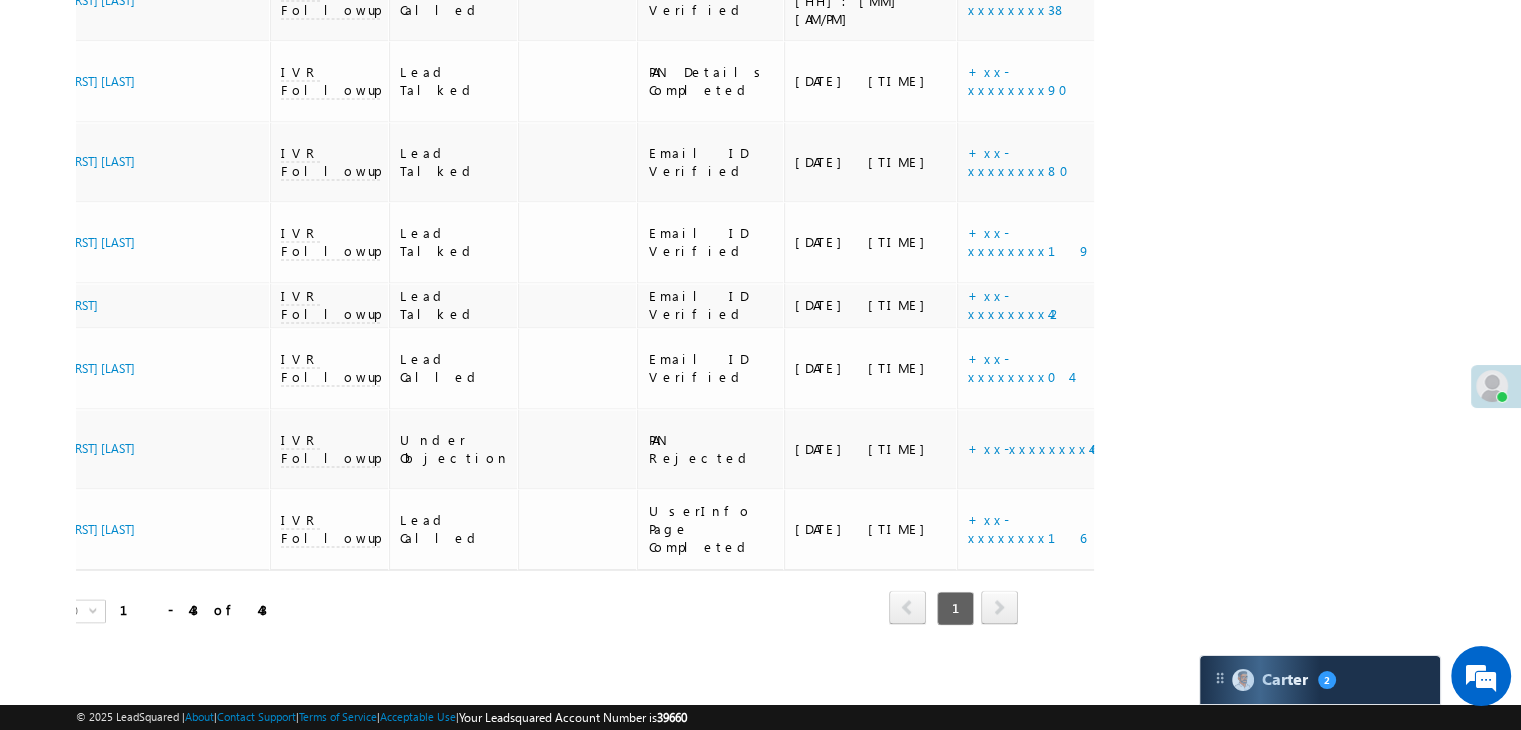 scroll, scrollTop: 0, scrollLeft: 0, axis: both 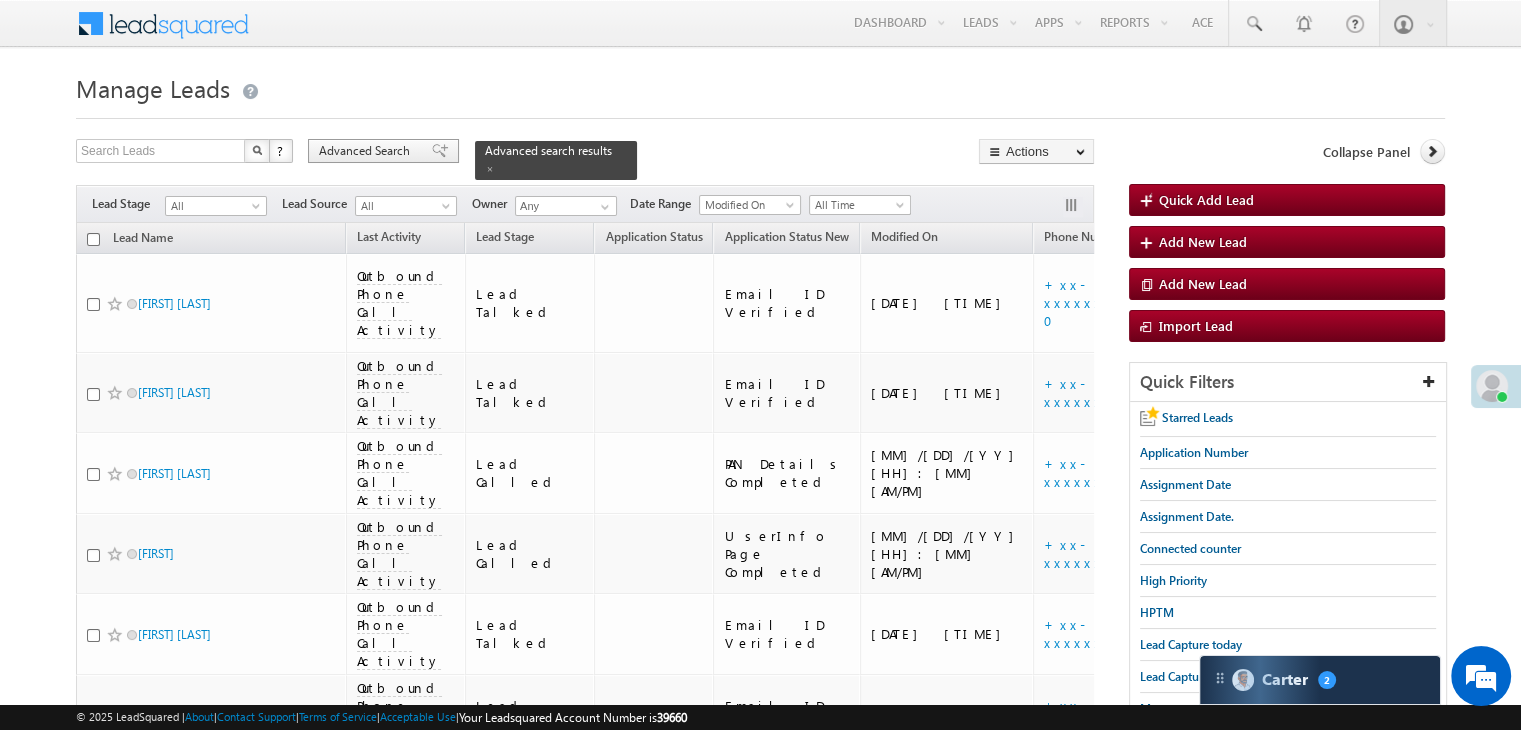 click on "Advanced Search" at bounding box center (367, 151) 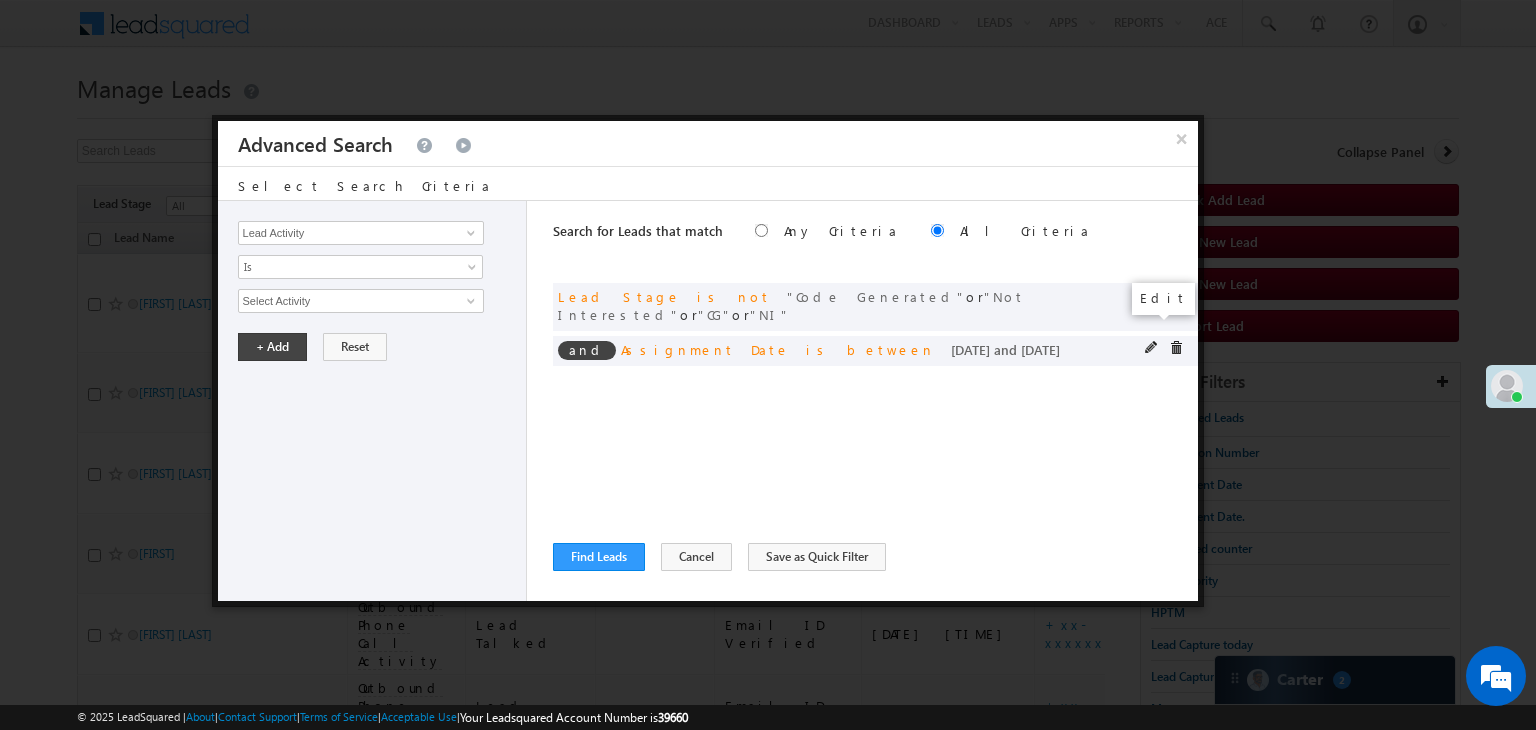 click at bounding box center [1152, 348] 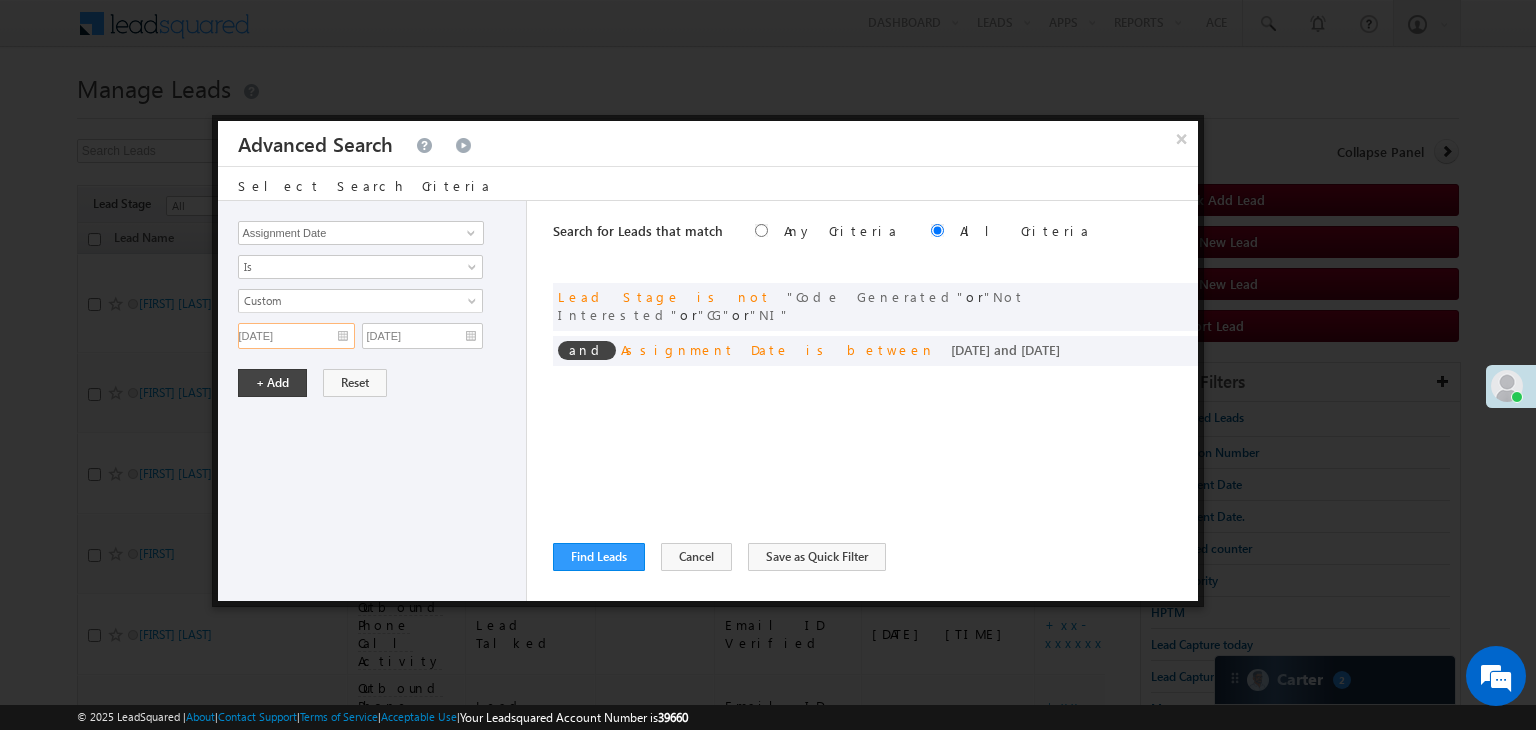 click on "[DATE]" at bounding box center (296, 336) 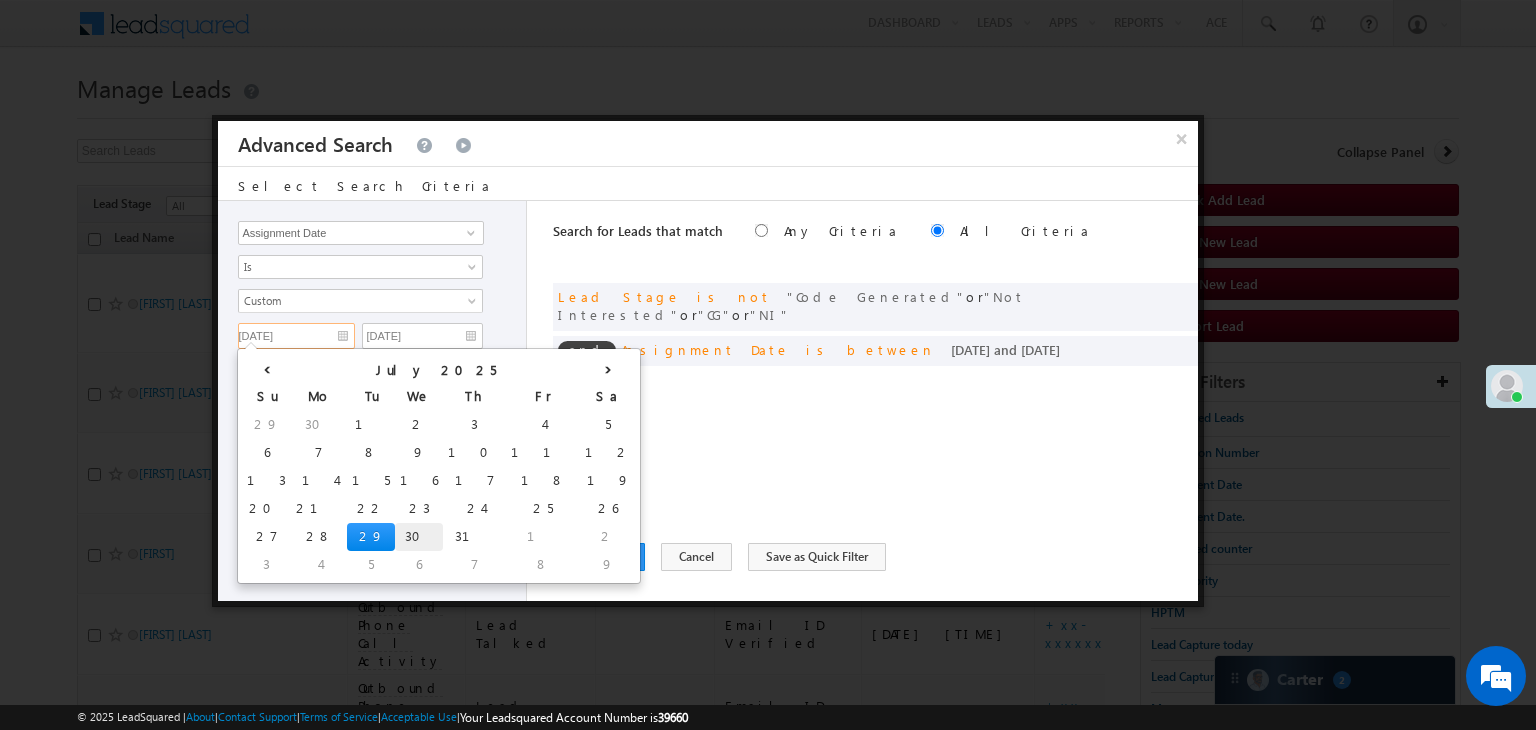 click on "30" at bounding box center (419, 537) 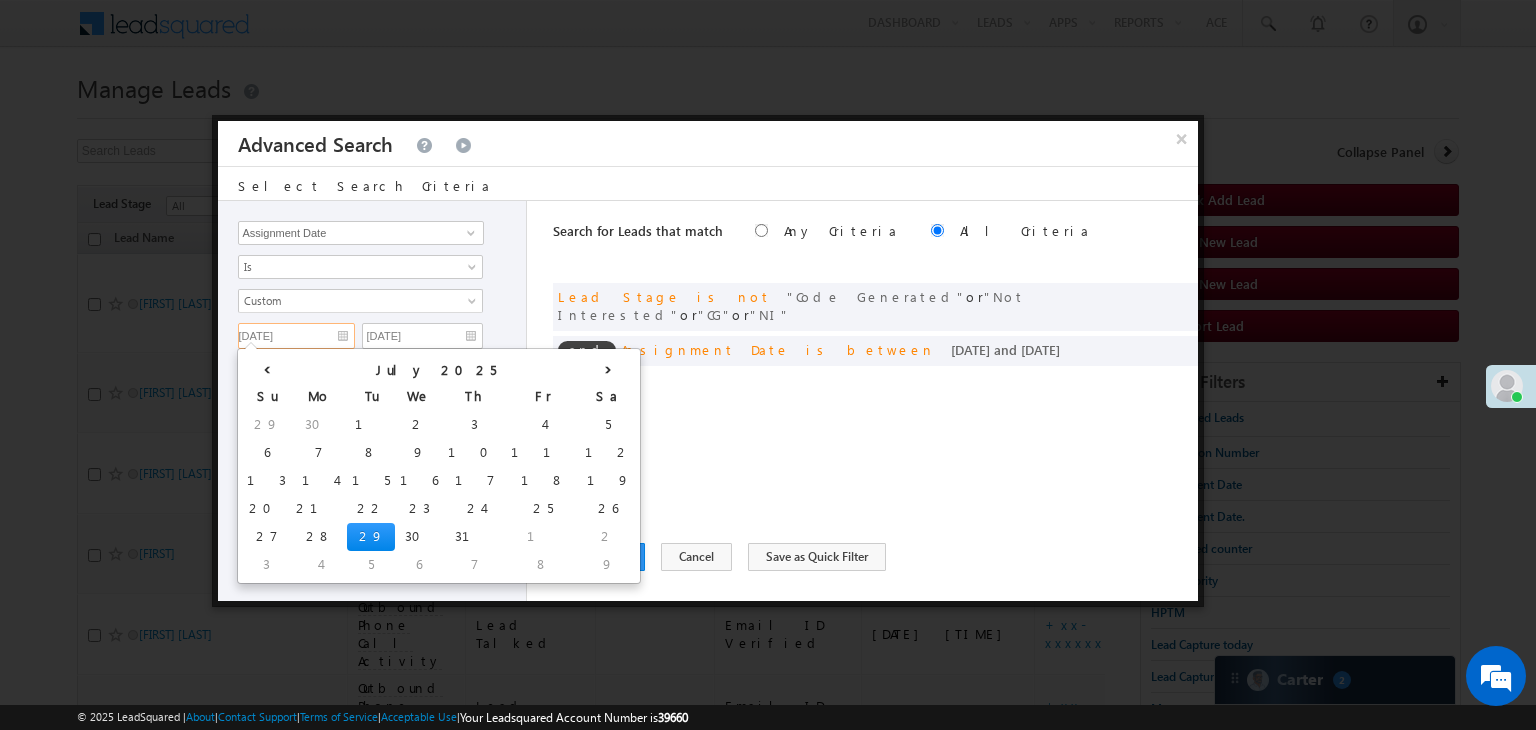 type on "[DATE]" 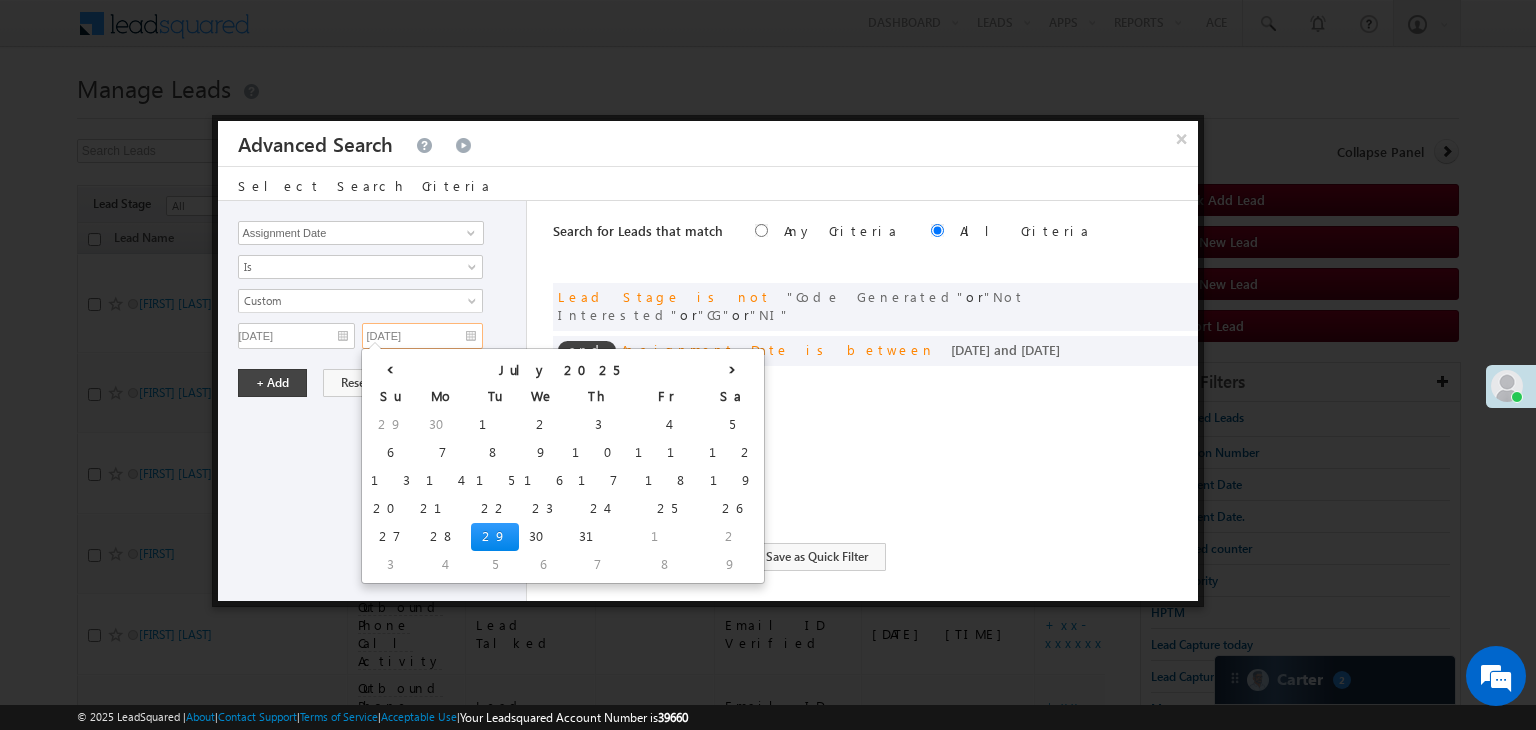click on "[DATE]" at bounding box center (422, 336) 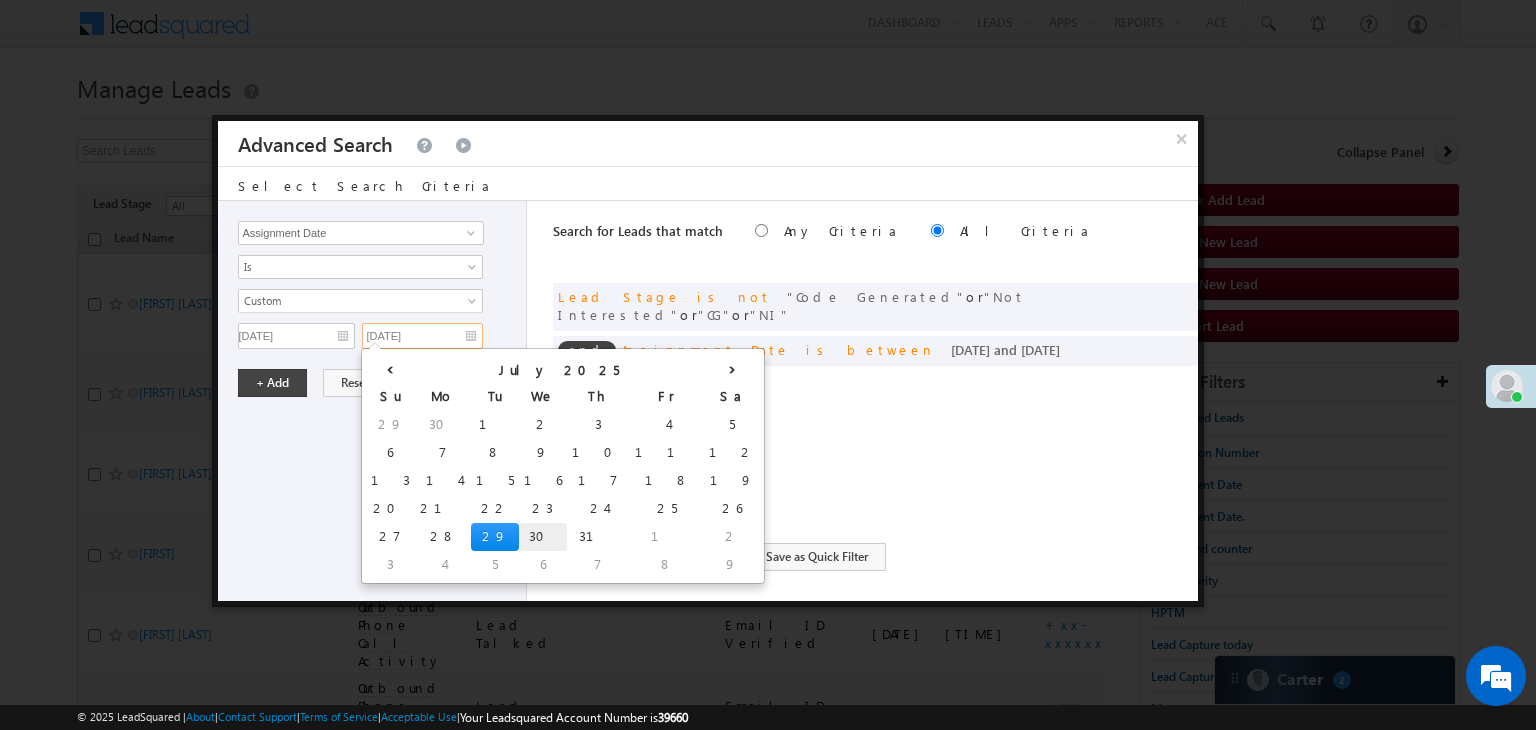 click on "30" at bounding box center [543, 537] 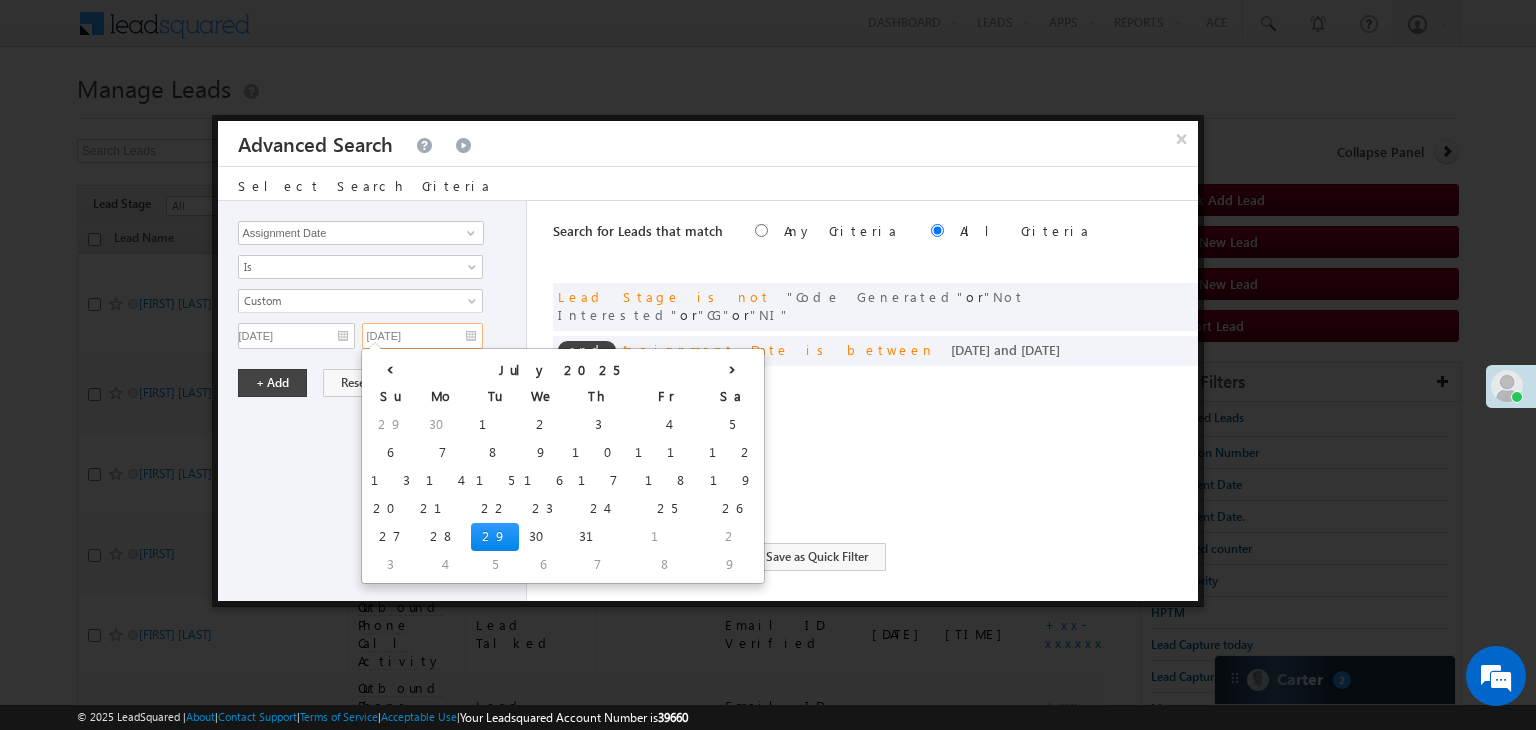 type on "[DATE]" 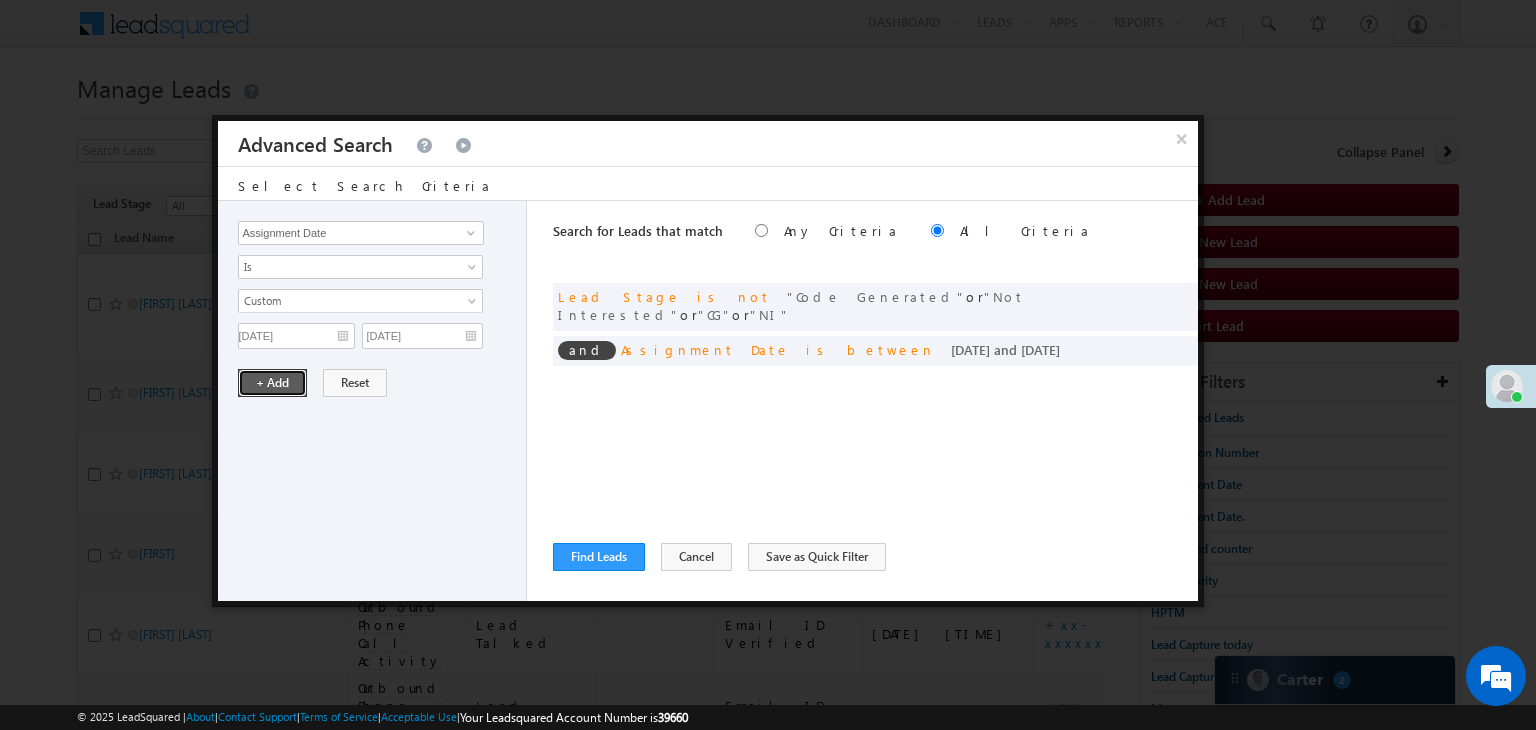 click on "+ Add" at bounding box center (272, 383) 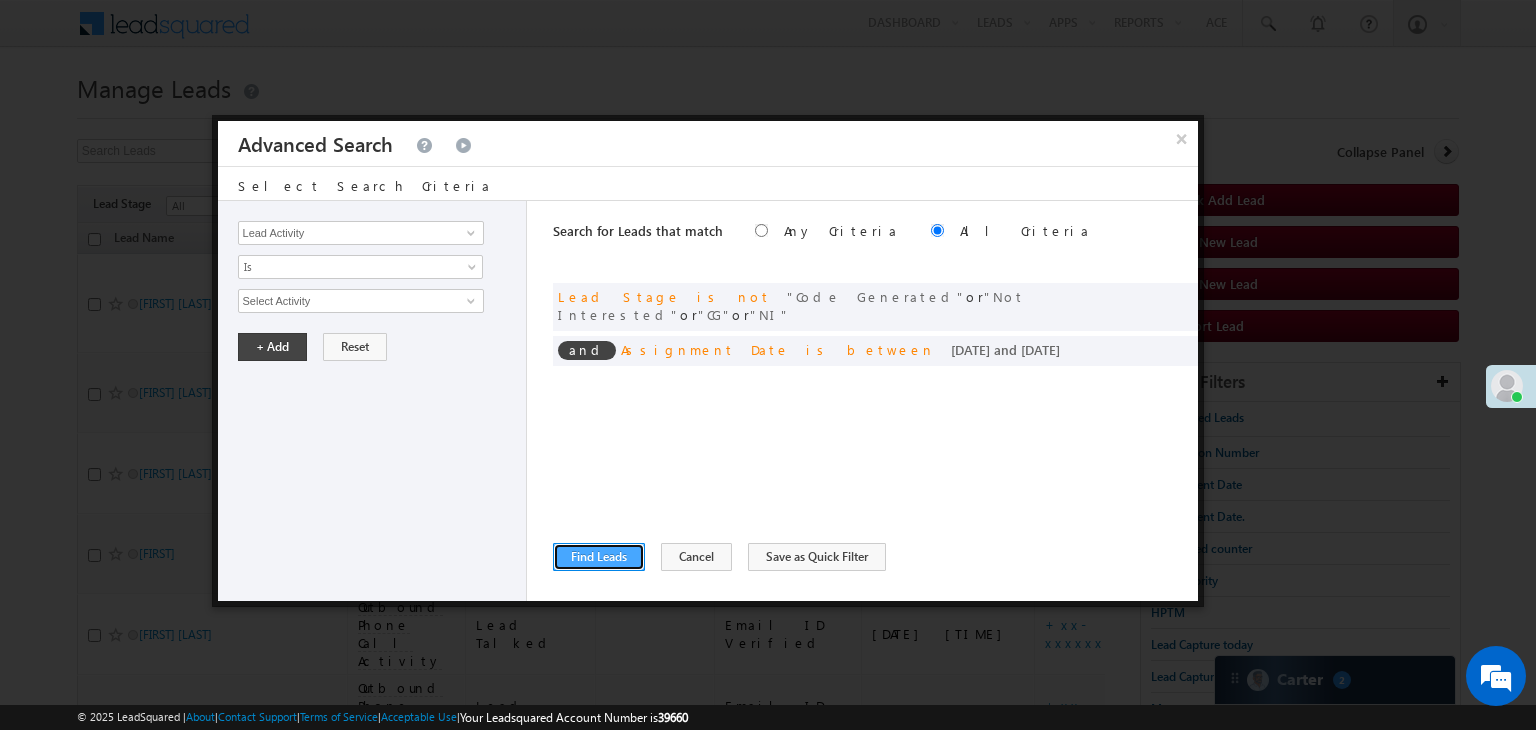 click on "Find Leads" at bounding box center (599, 557) 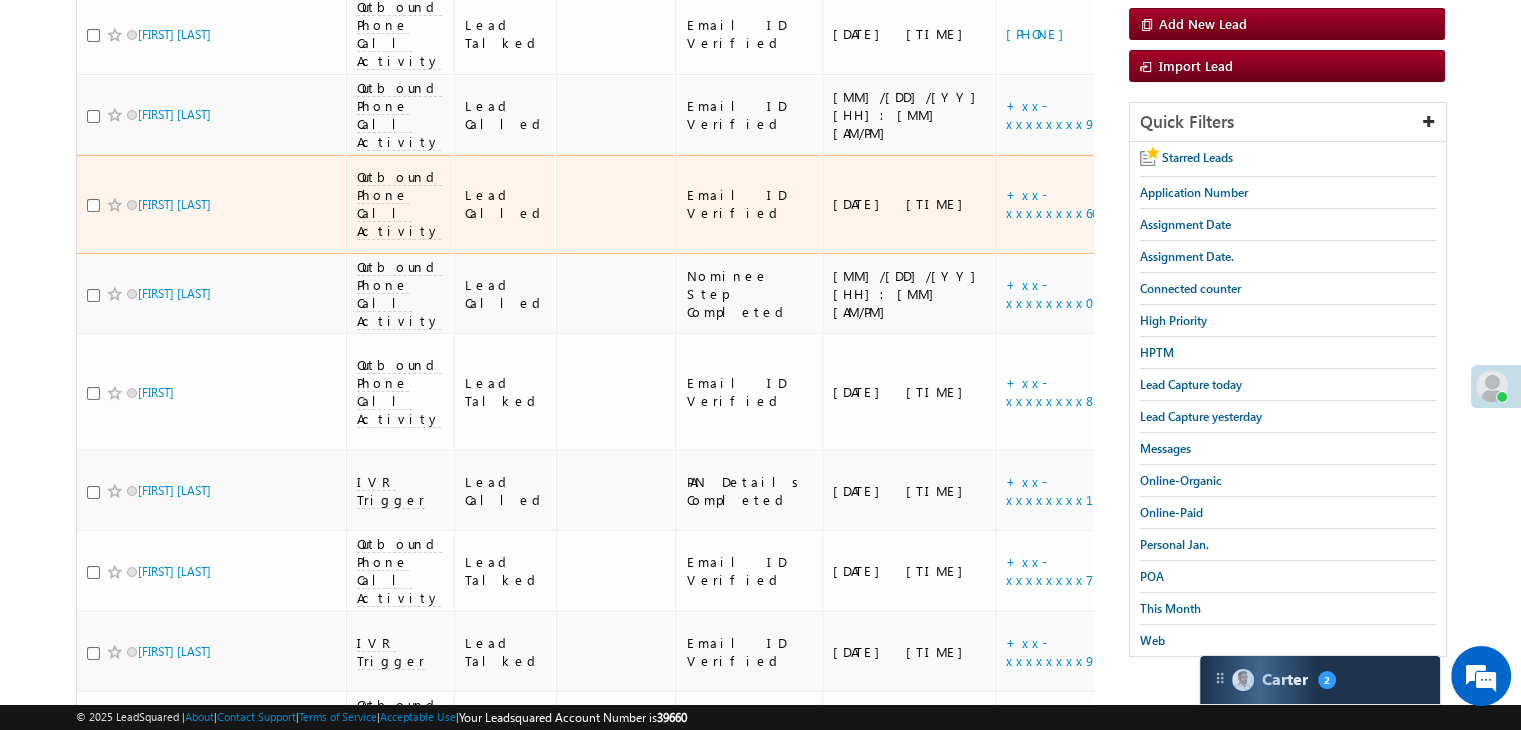 scroll, scrollTop: 300, scrollLeft: 0, axis: vertical 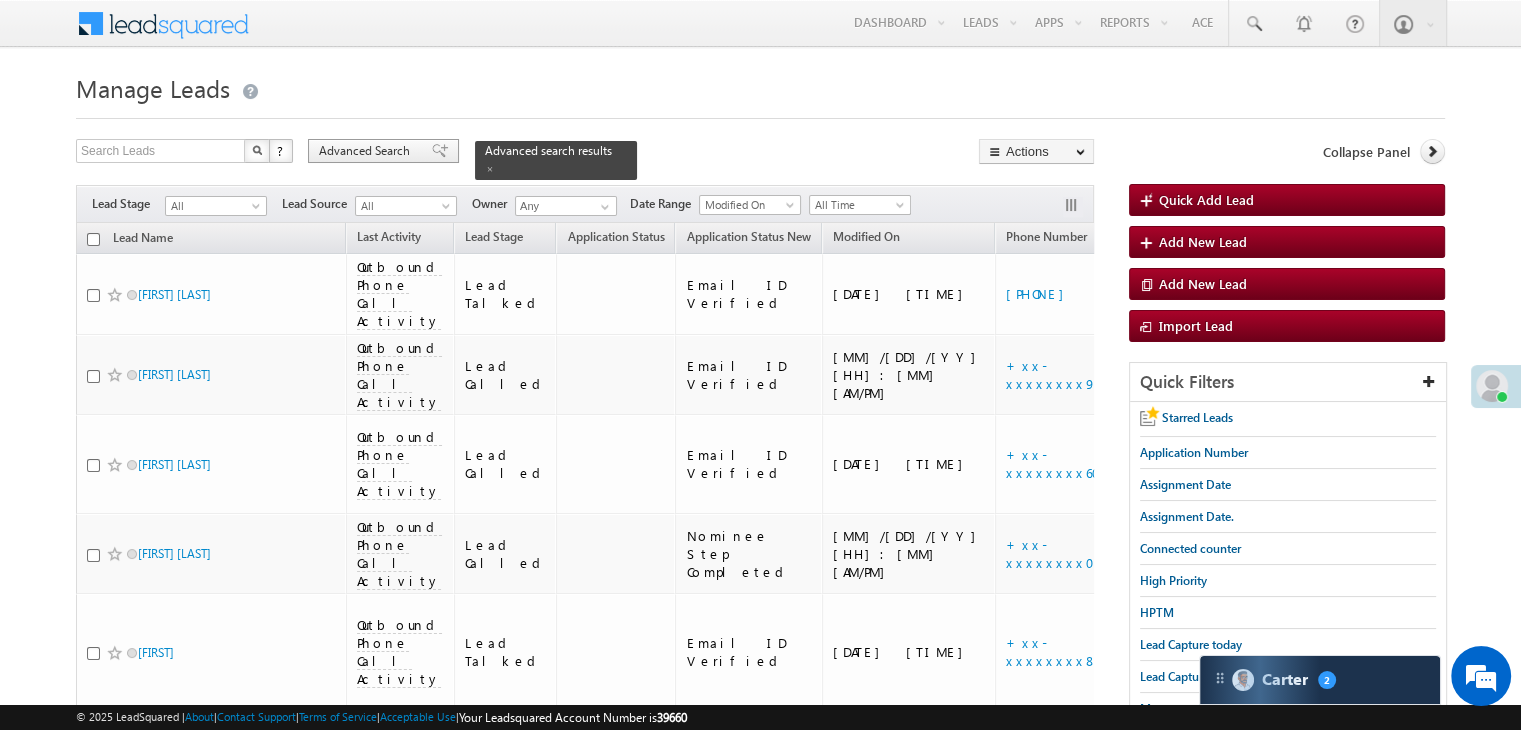 click on "Advanced Search" at bounding box center (367, 151) 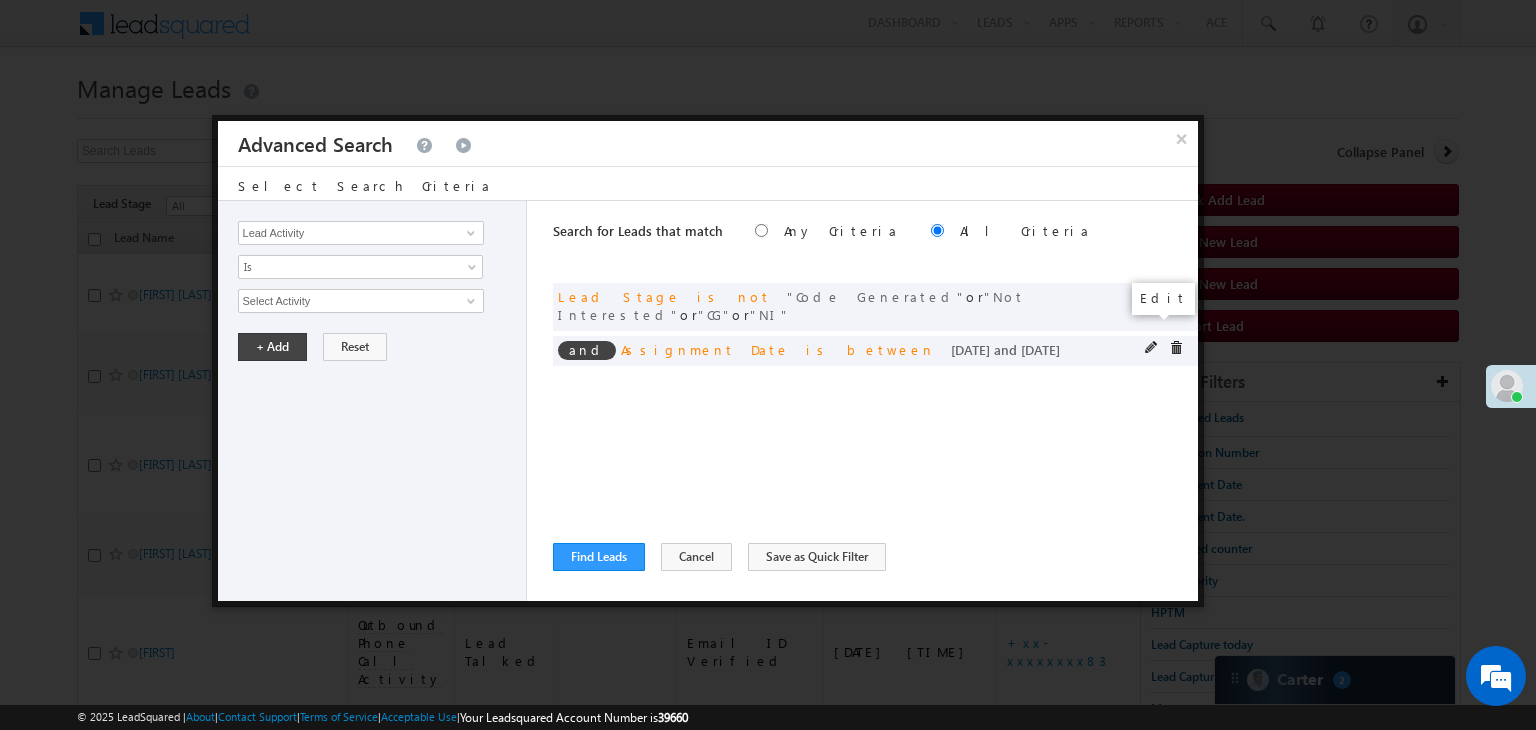click at bounding box center [1152, 348] 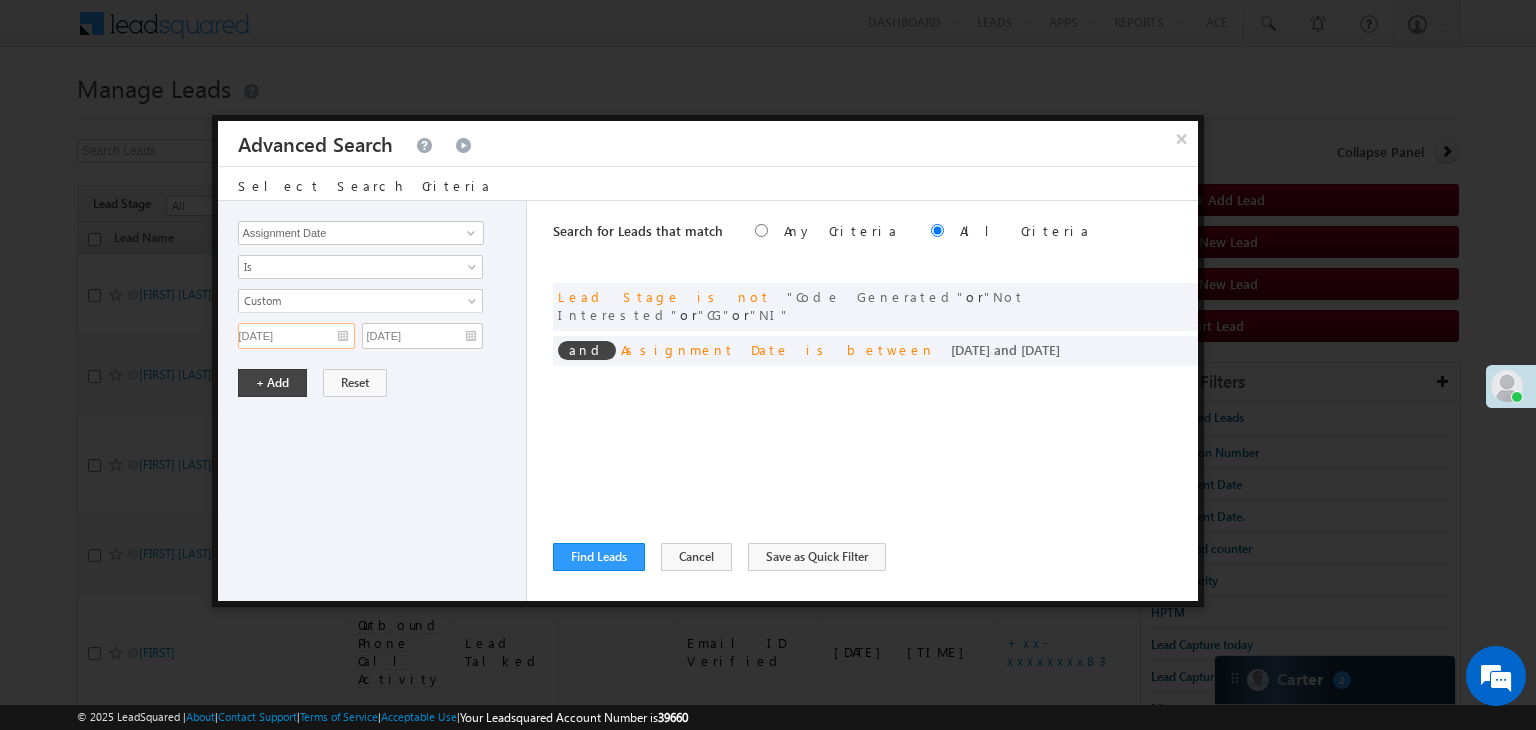 click on "[DATE]" at bounding box center (296, 336) 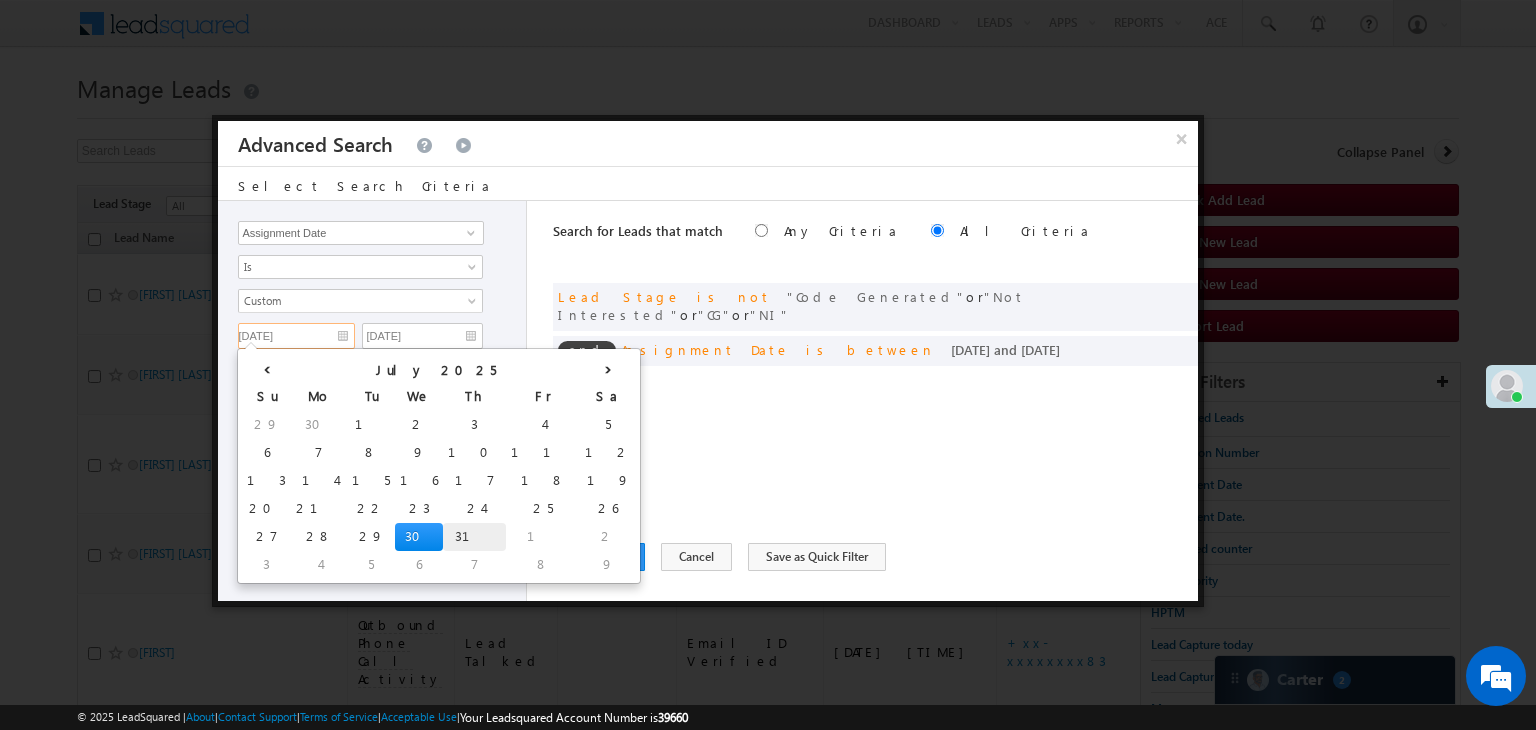 click on "31" at bounding box center [474, 537] 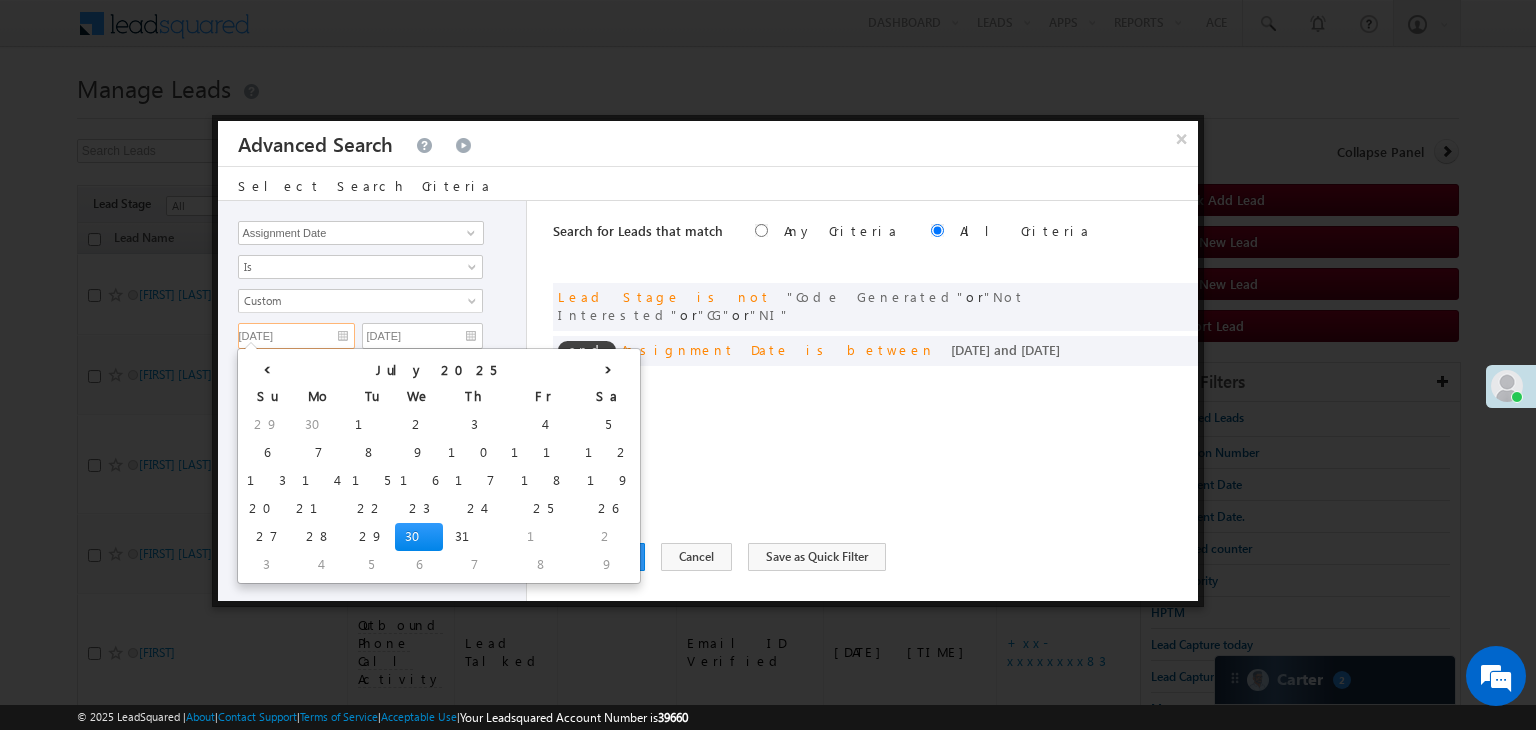 type on "07/31/25" 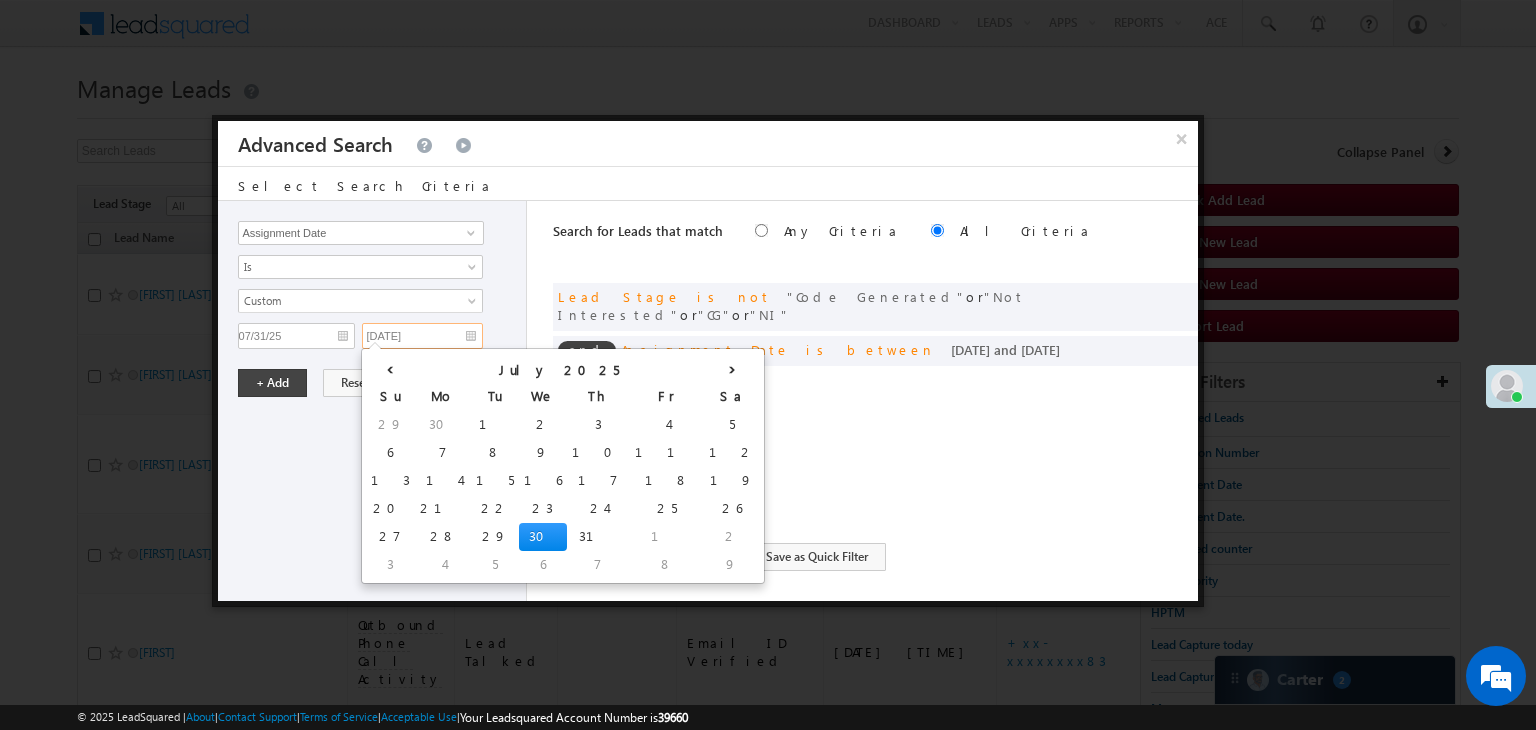 click on "[DATE]" at bounding box center [422, 336] 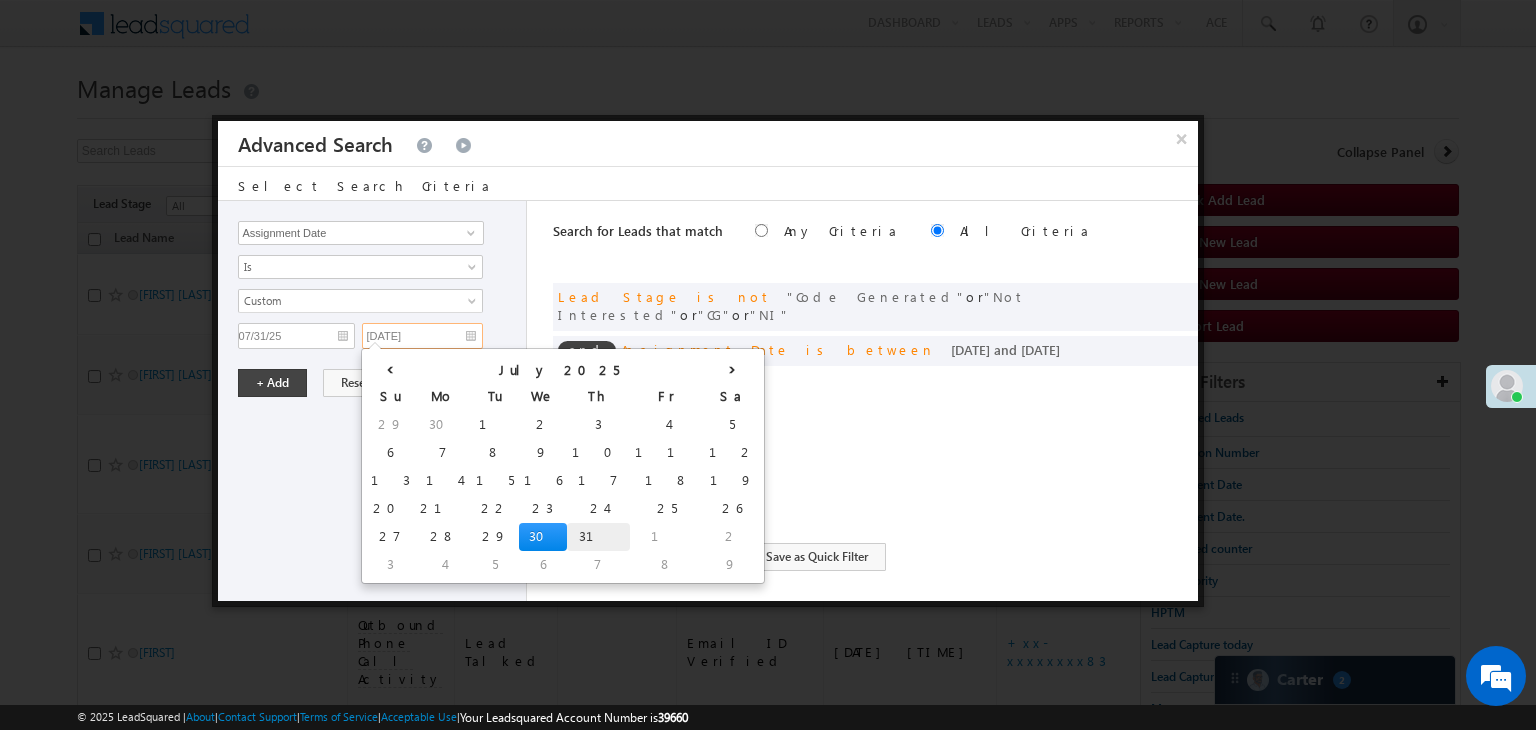 click on "31" at bounding box center (598, 537) 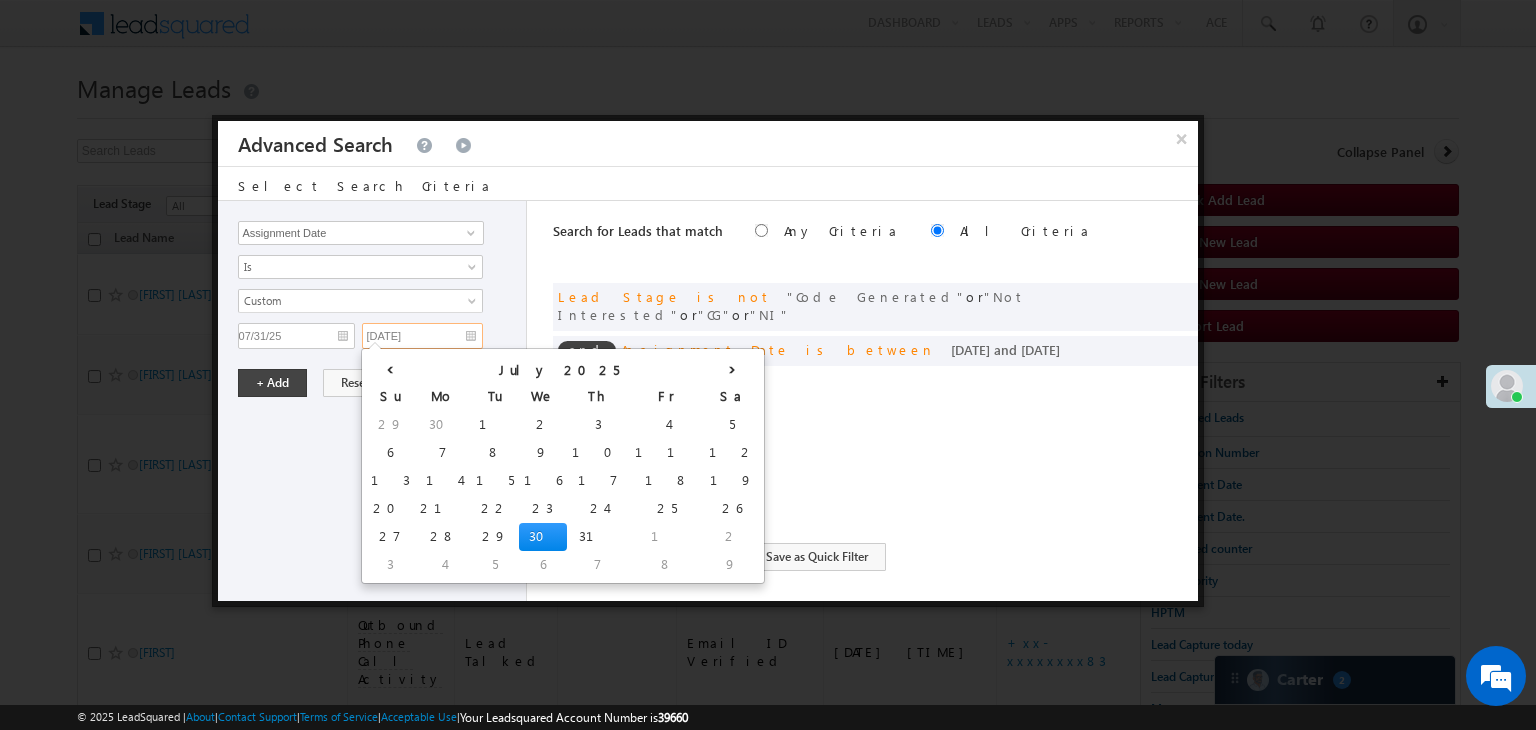 type on "07/31/25" 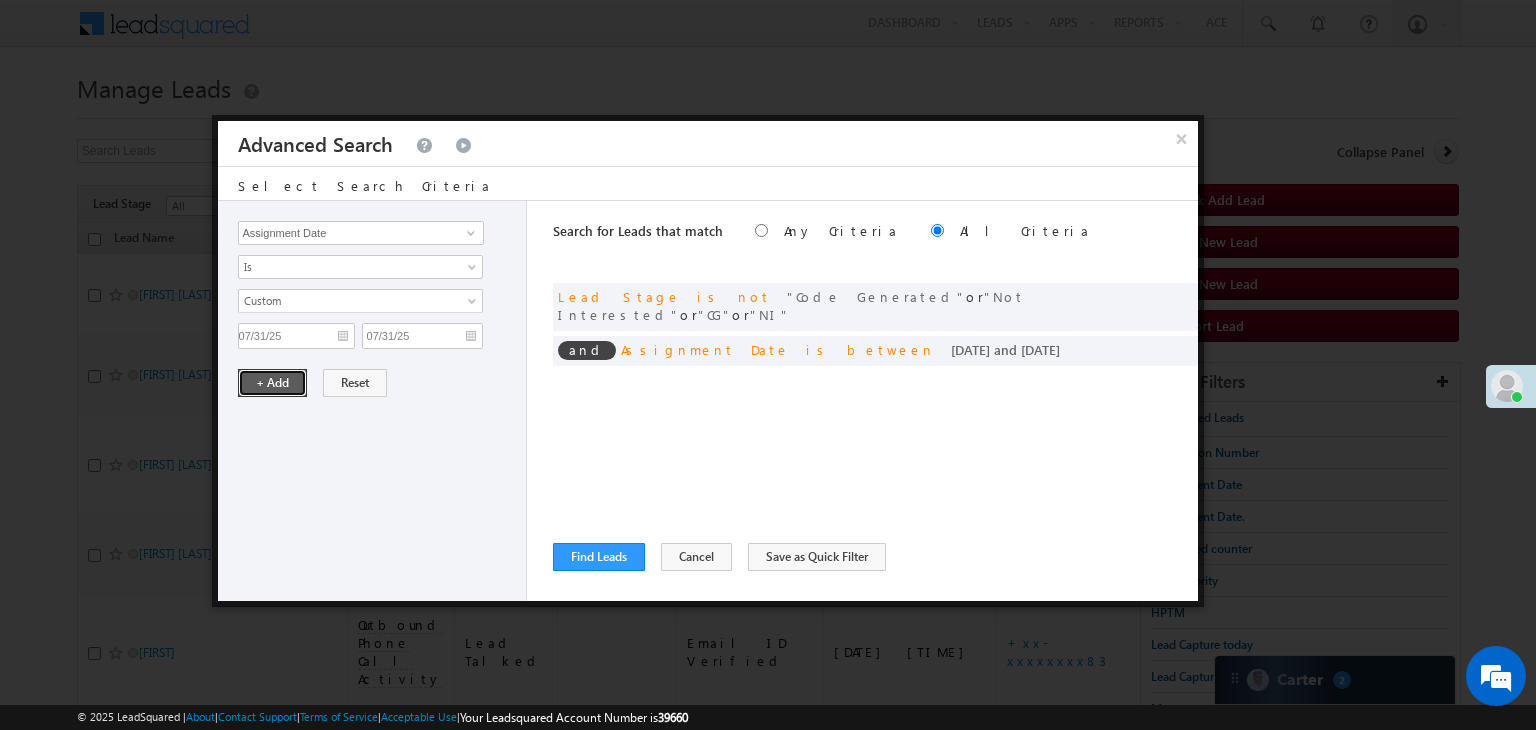 click on "+ Add" at bounding box center (272, 383) 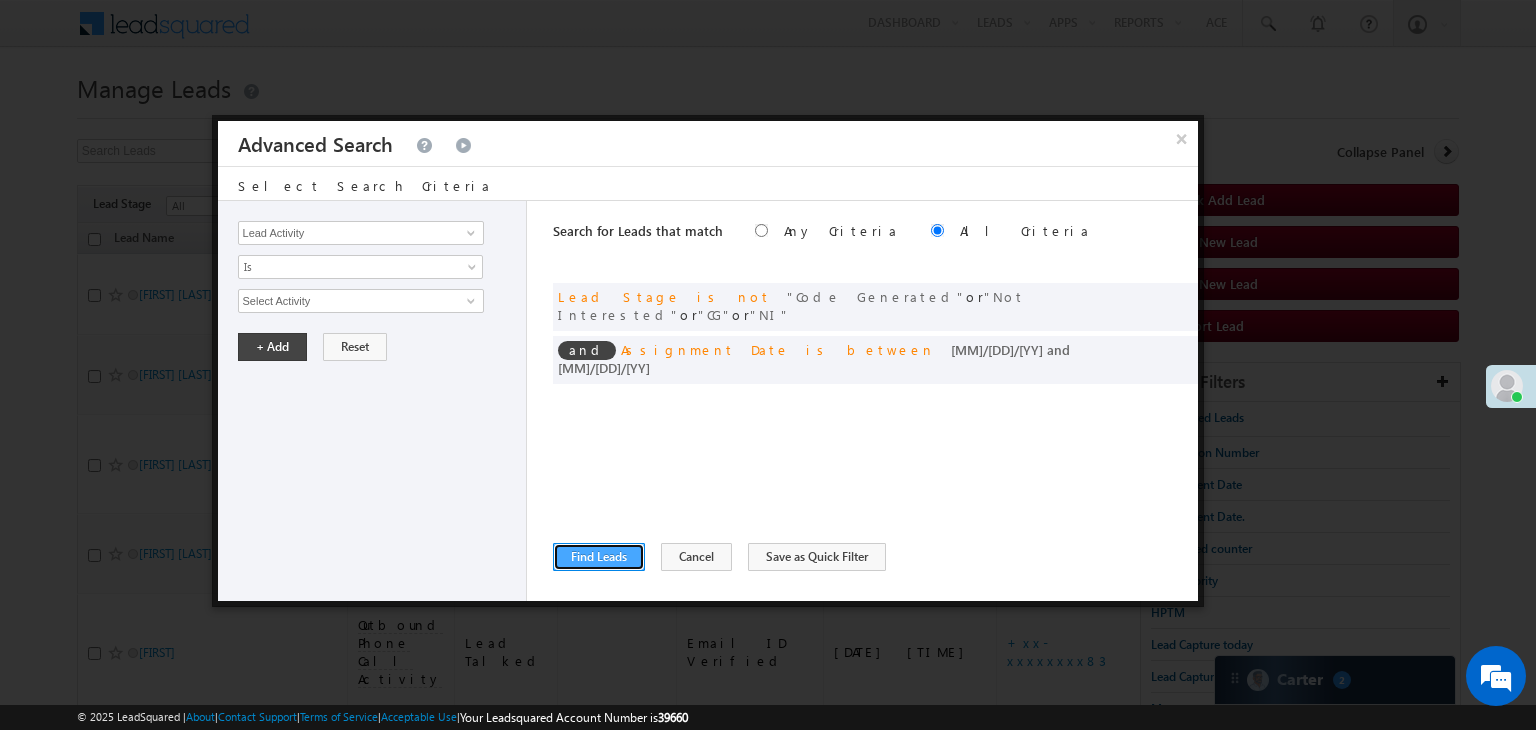 click on "Find Leads" at bounding box center [599, 557] 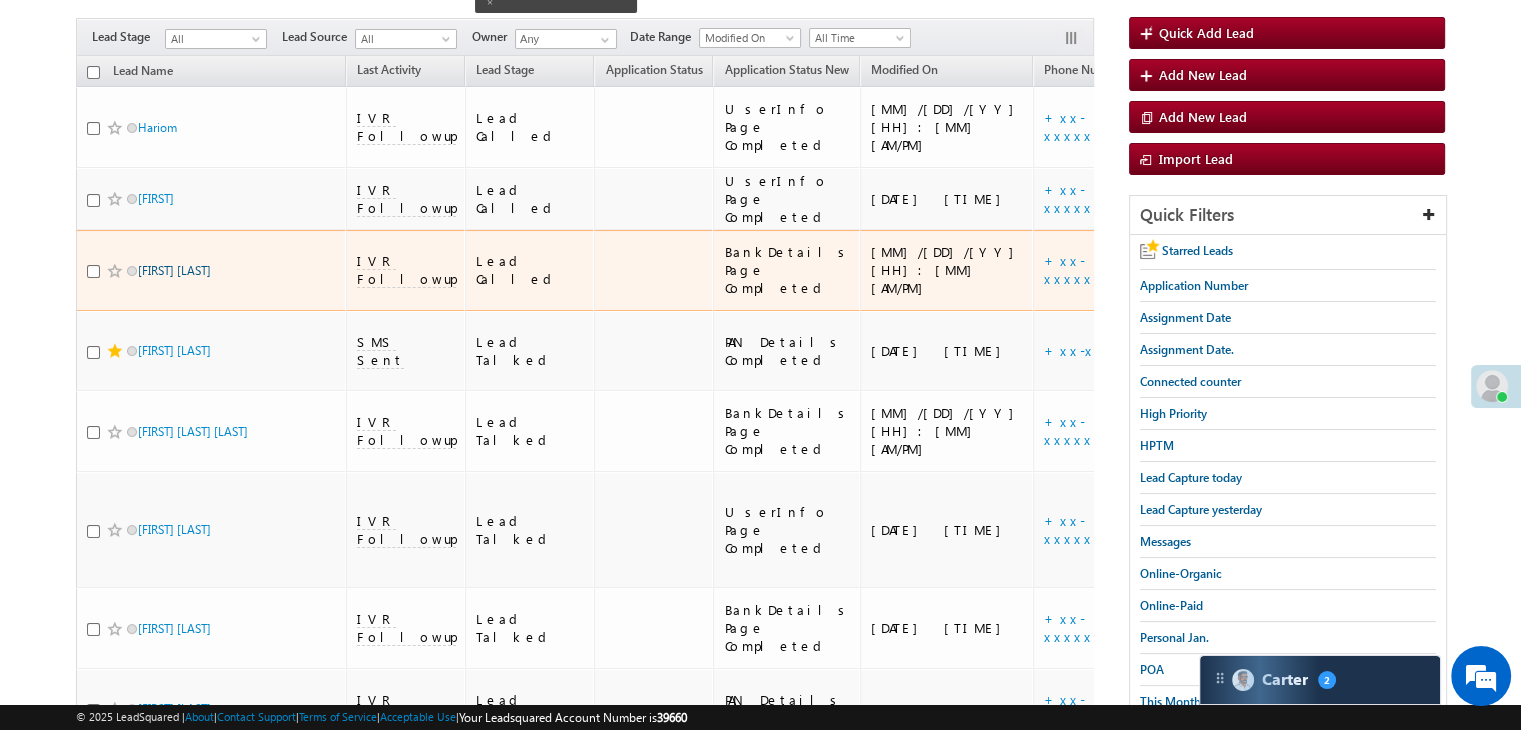 scroll, scrollTop: 200, scrollLeft: 0, axis: vertical 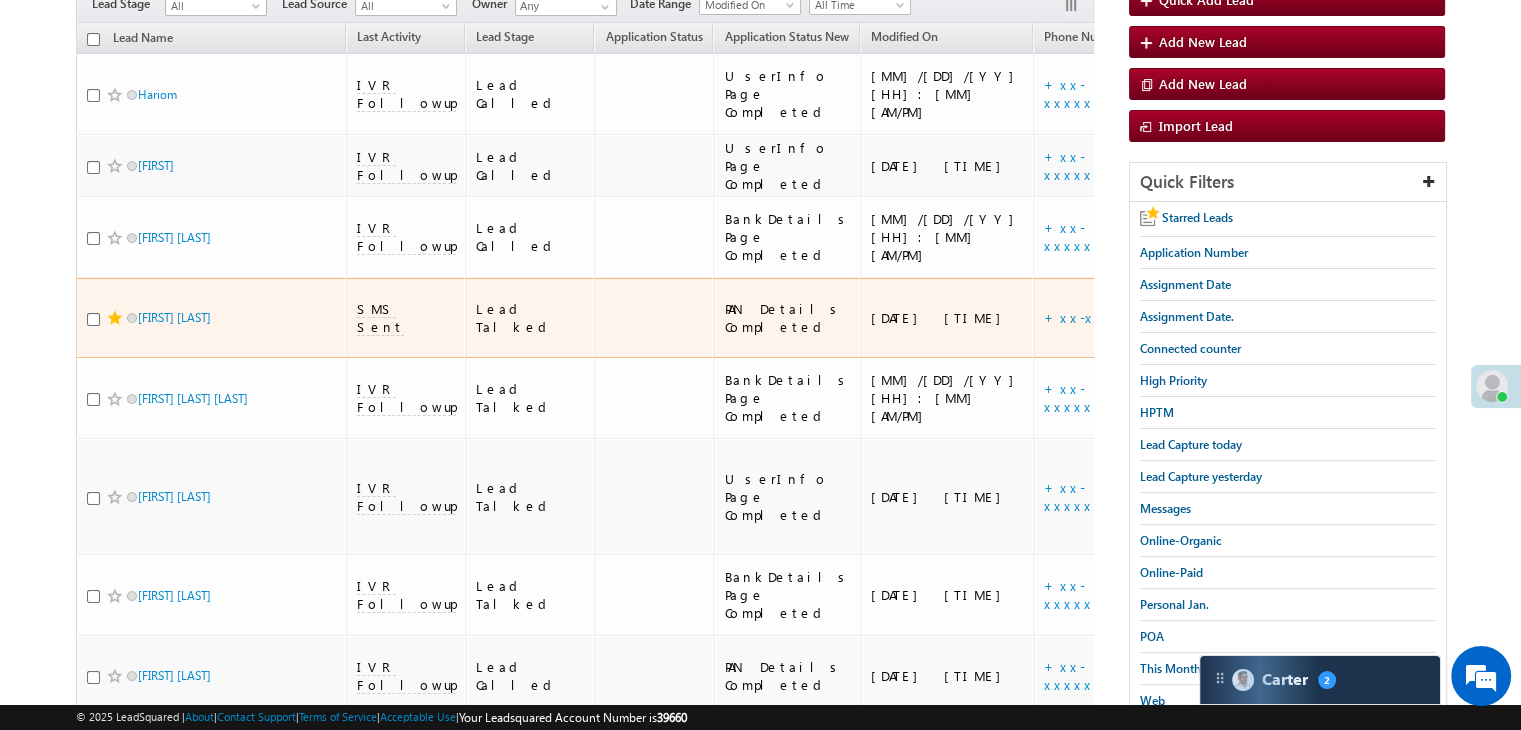 click at bounding box center [115, 318] 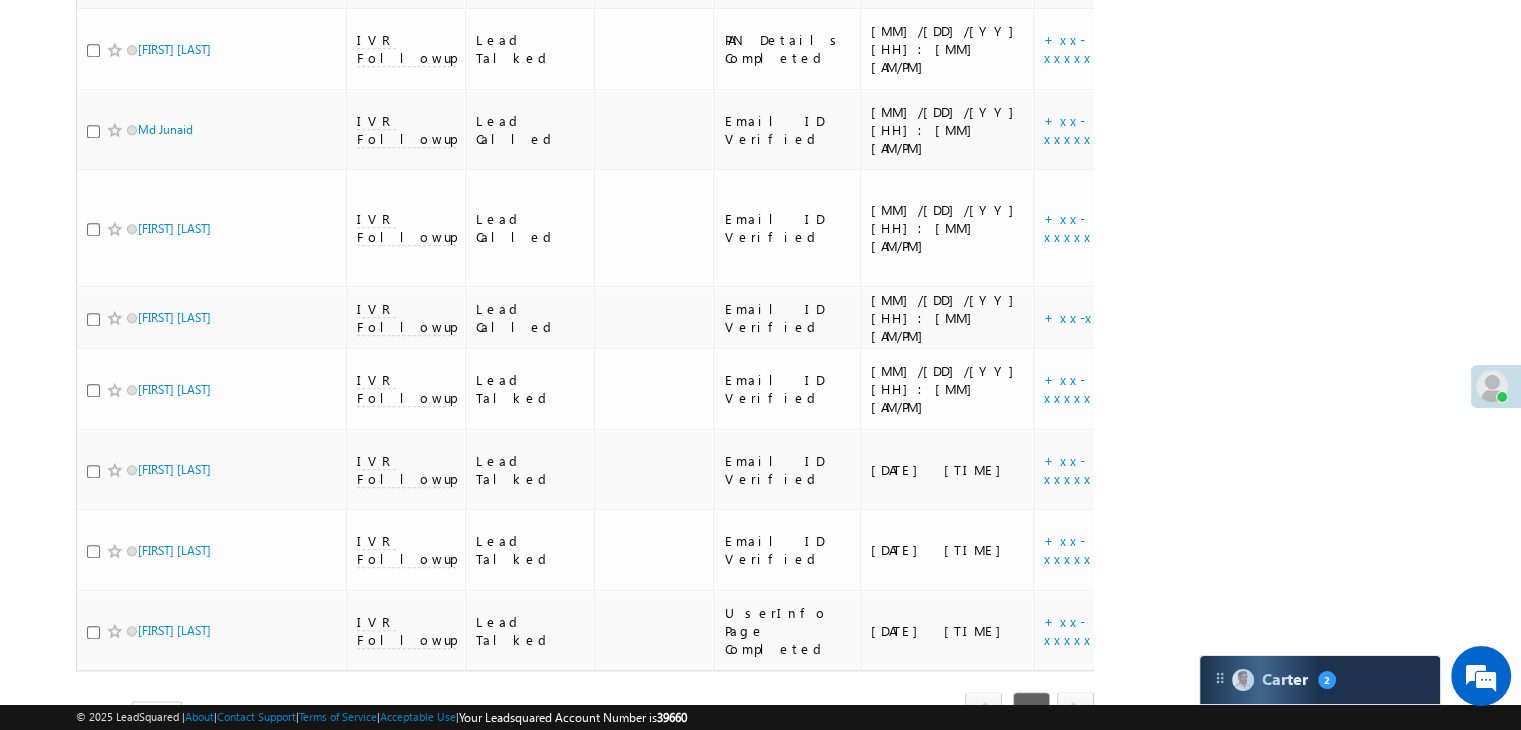 scroll, scrollTop: 2200, scrollLeft: 0, axis: vertical 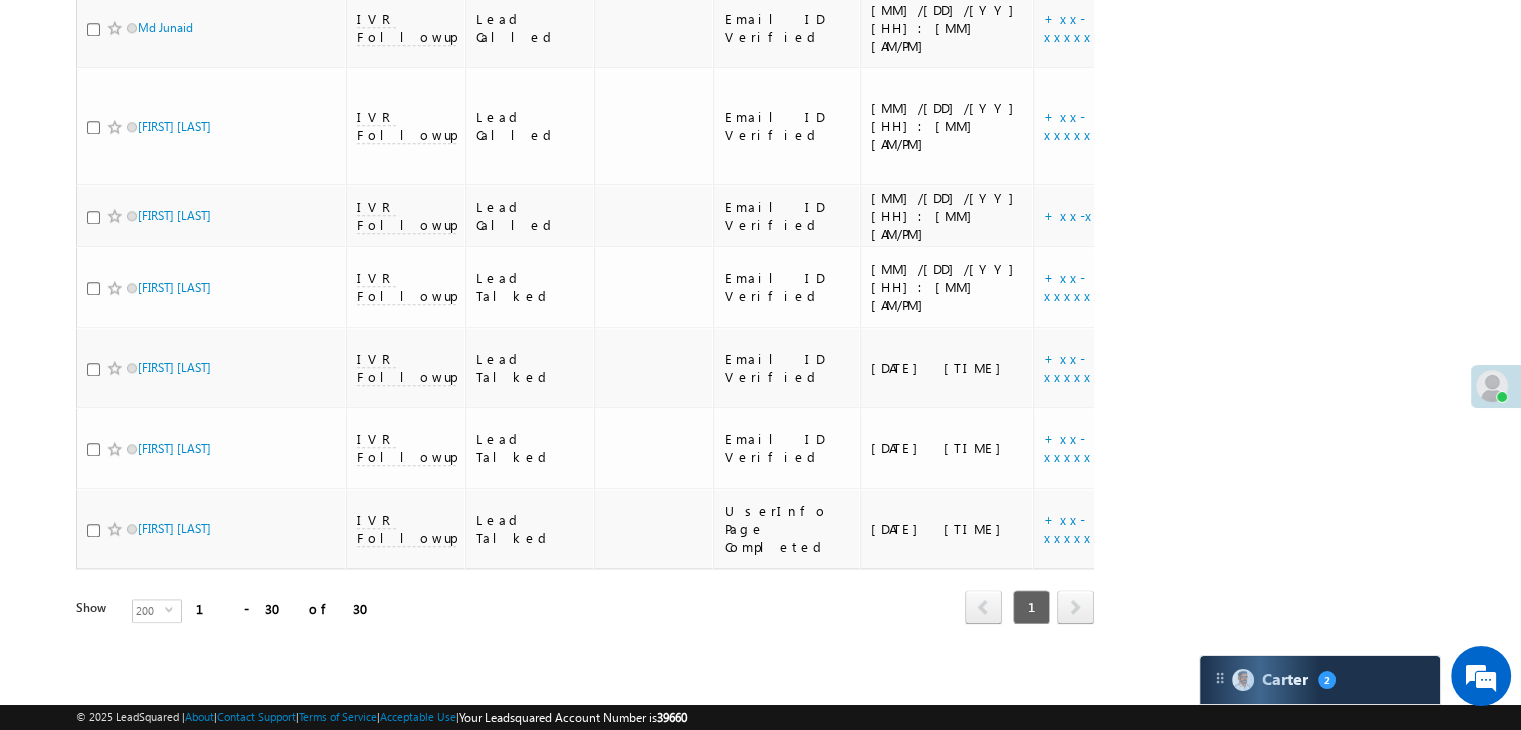 click at bounding box center [115, -213] 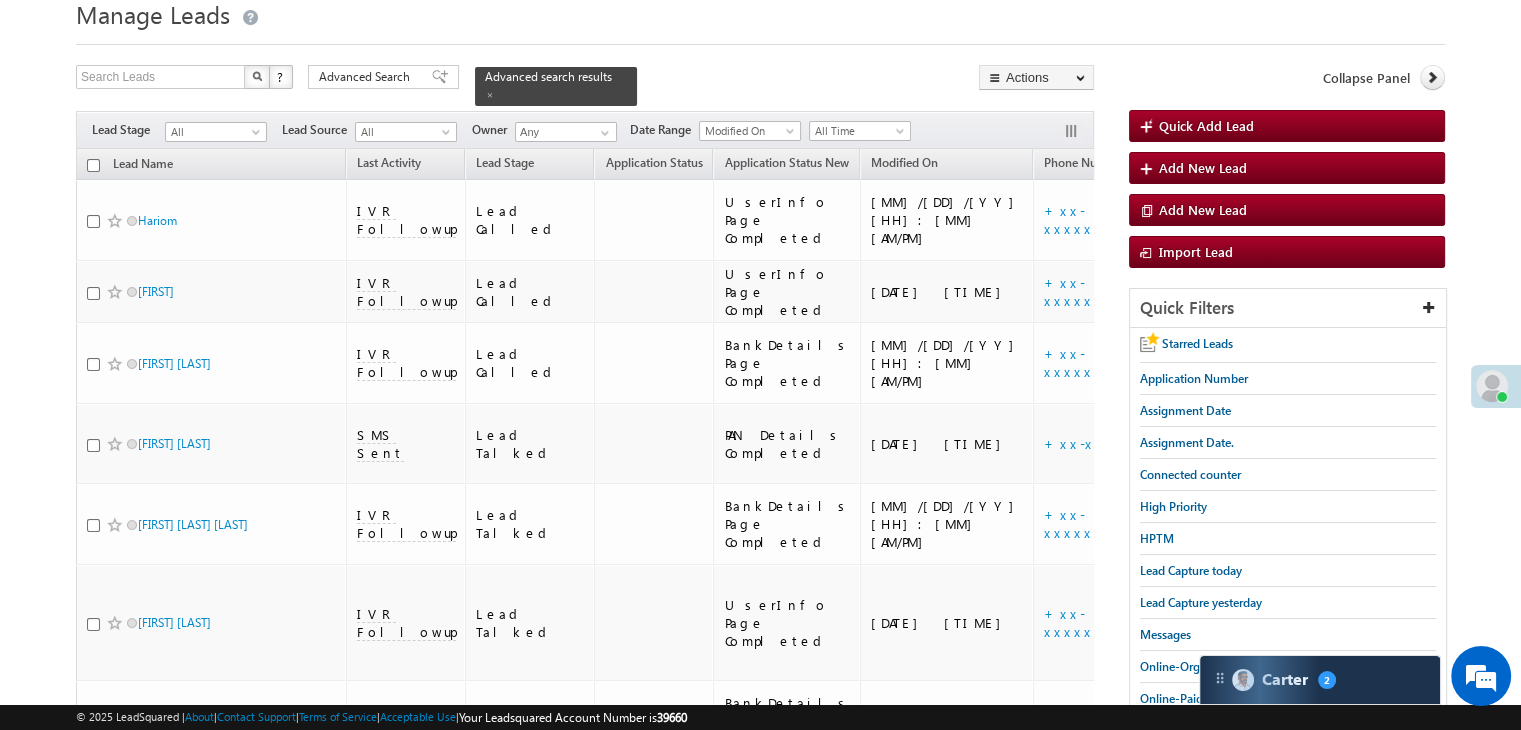 scroll, scrollTop: 69, scrollLeft: 0, axis: vertical 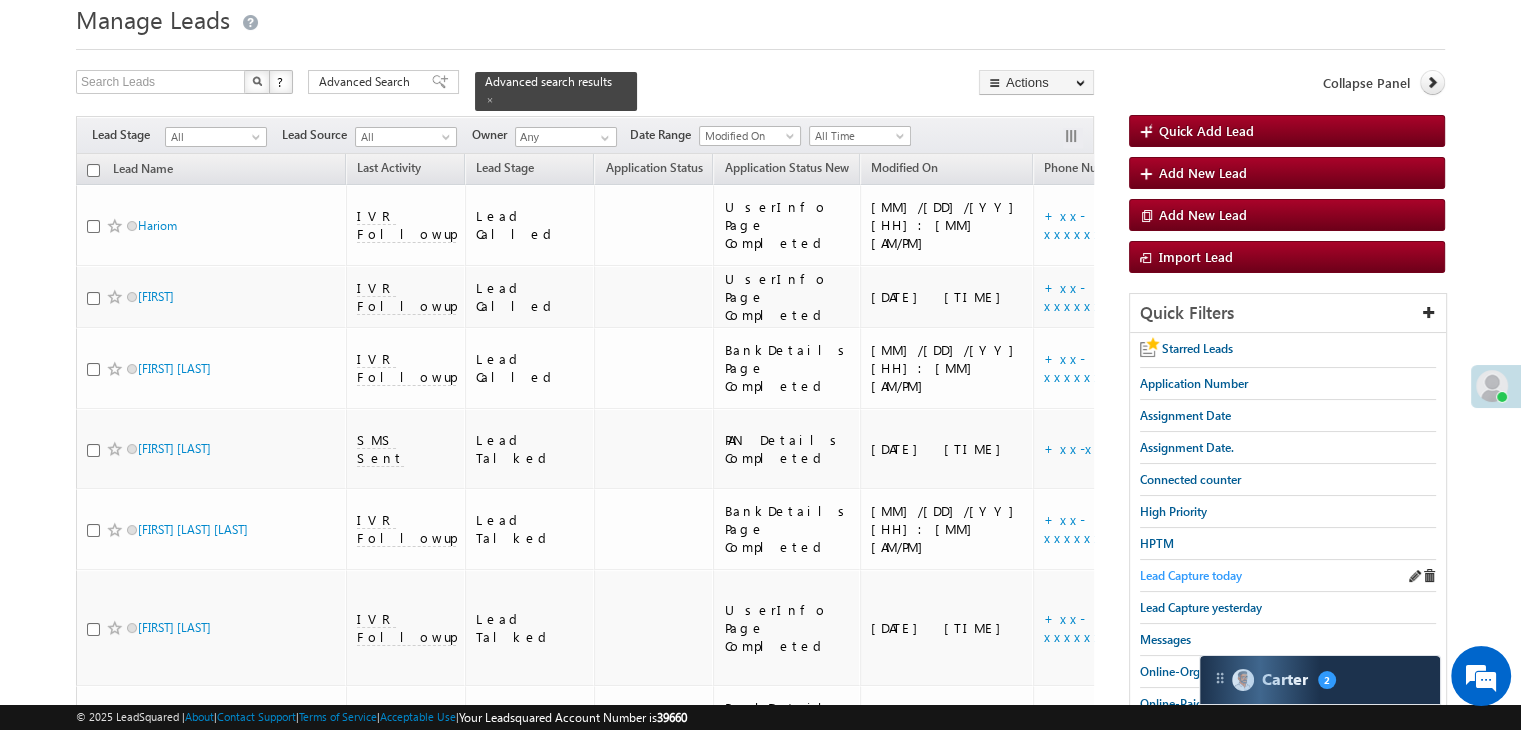 click on "Lead Capture today" at bounding box center [1191, 575] 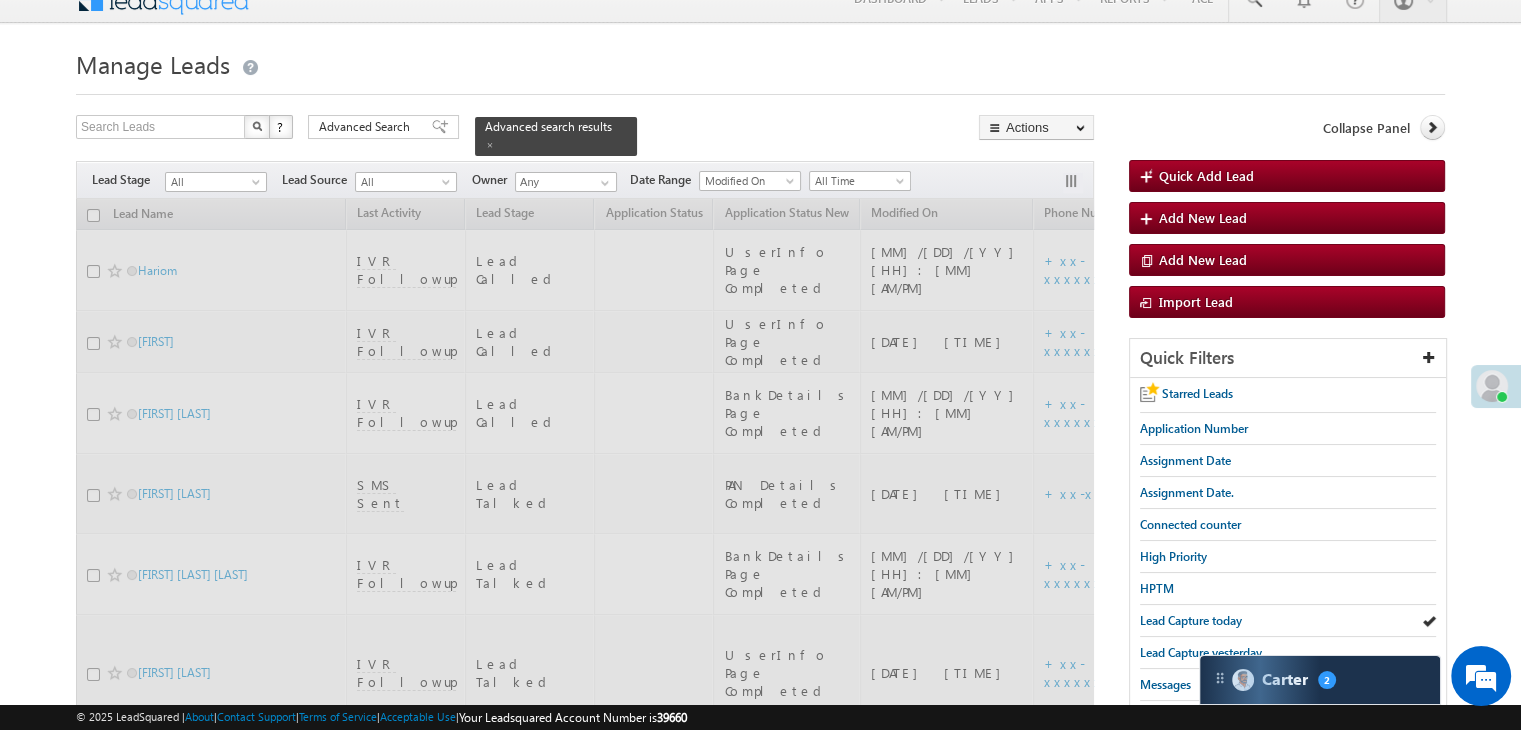 scroll, scrollTop: 0, scrollLeft: 0, axis: both 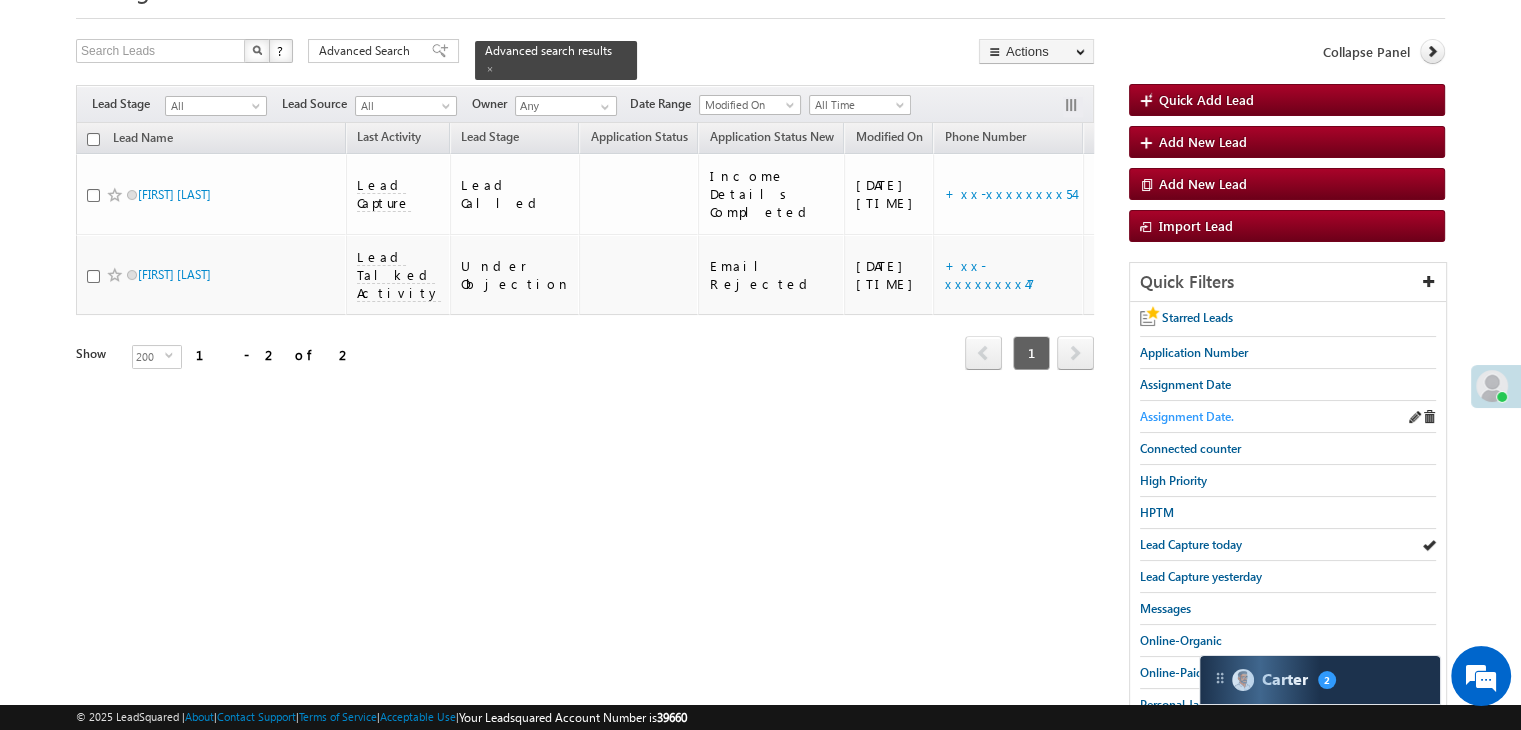 click on "Assignment Date." at bounding box center (1187, 416) 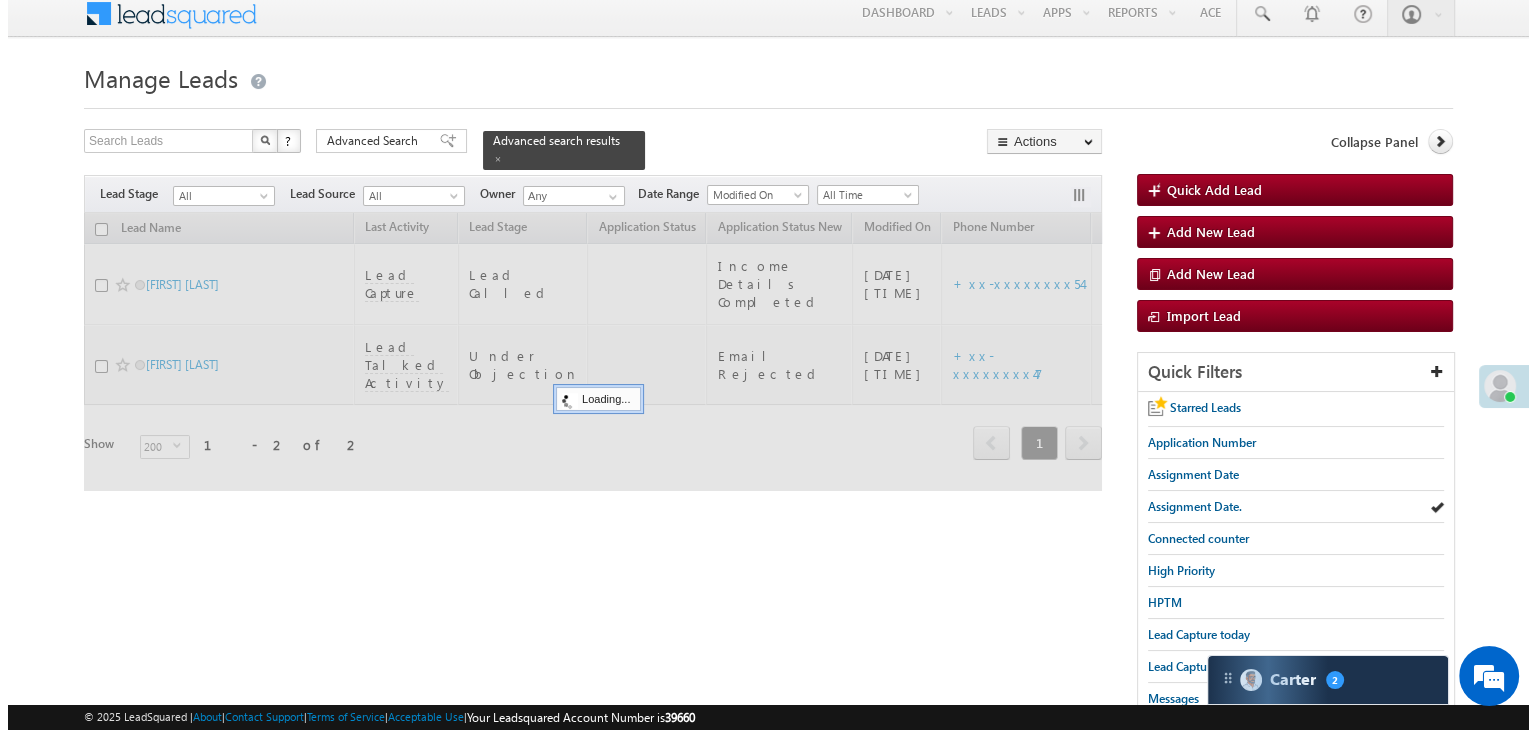 scroll, scrollTop: 0, scrollLeft: 0, axis: both 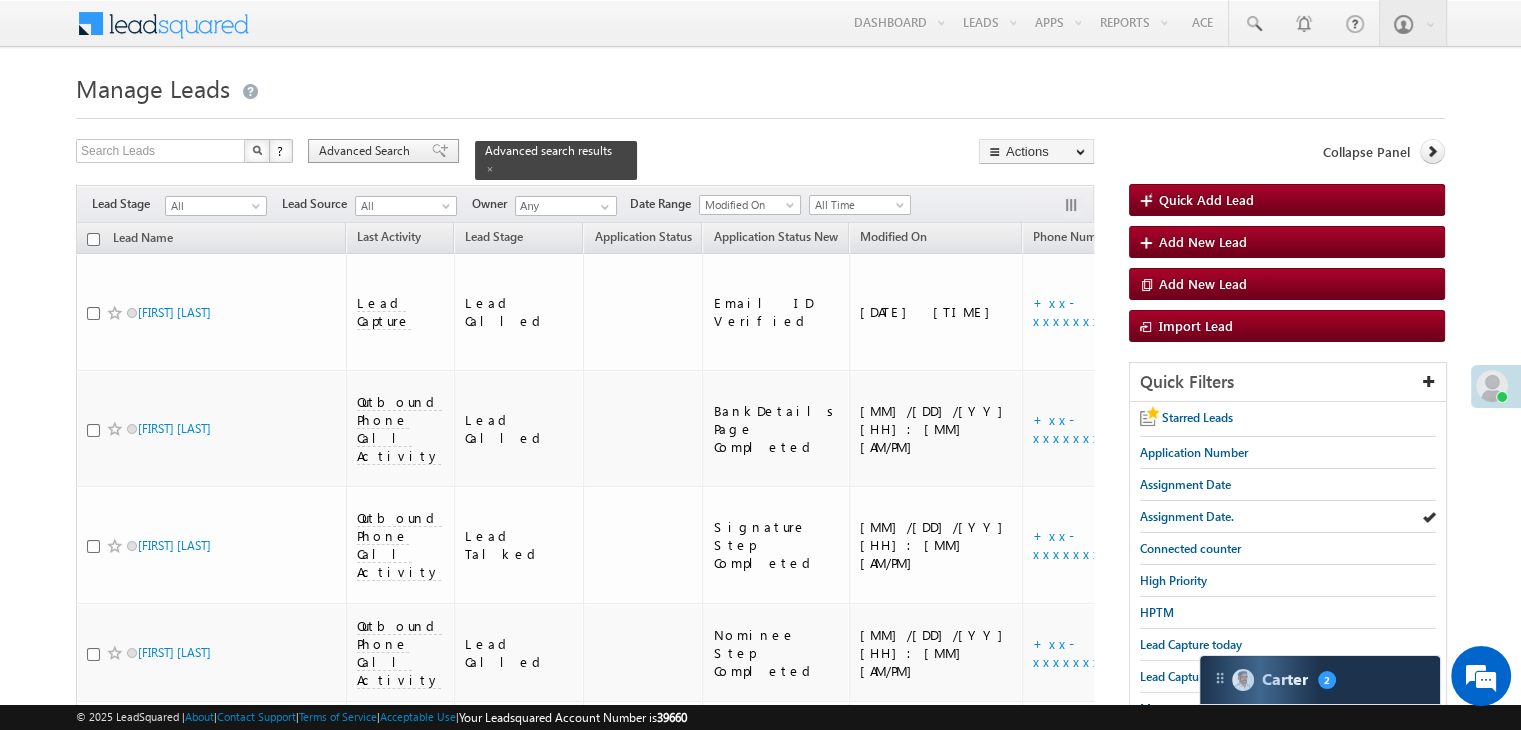 click on "Advanced Search" at bounding box center [367, 151] 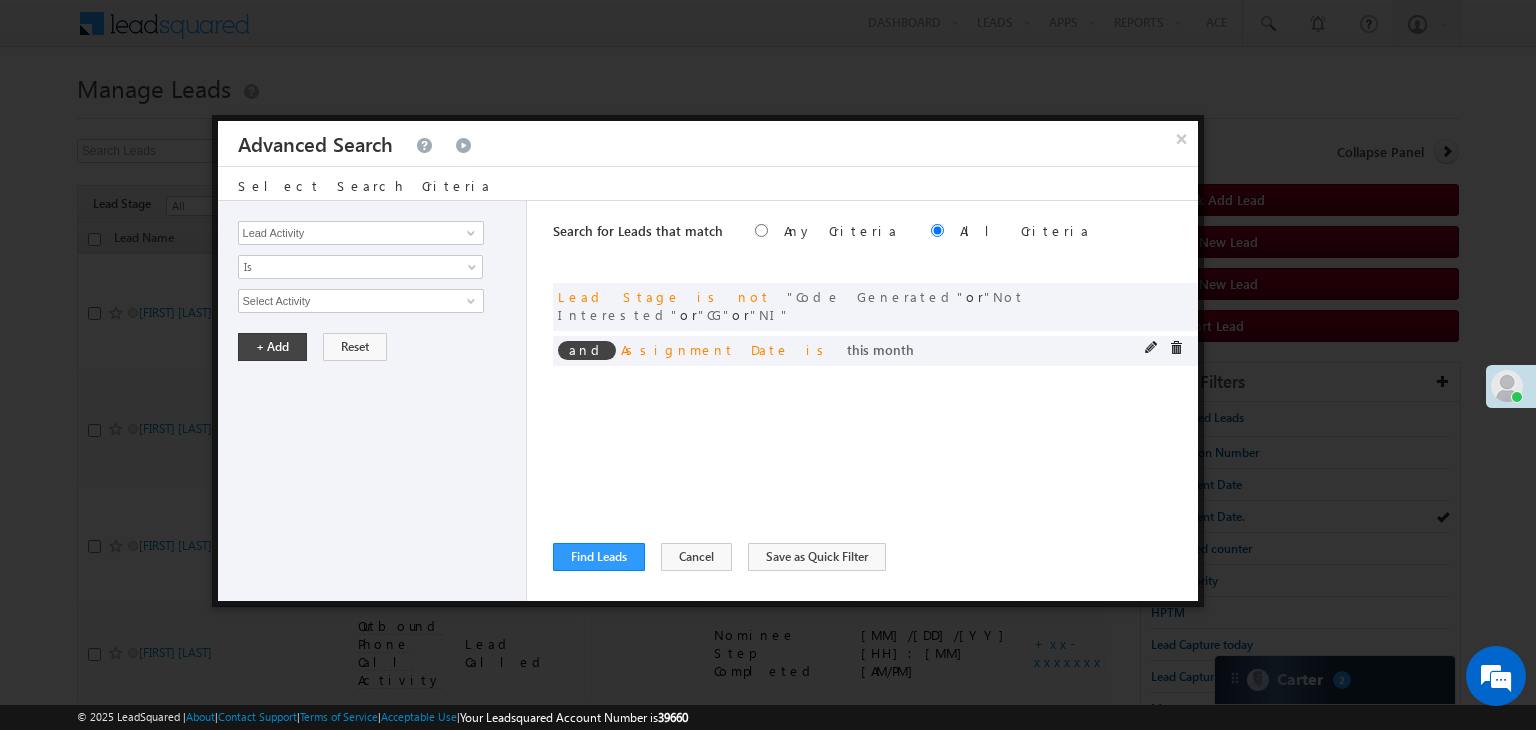 click at bounding box center [1152, 348] 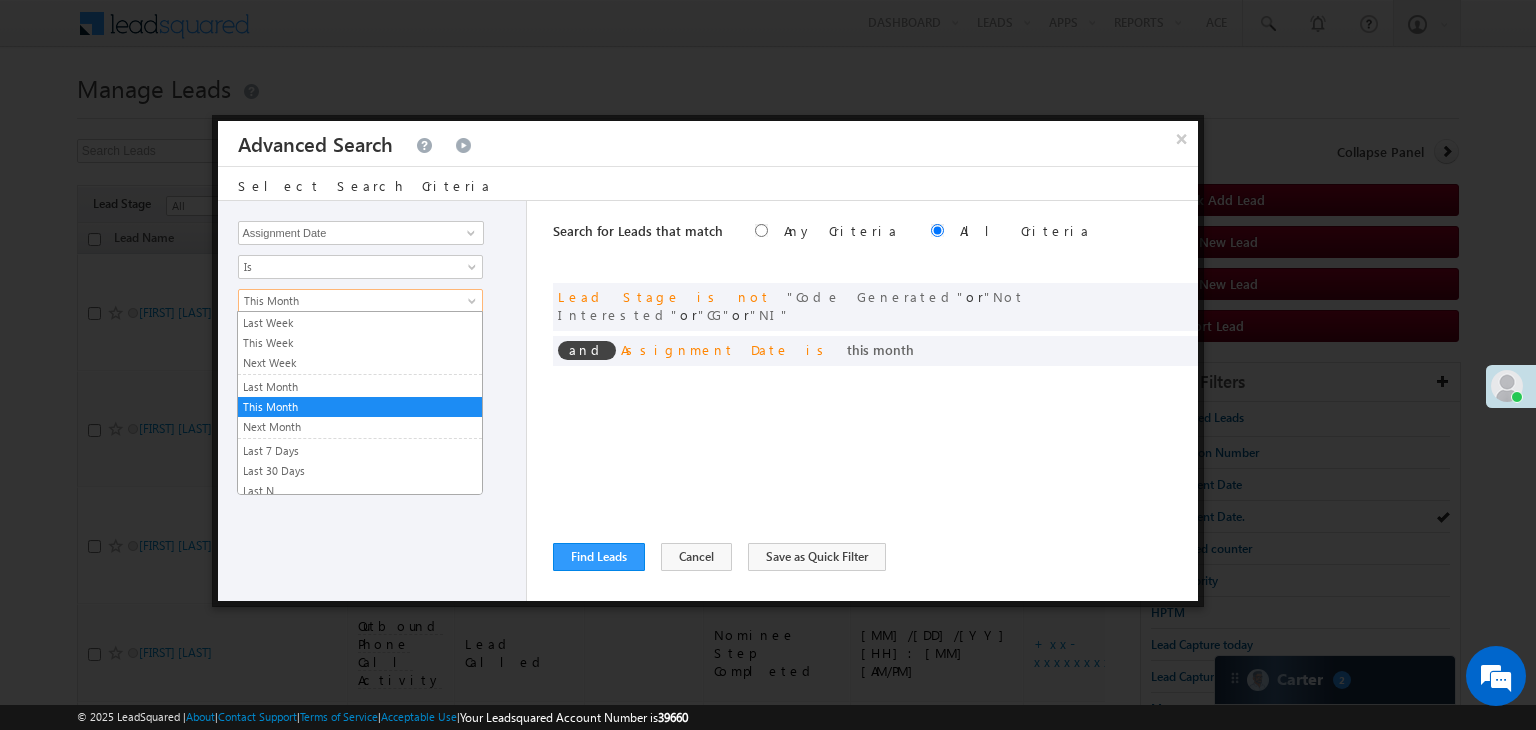 click on "This Month" at bounding box center (347, 301) 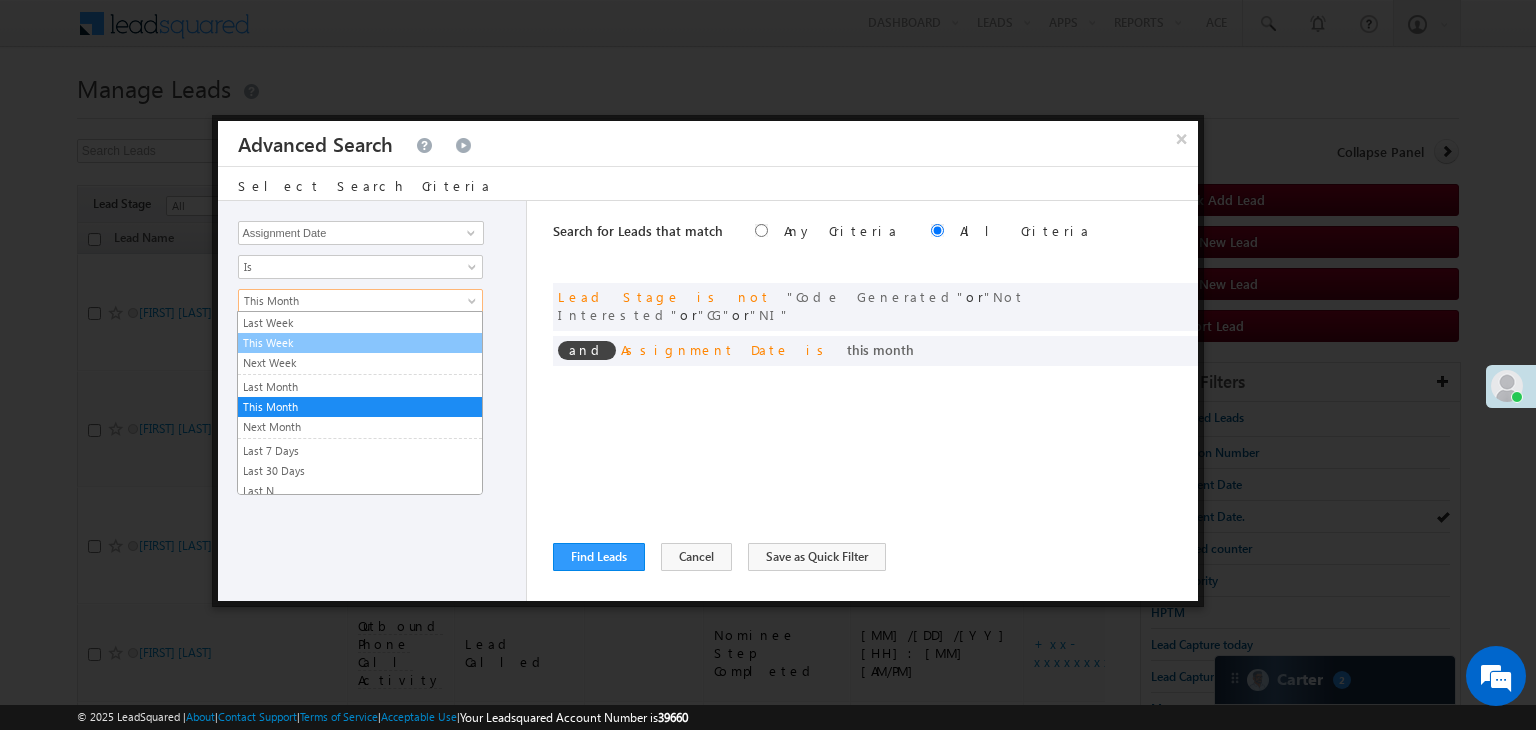 scroll, scrollTop: 7, scrollLeft: 0, axis: vertical 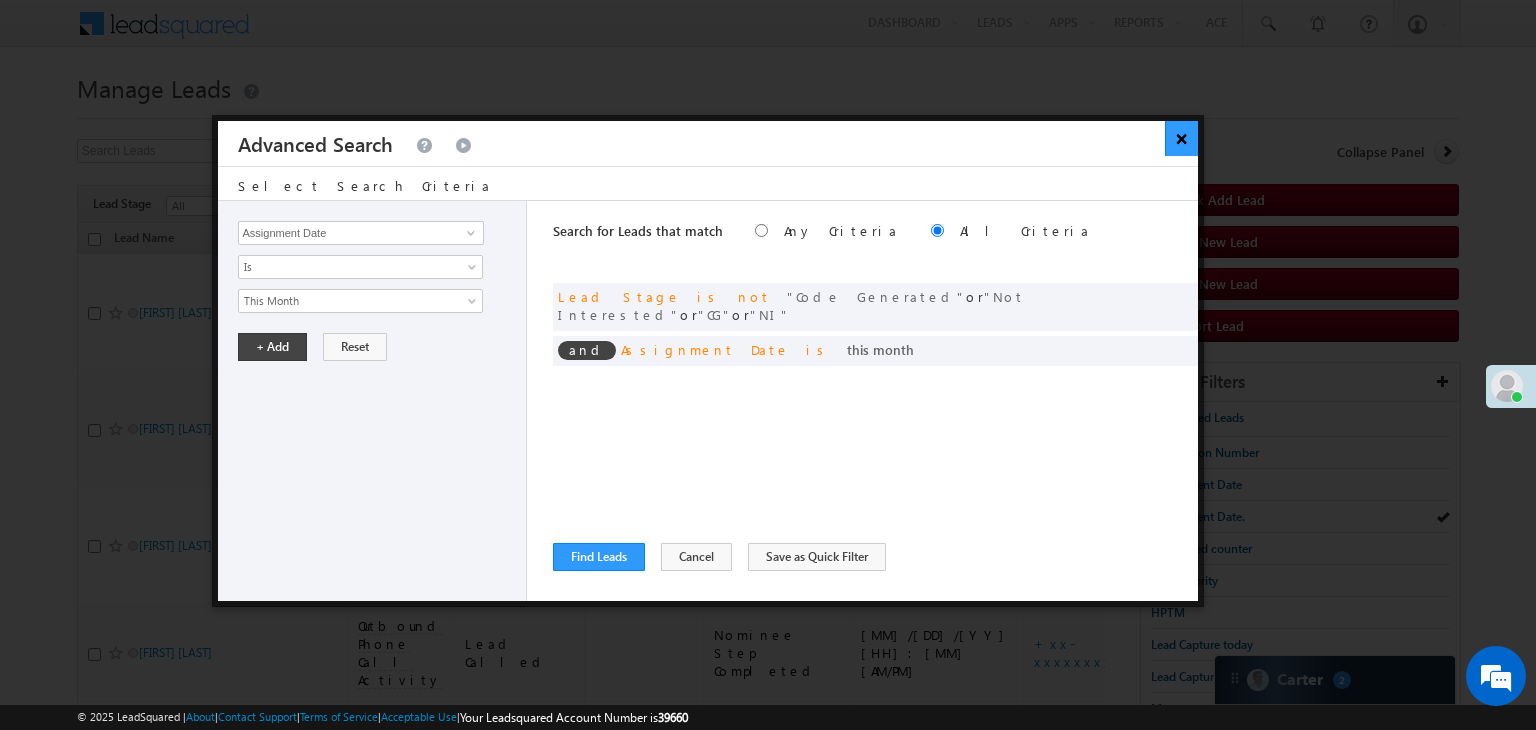 click on "×" at bounding box center [1181, 138] 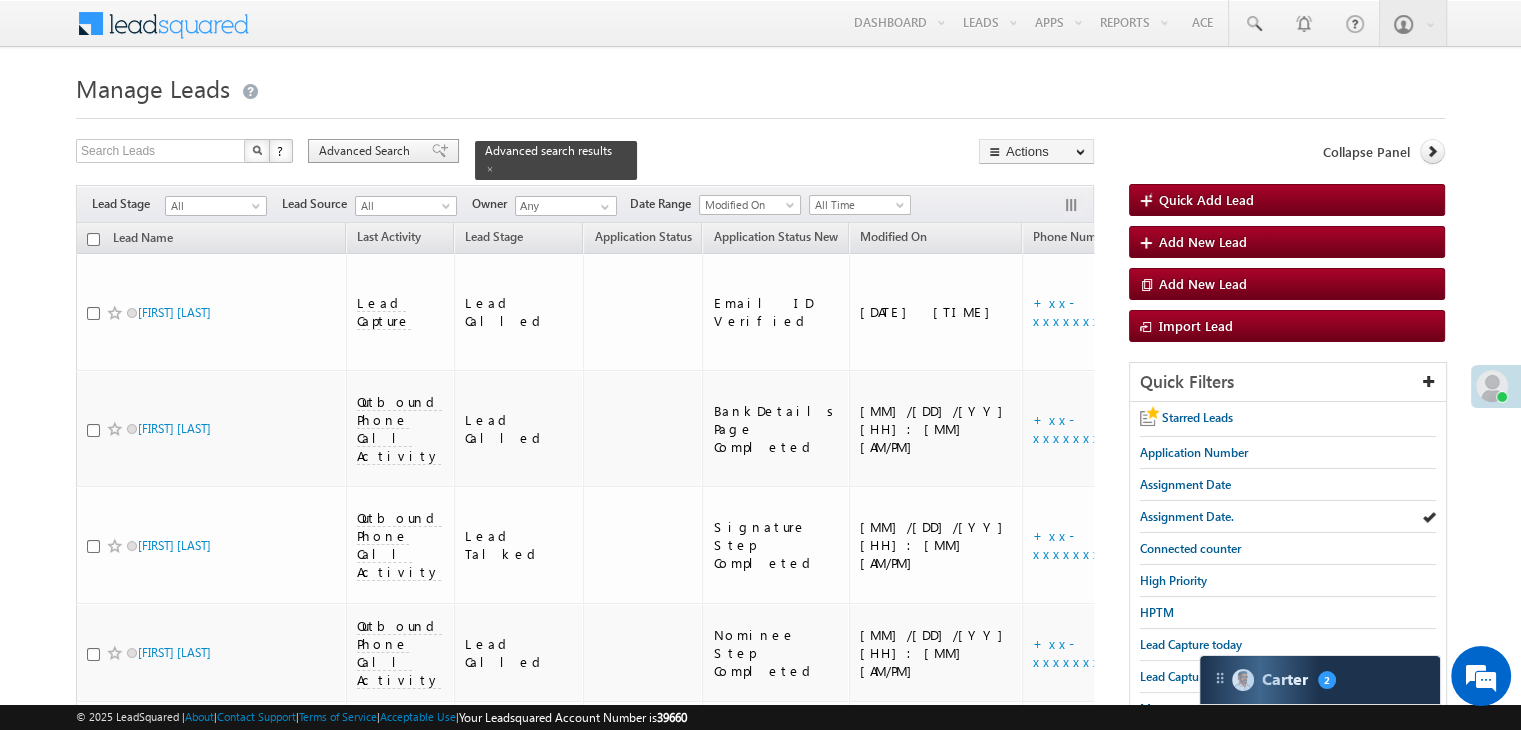 click on "Advanced Search" at bounding box center (367, 151) 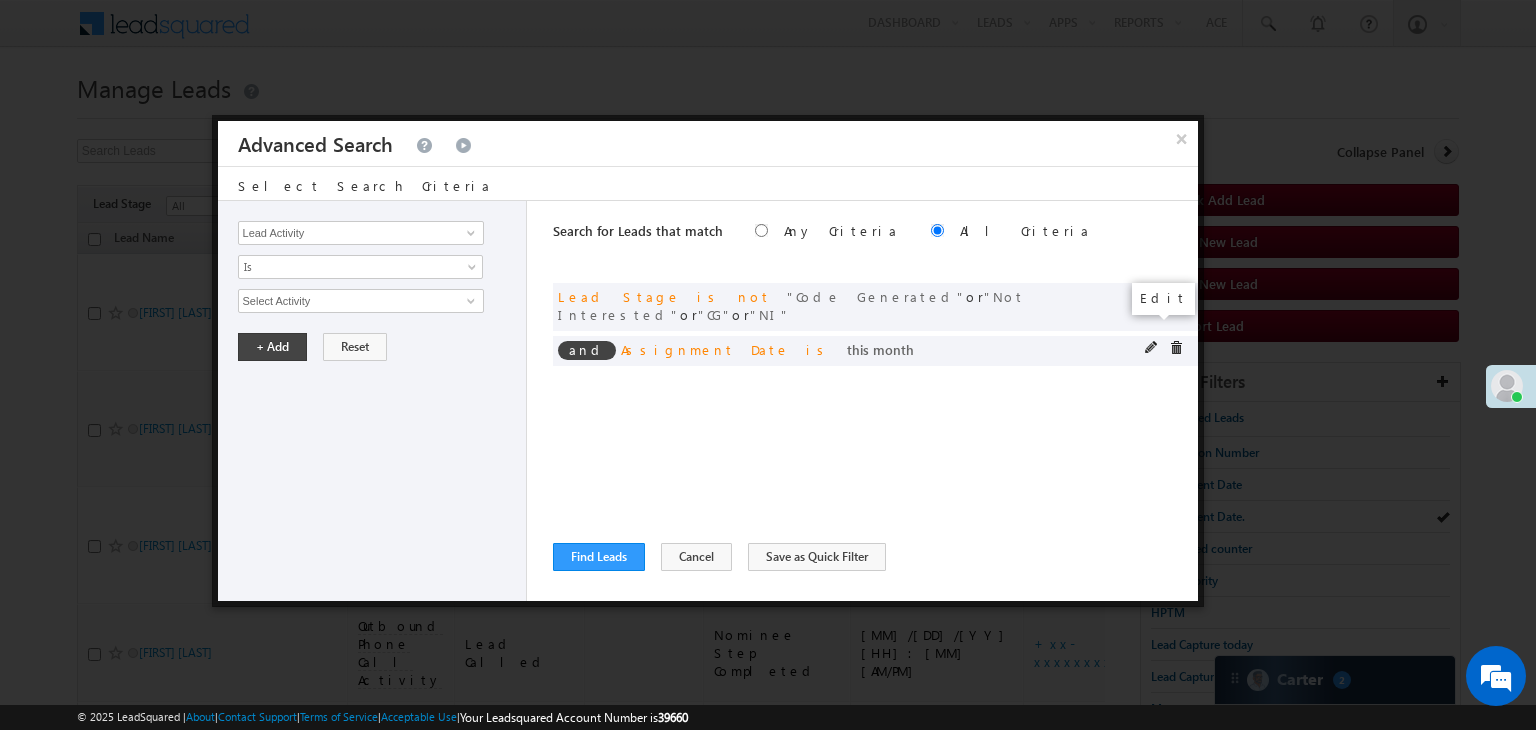 click at bounding box center [1152, 348] 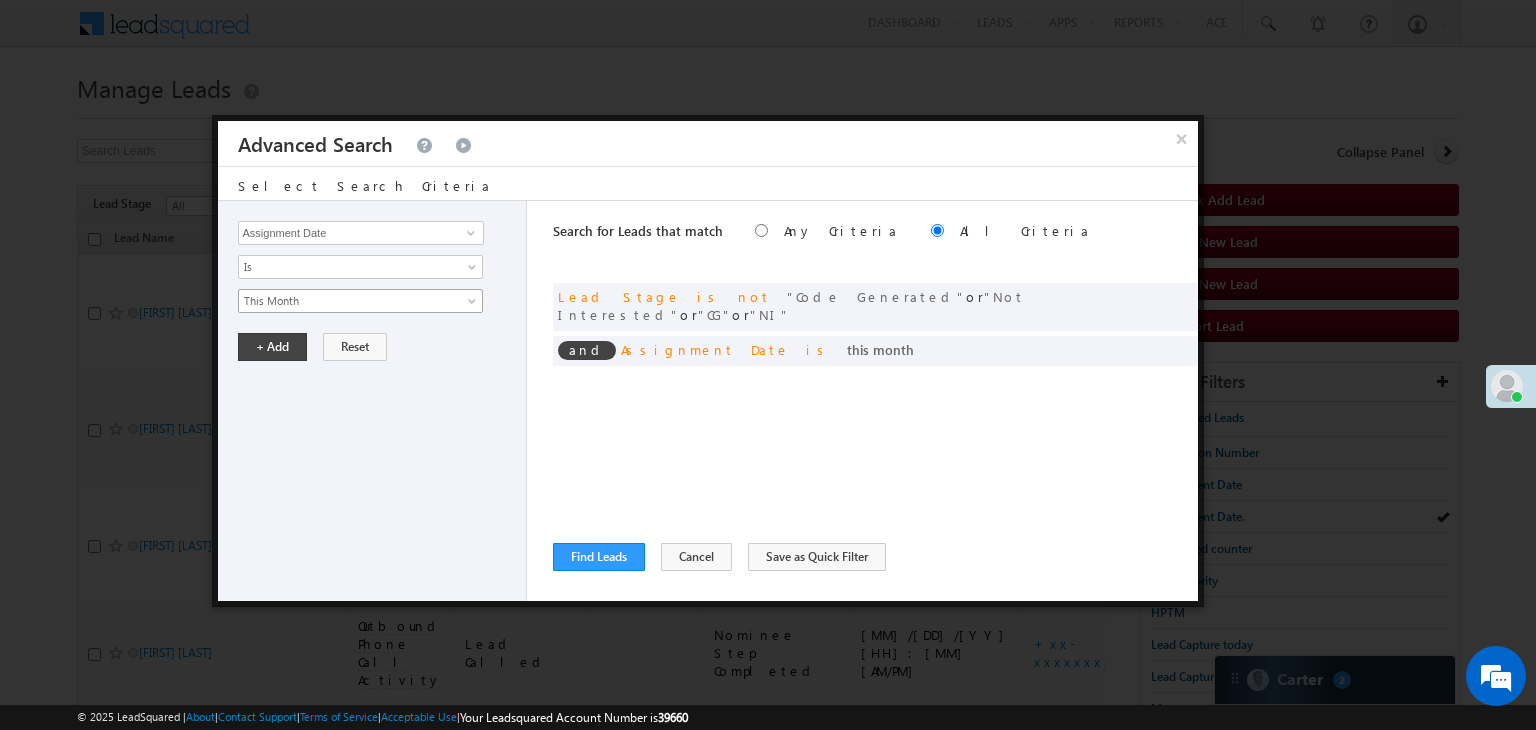 scroll, scrollTop: 107, scrollLeft: 0, axis: vertical 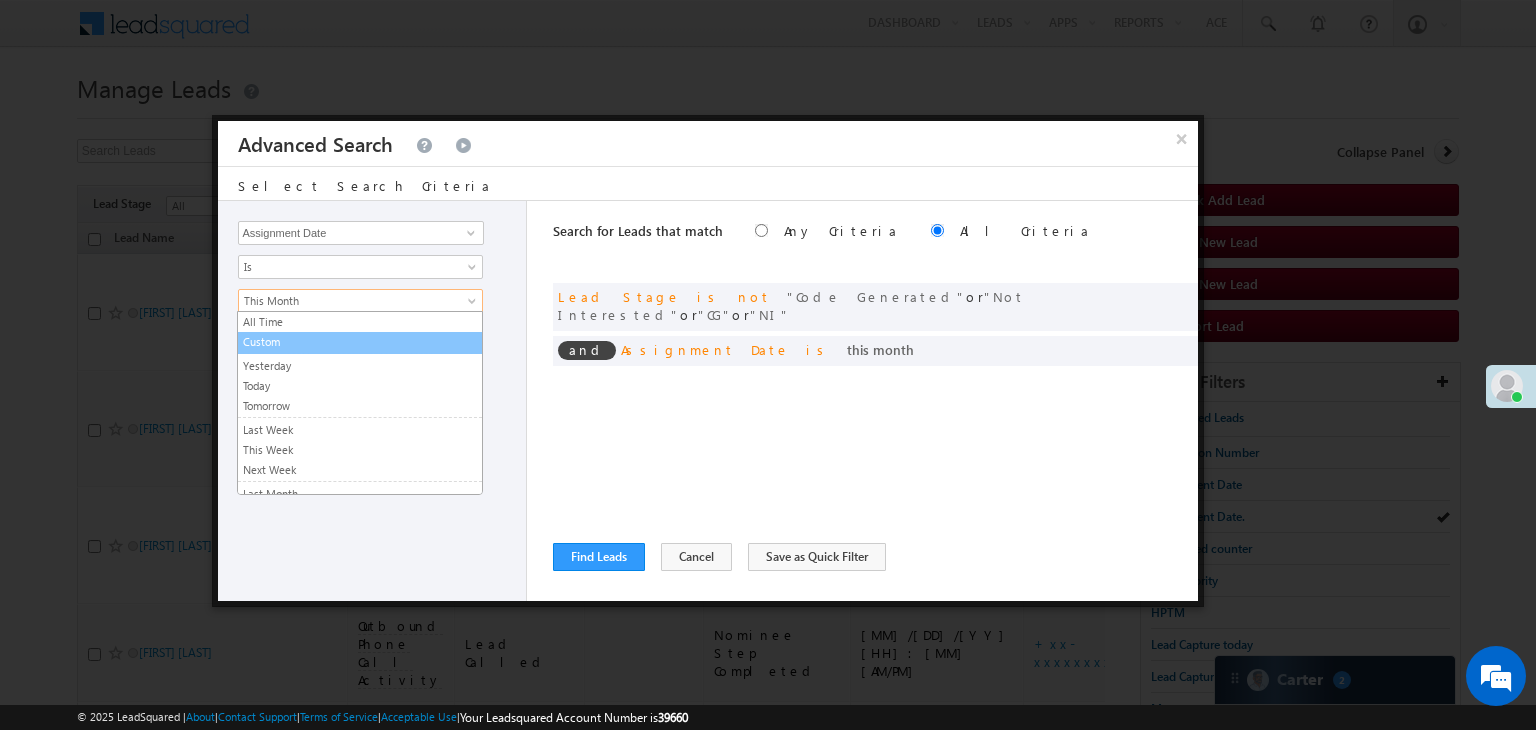 click on "Custom" at bounding box center [360, 342] 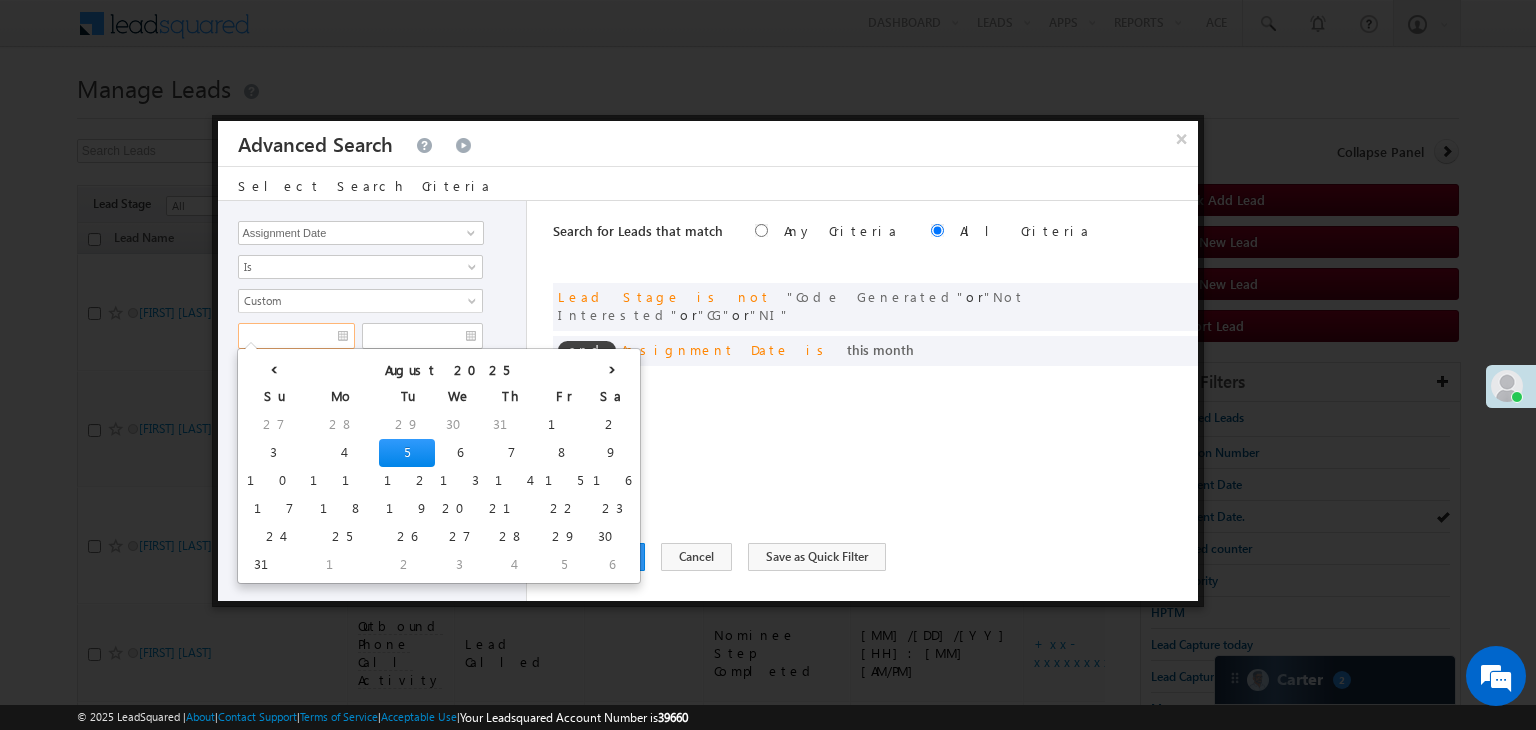 click at bounding box center [296, 336] 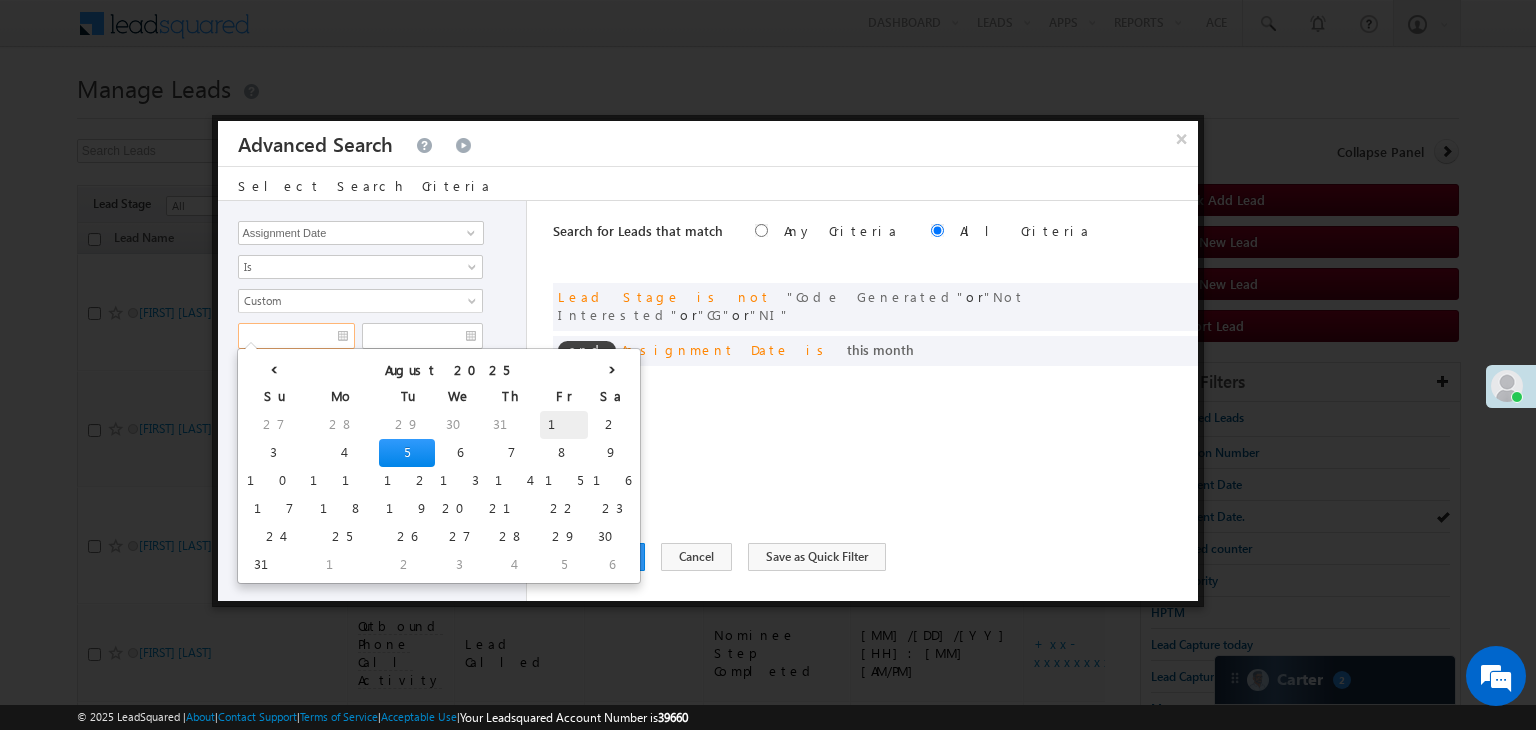 click on "1" at bounding box center [564, 425] 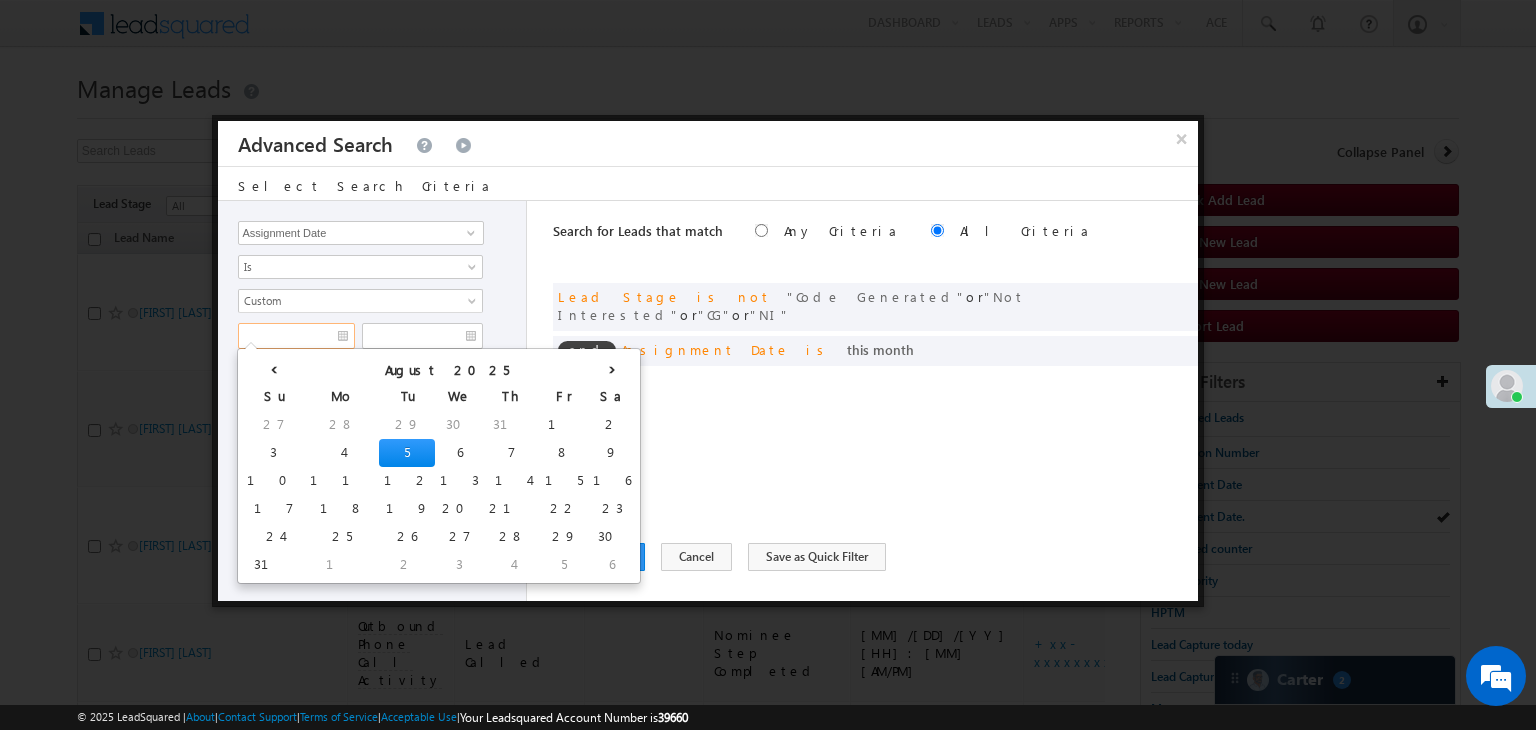 type on "[DATE]" 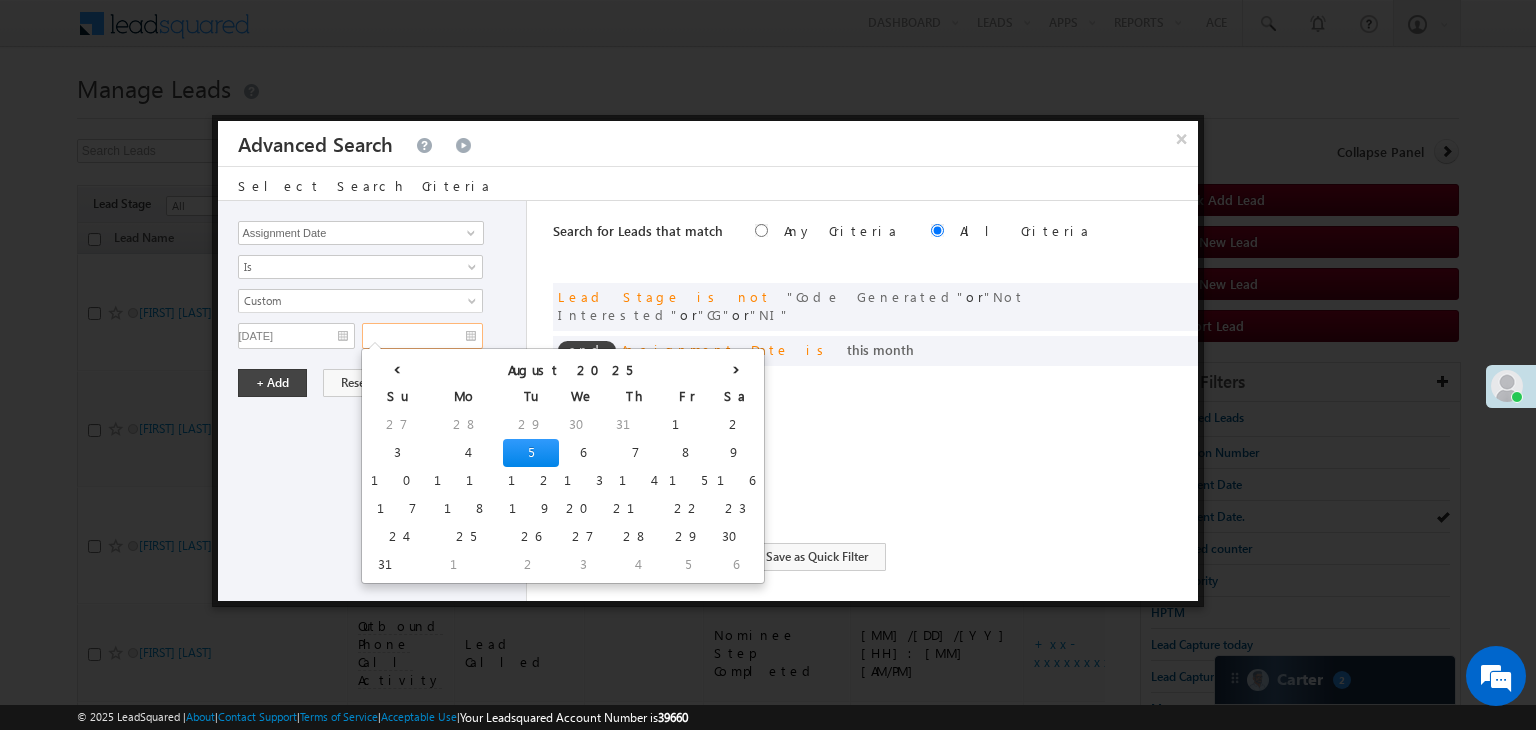click at bounding box center (422, 336) 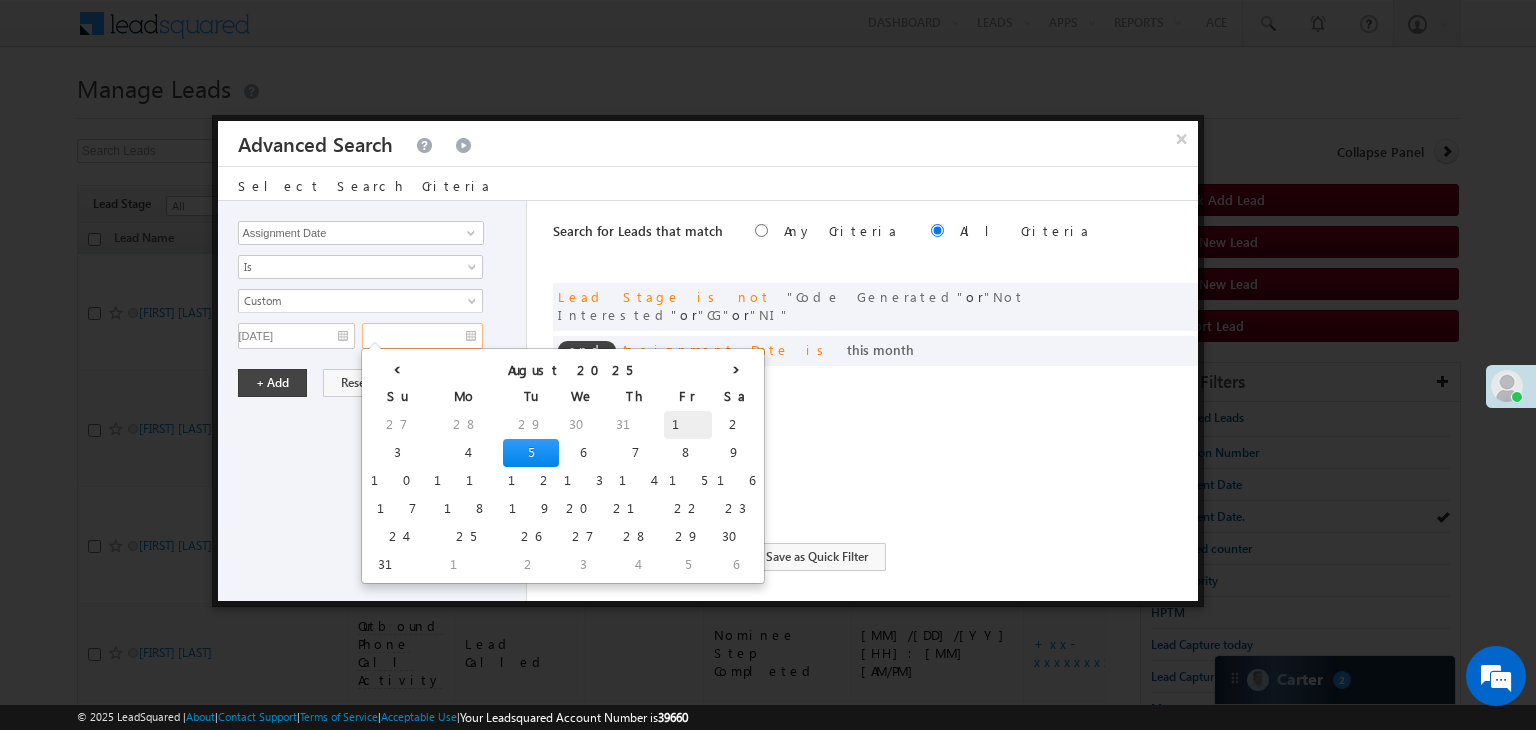 click on "1" at bounding box center [688, 425] 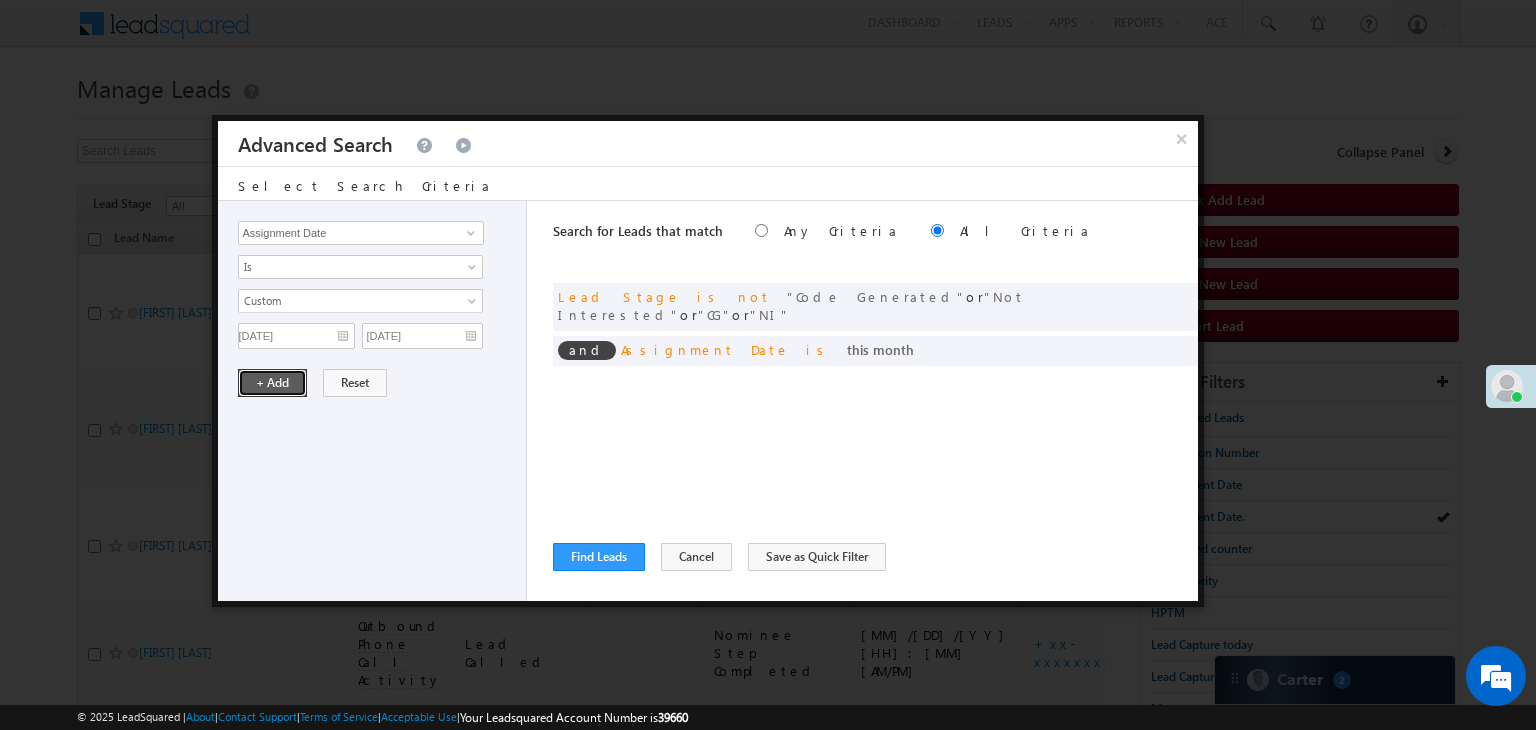 click on "+ Add" at bounding box center [272, 383] 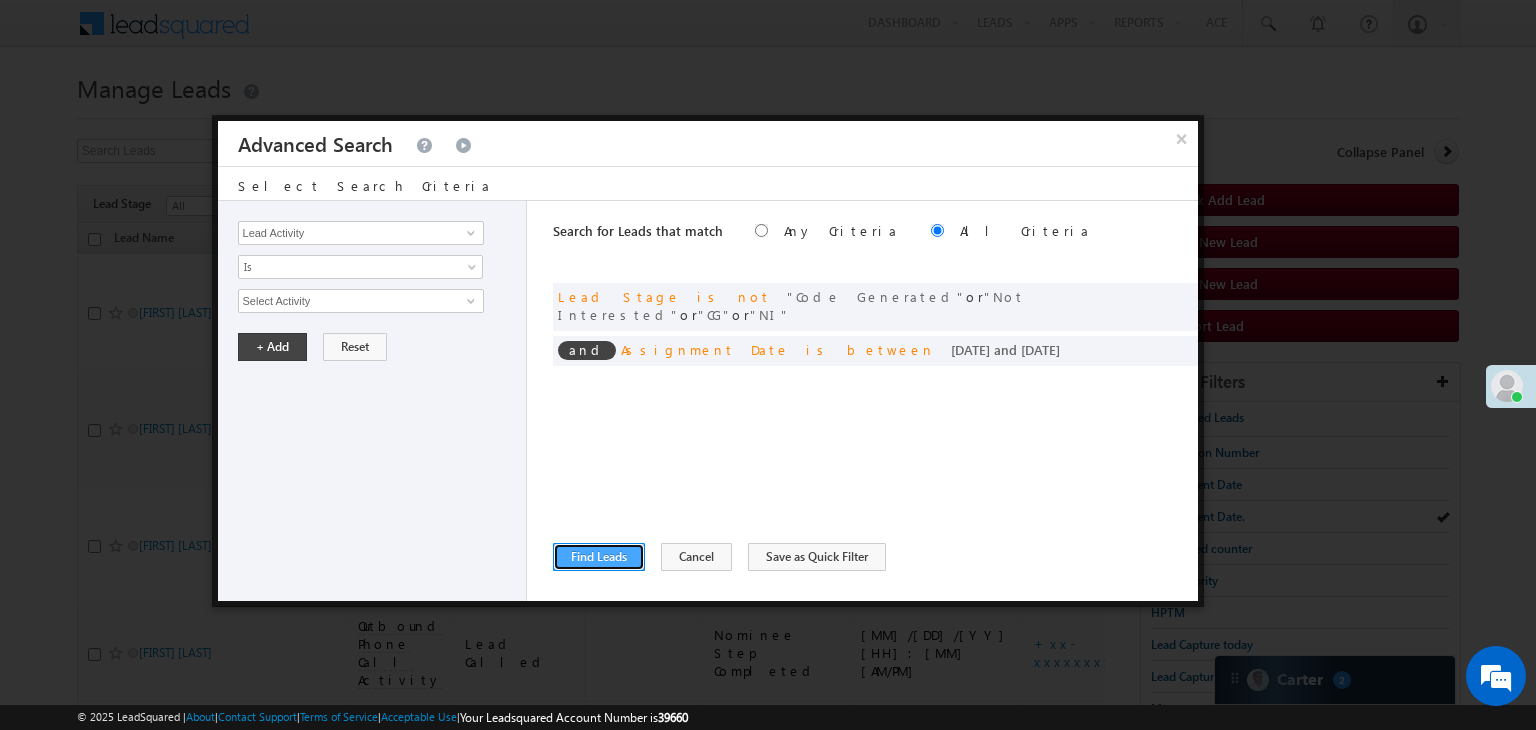 click on "Find Leads" at bounding box center [599, 557] 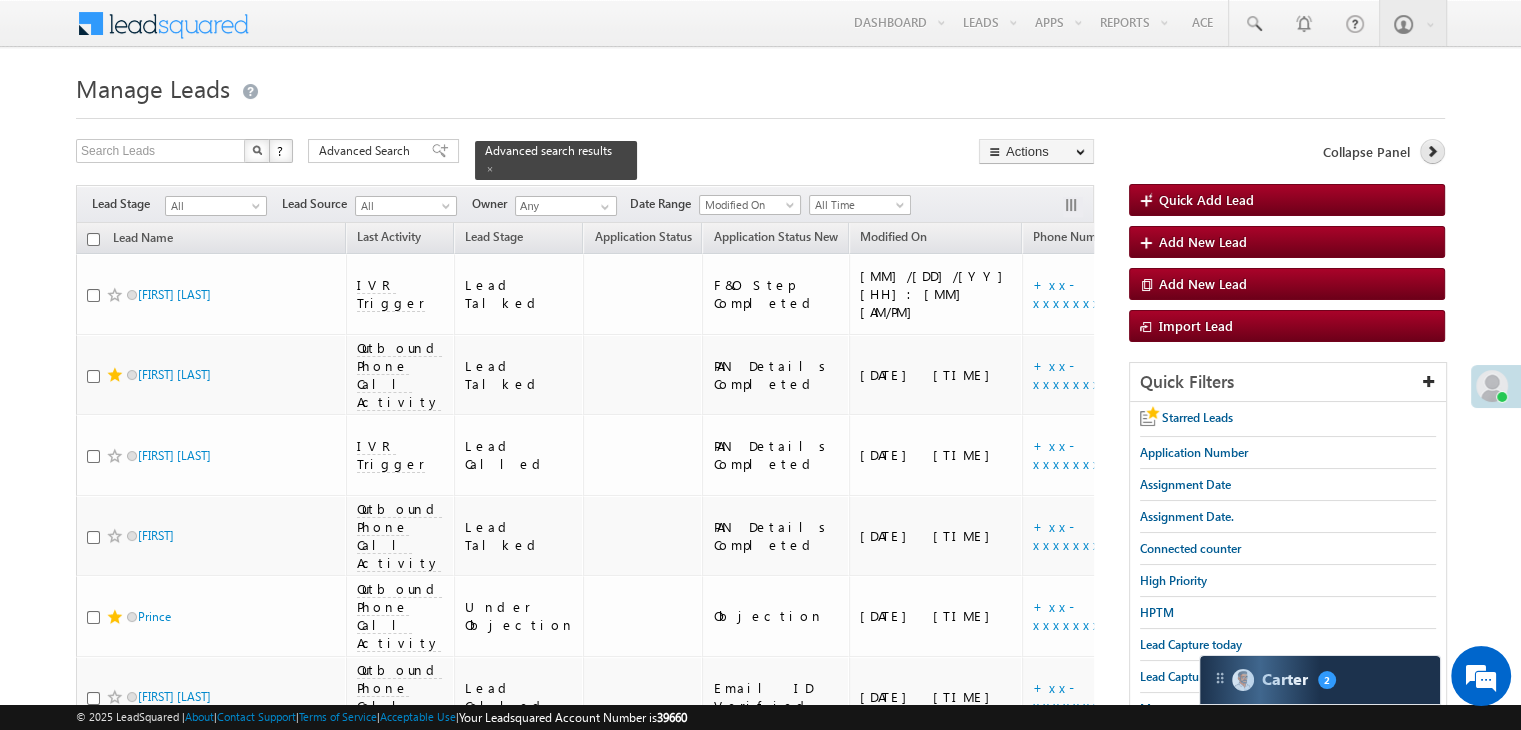 click at bounding box center [1432, 151] 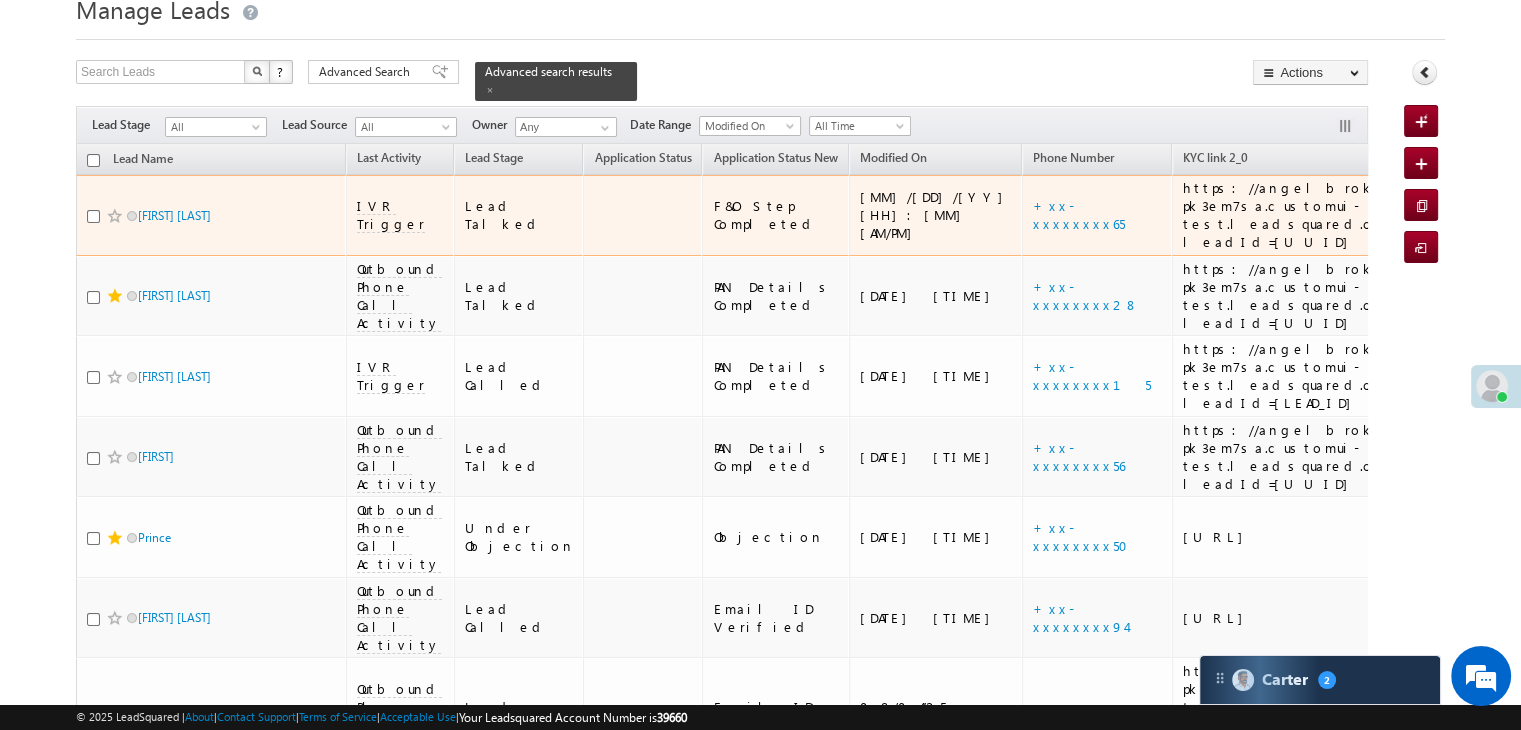 scroll, scrollTop: 100, scrollLeft: 0, axis: vertical 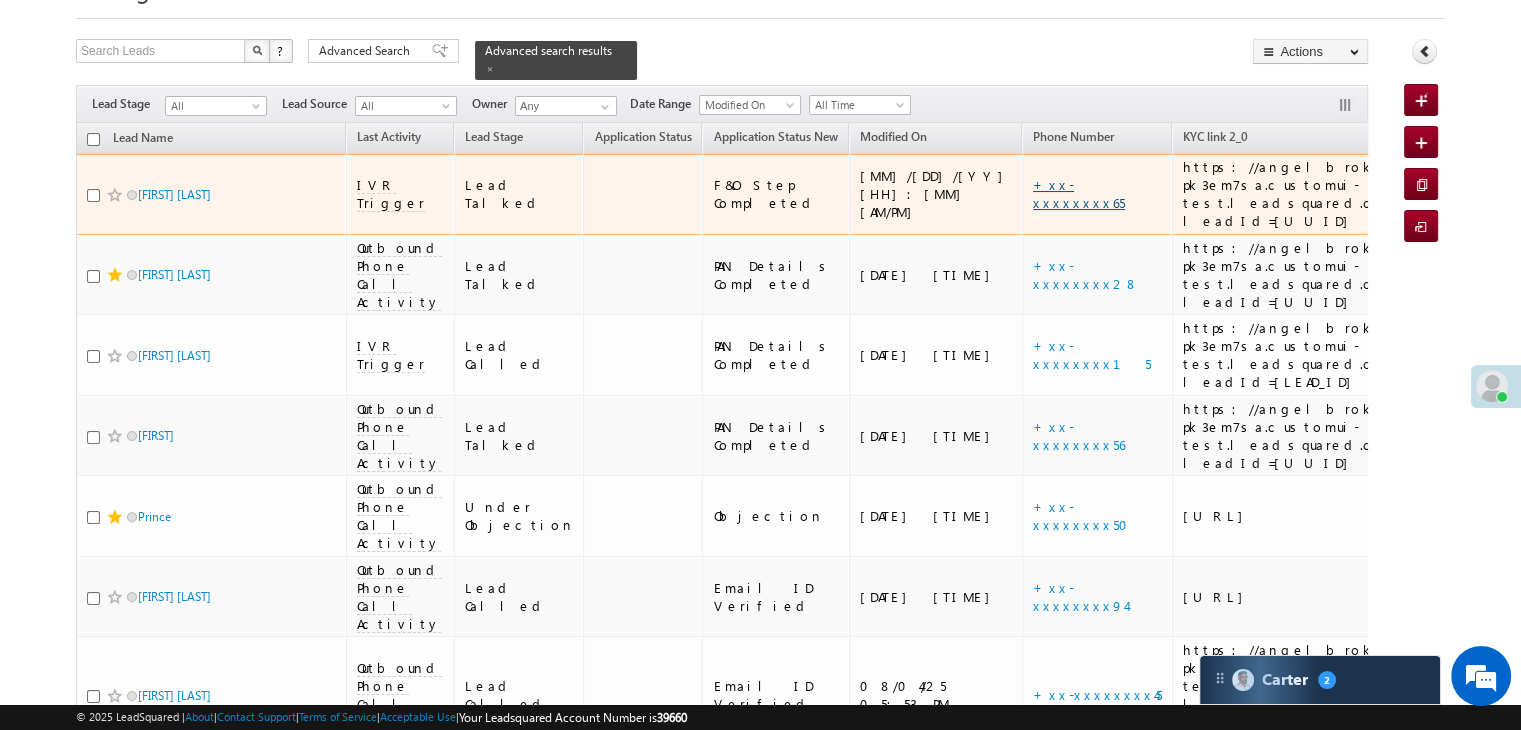 click on "+xx-xxxxxxxx65" at bounding box center (1079, 193) 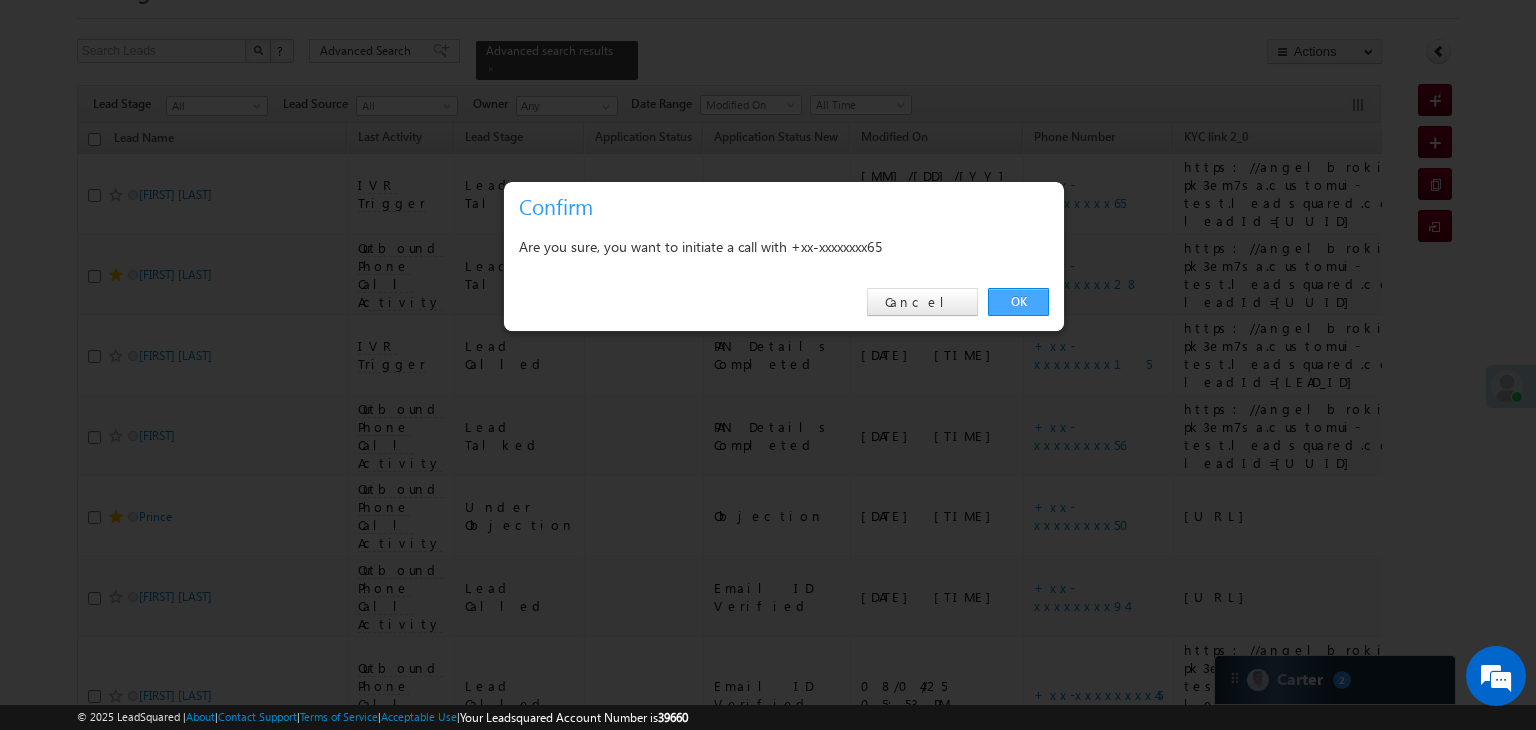 click on "OK" at bounding box center [1018, 302] 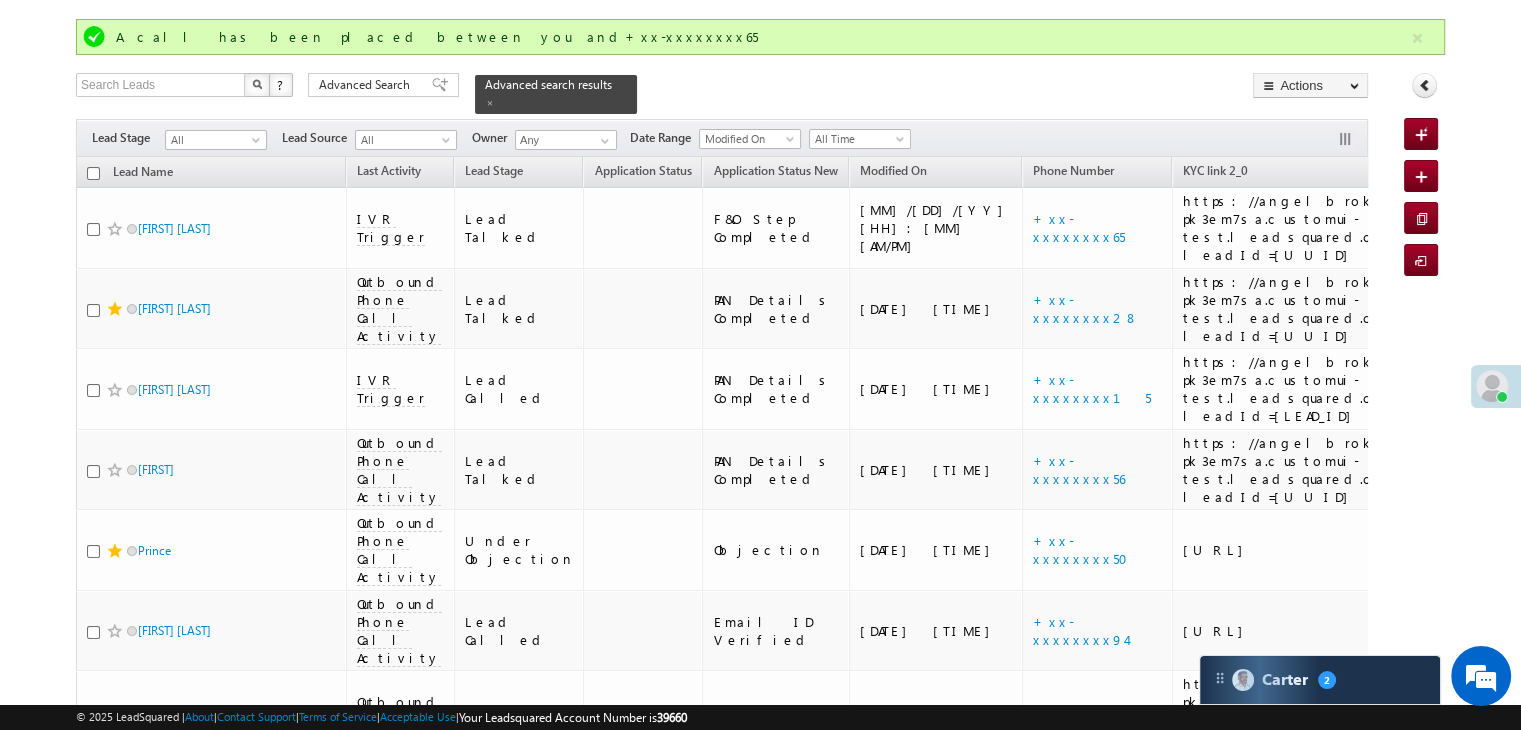scroll, scrollTop: 124, scrollLeft: 0, axis: vertical 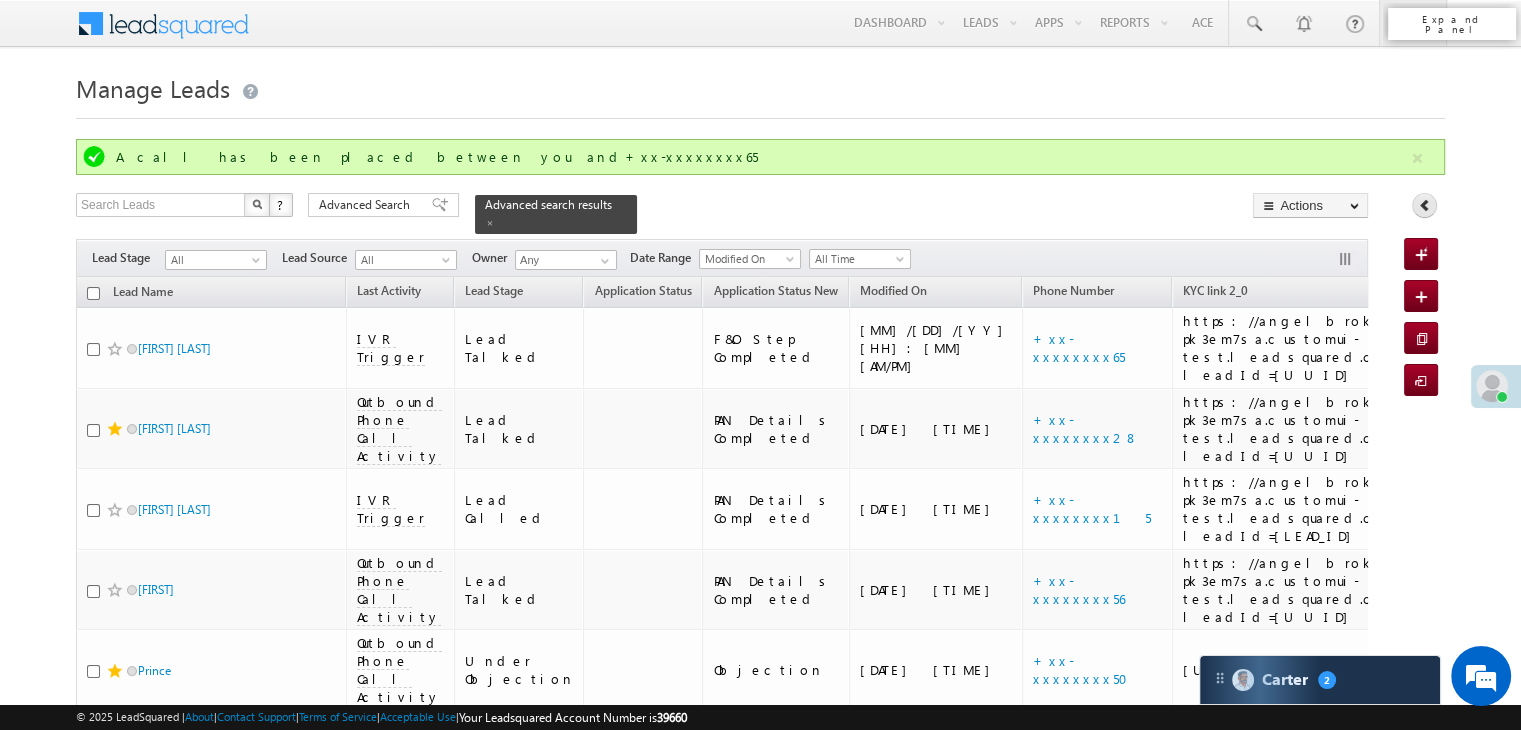click at bounding box center [1425, 205] 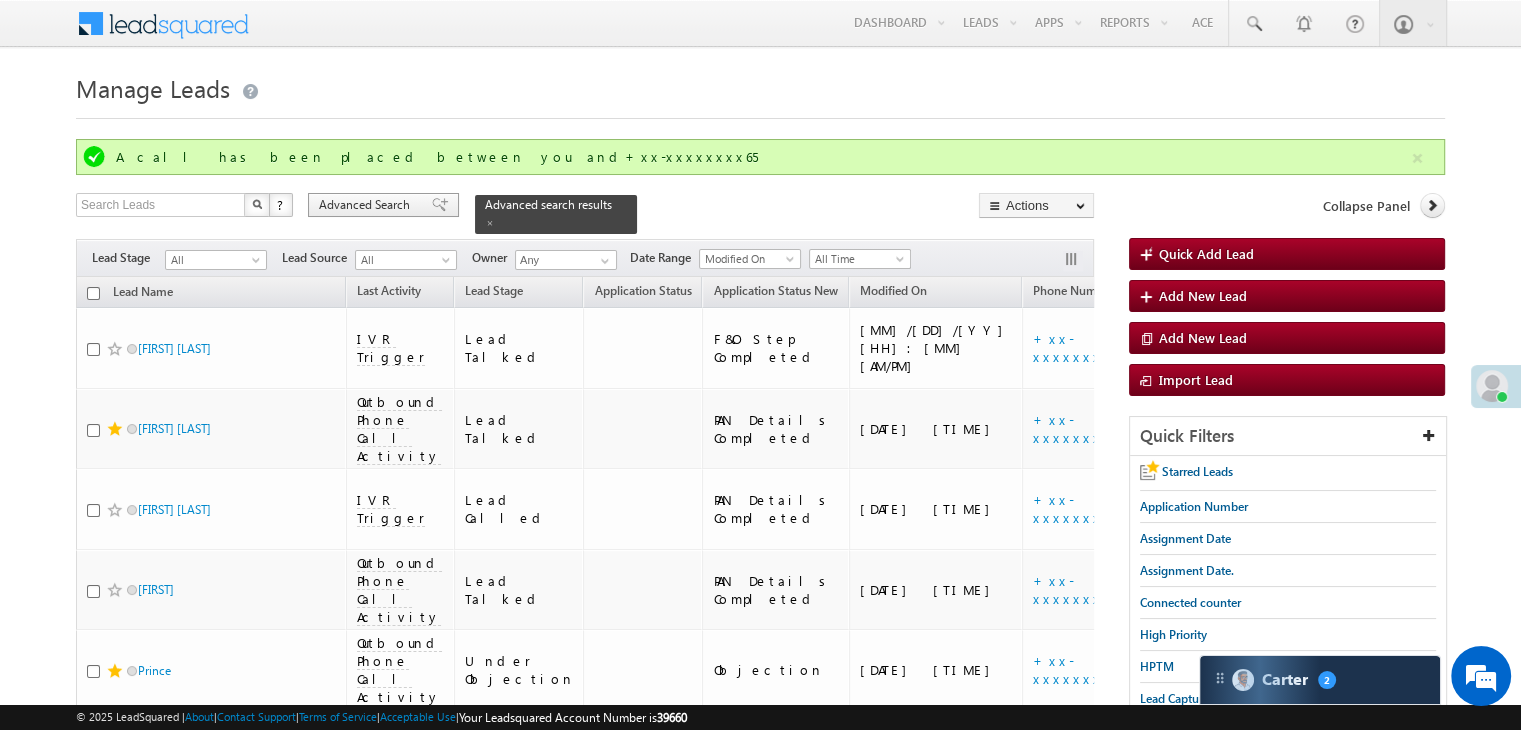 click on "Advanced Search" at bounding box center [367, 205] 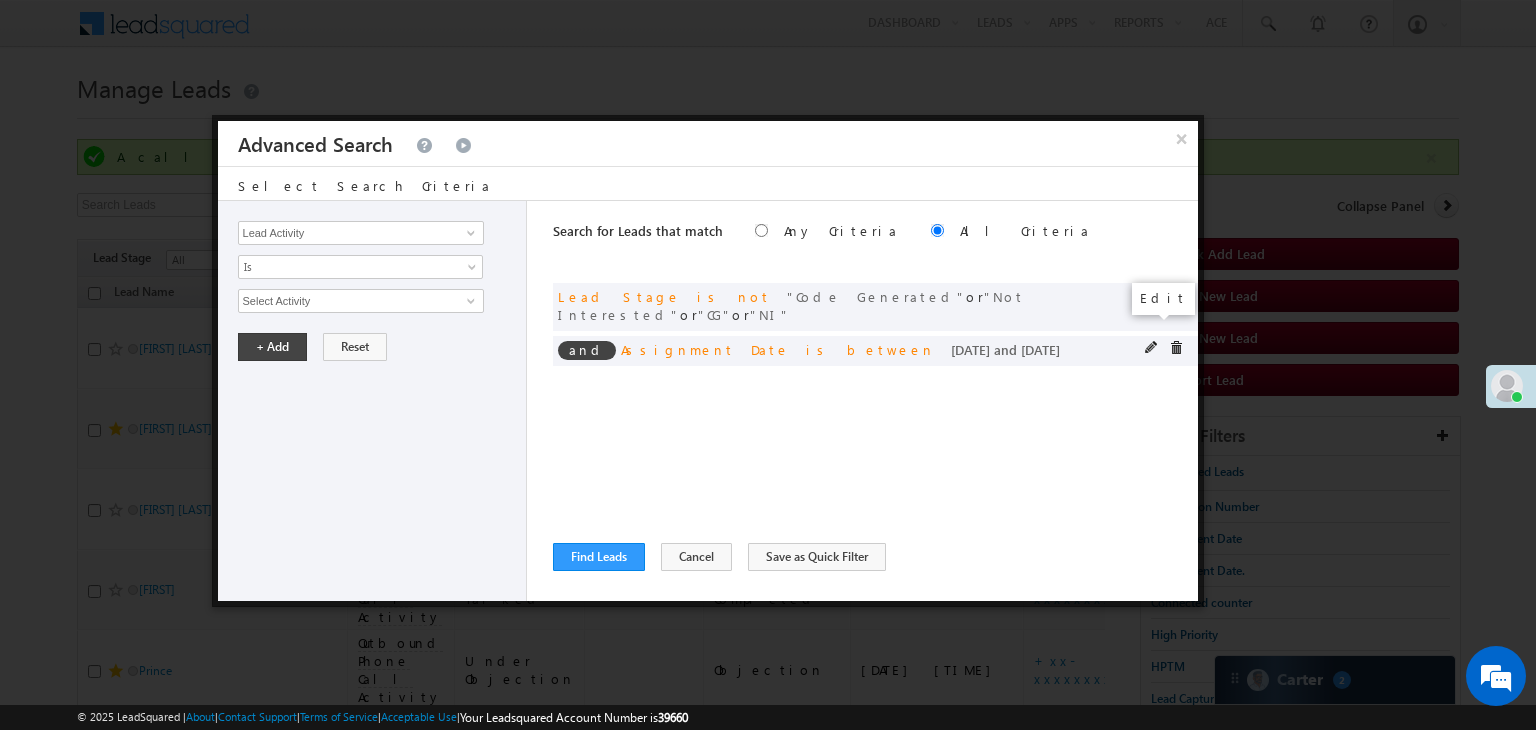 click at bounding box center [1152, 348] 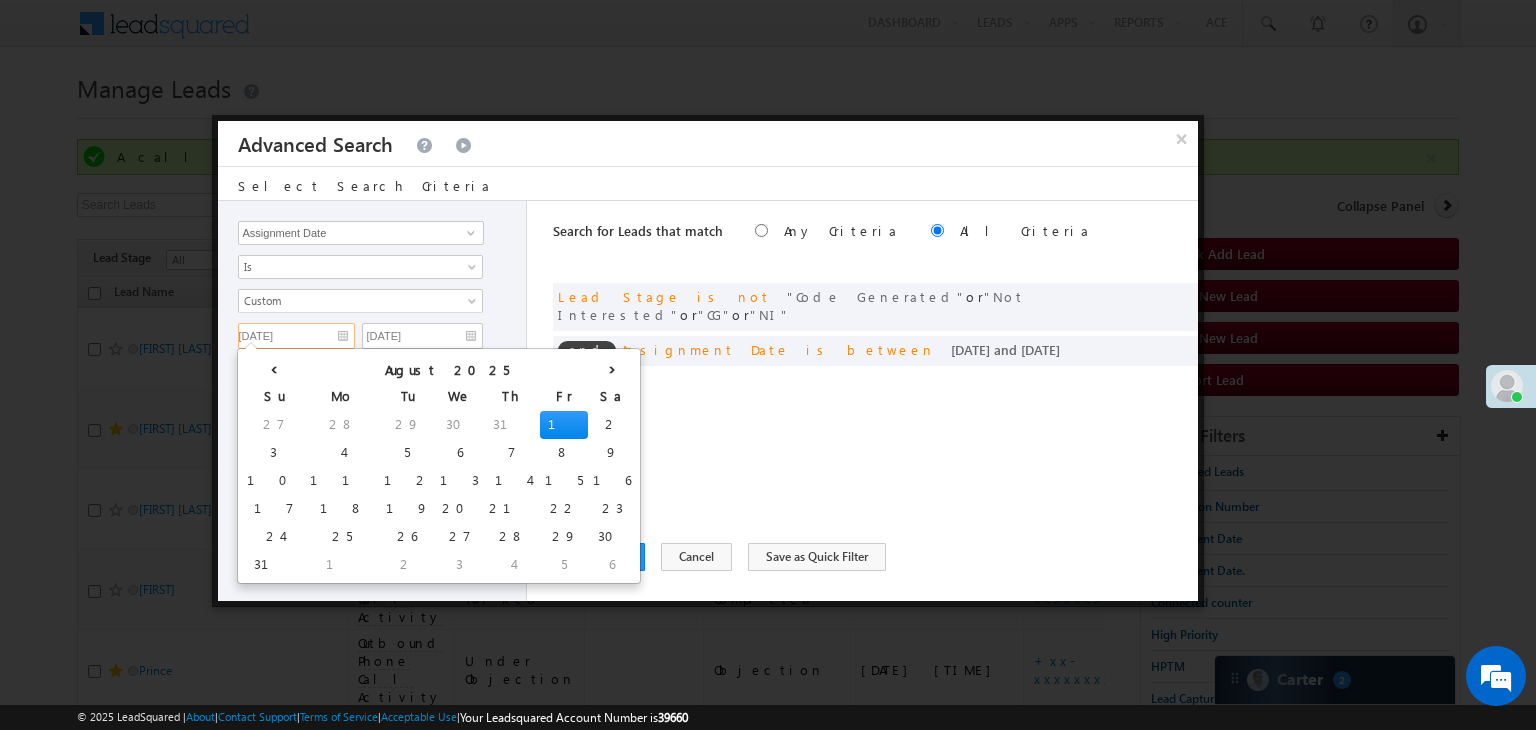 click on "[DATE]" at bounding box center [296, 336] 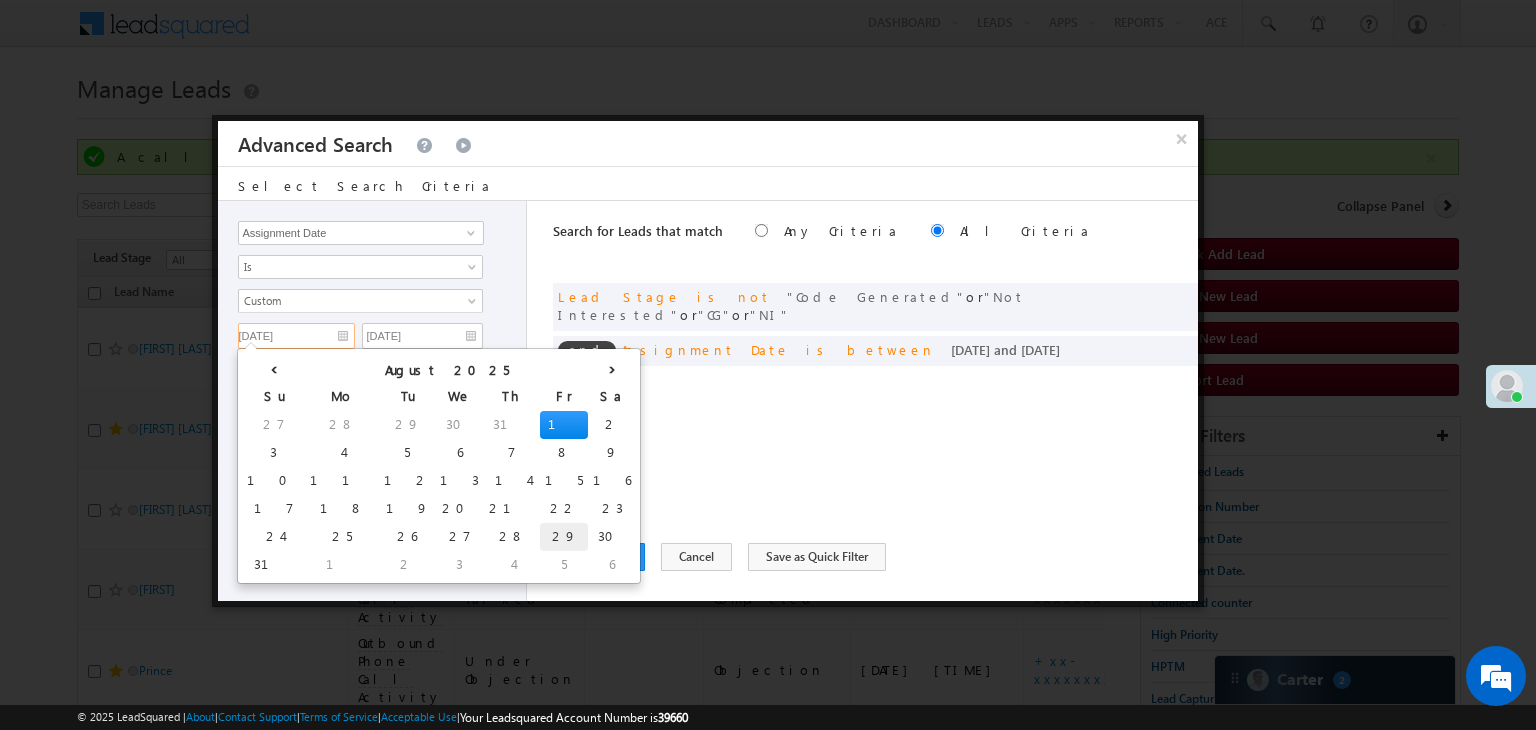 click on "29" at bounding box center [564, 537] 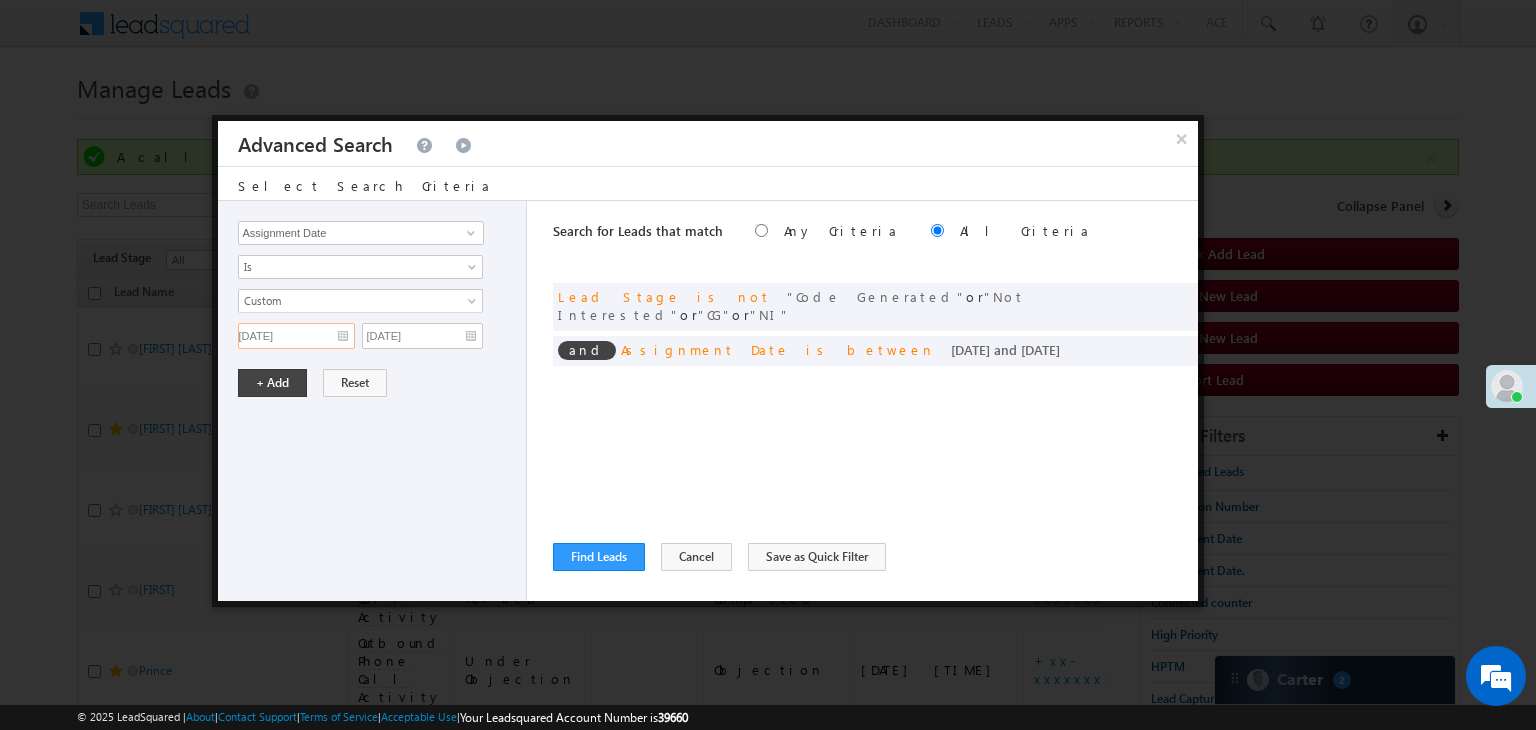 type on "[DATE]" 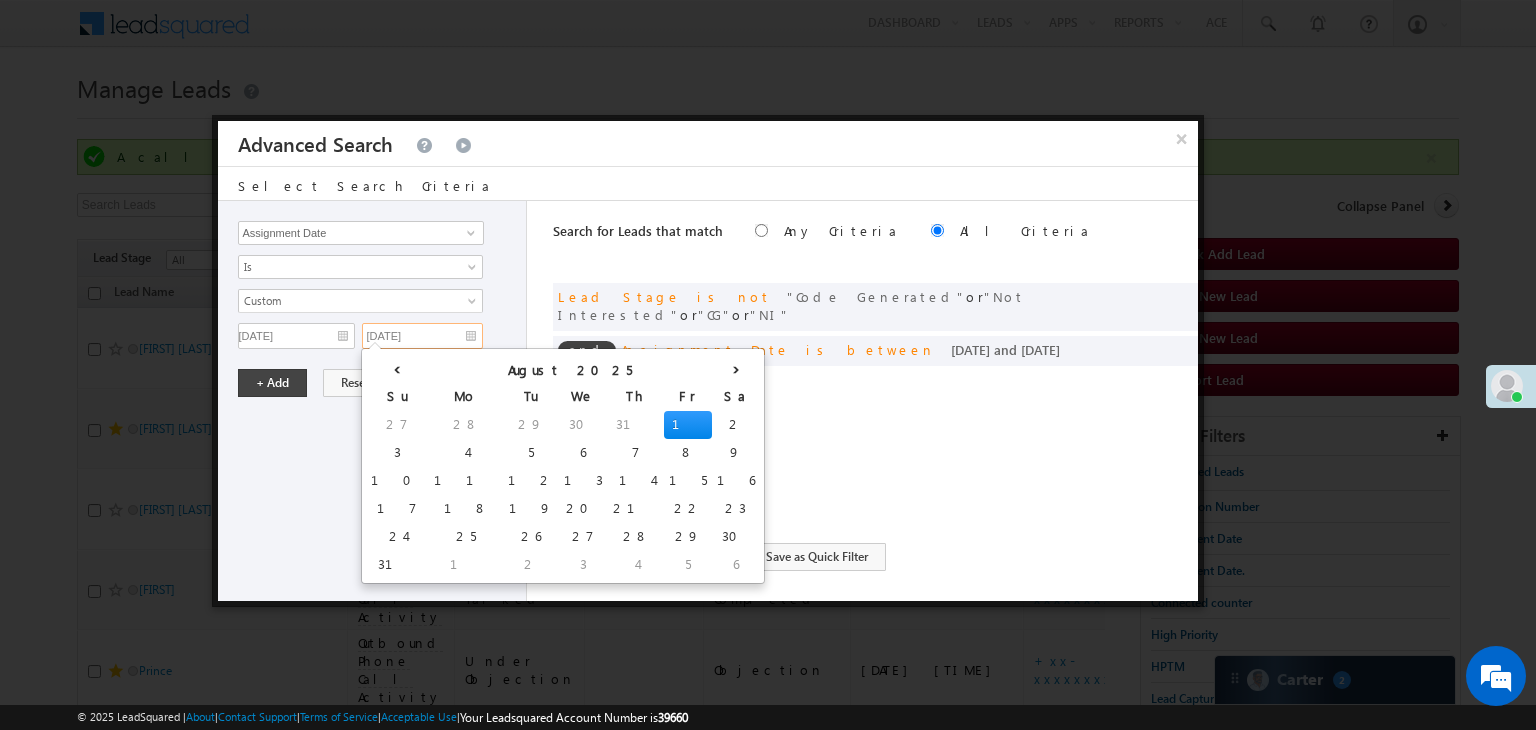 click on "[DATE]" at bounding box center [422, 336] 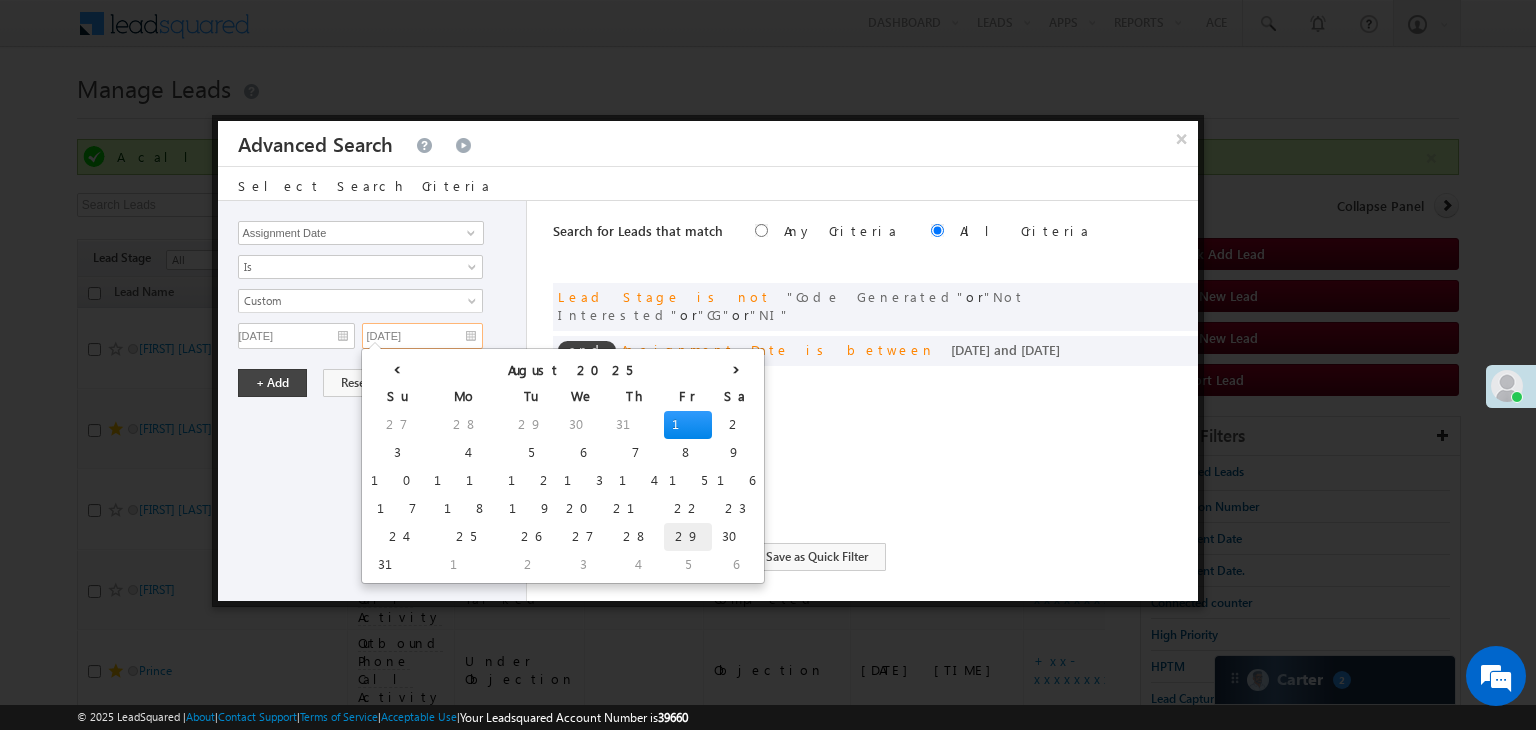 click on "29" at bounding box center (688, 537) 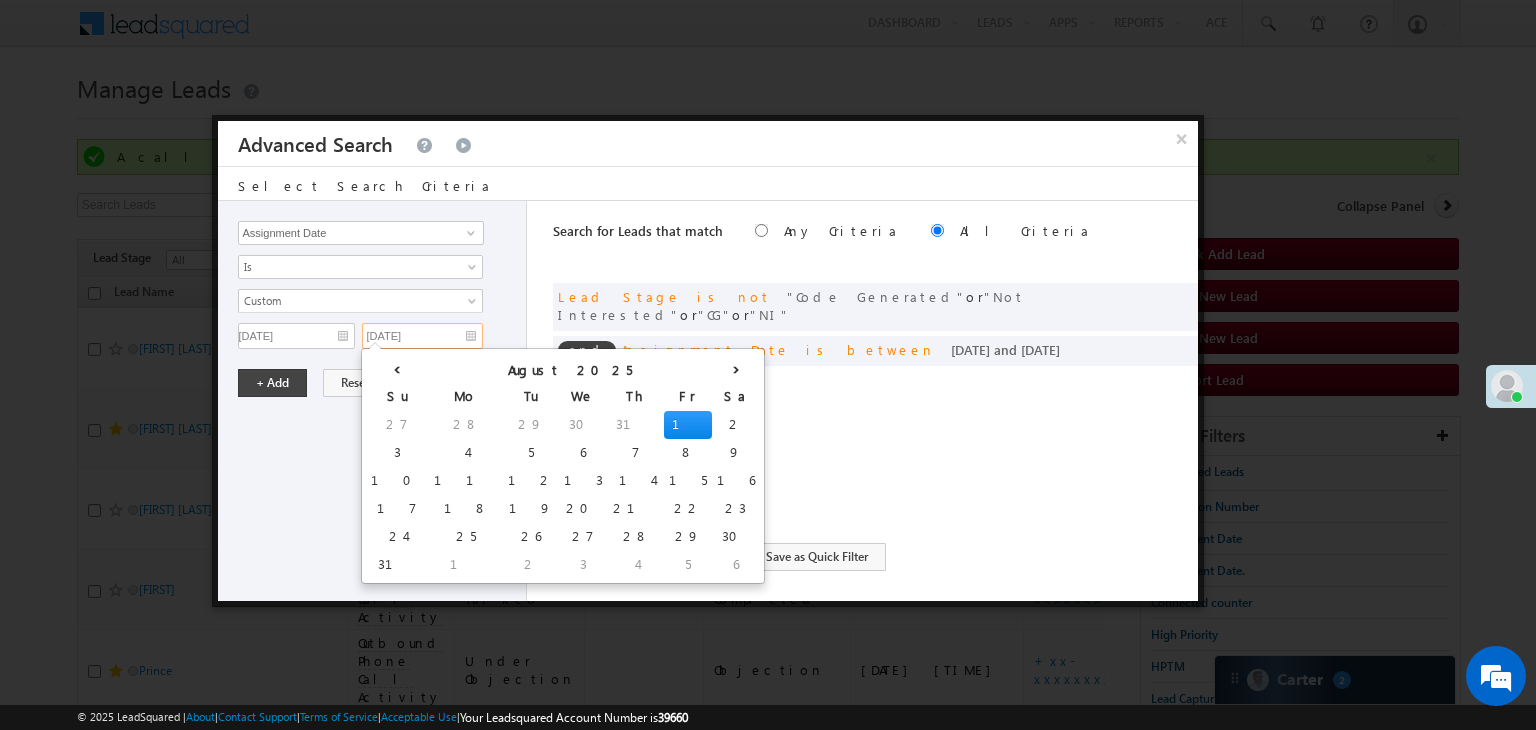 type on "[DATE]" 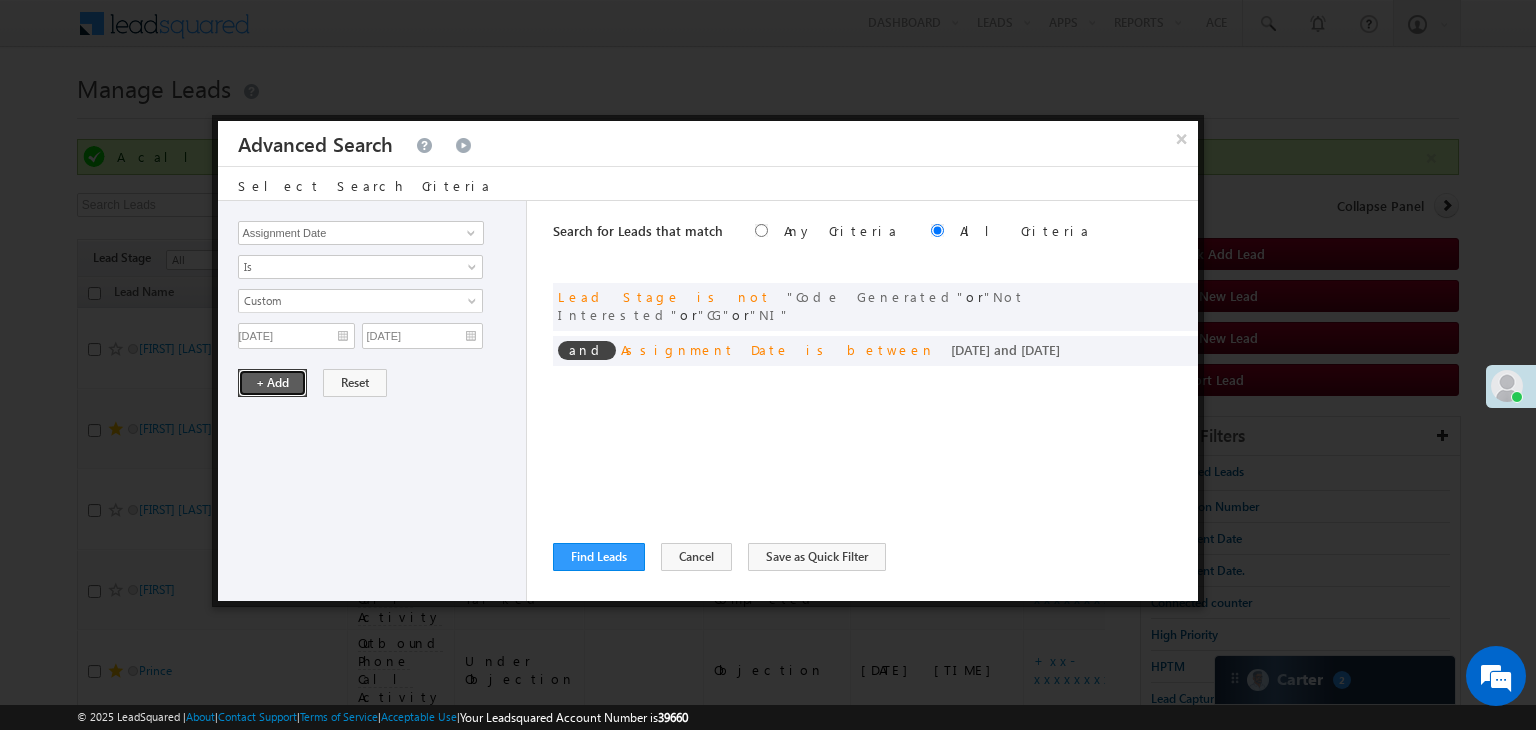 click on "+ Add" at bounding box center (272, 383) 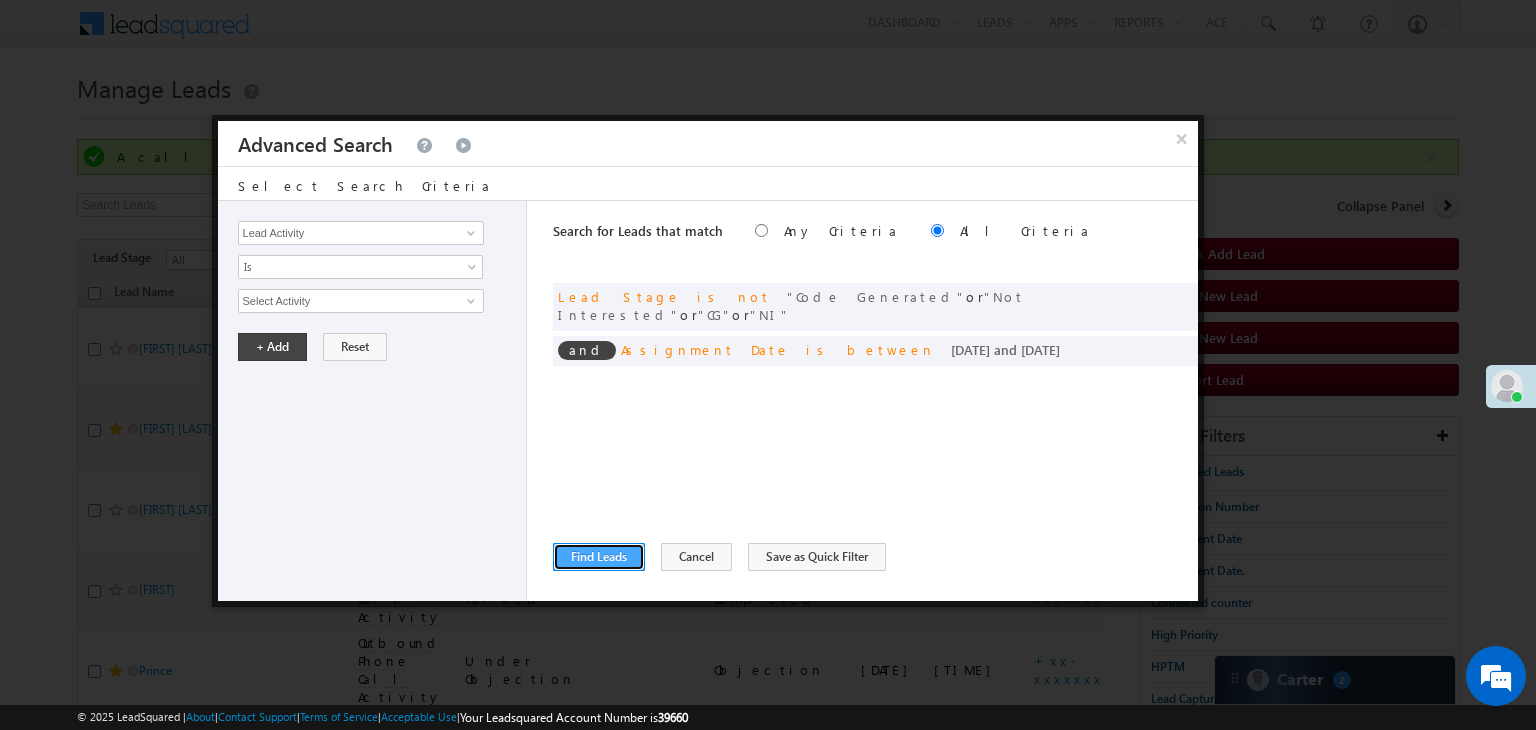 click on "Find Leads" at bounding box center (599, 557) 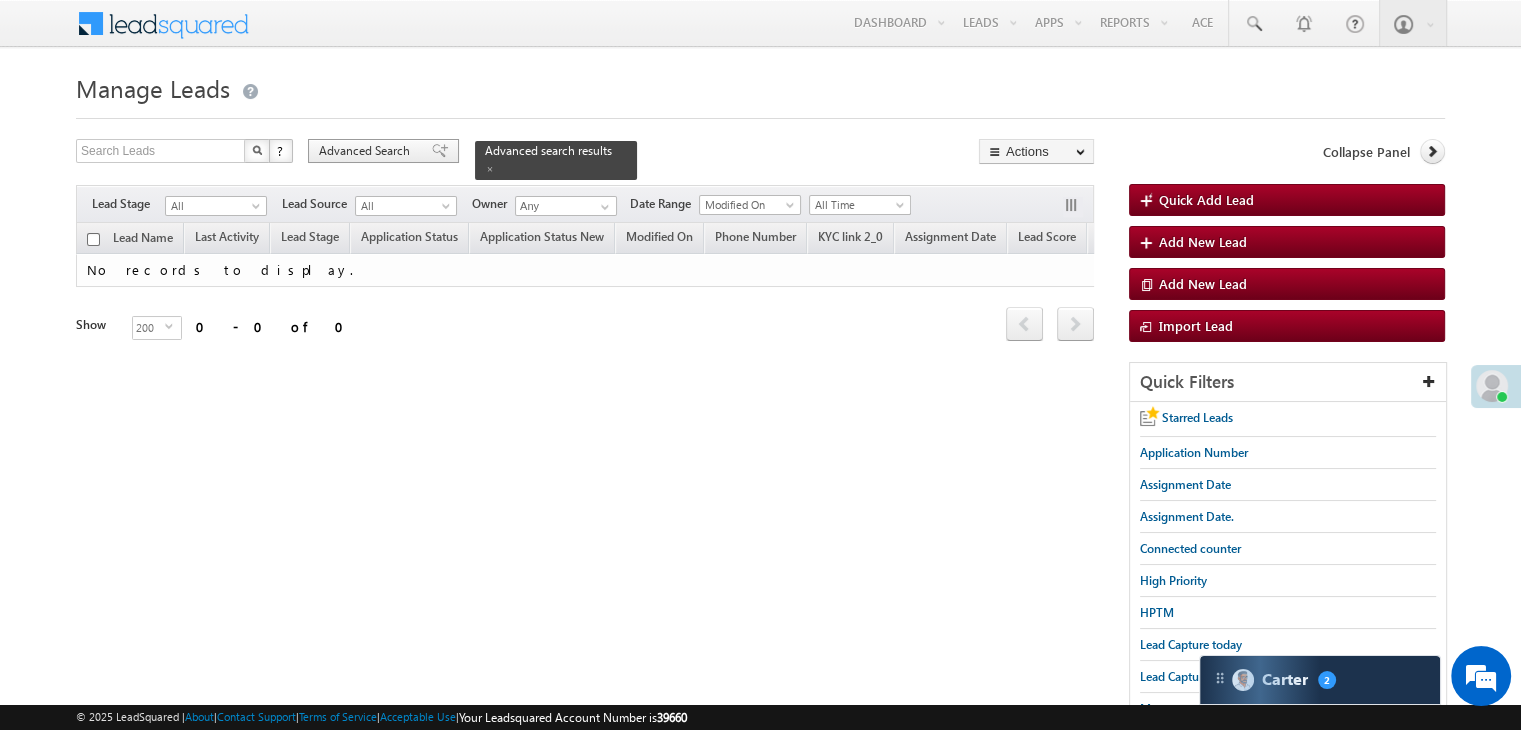 click on "Advanced Search" at bounding box center [367, 151] 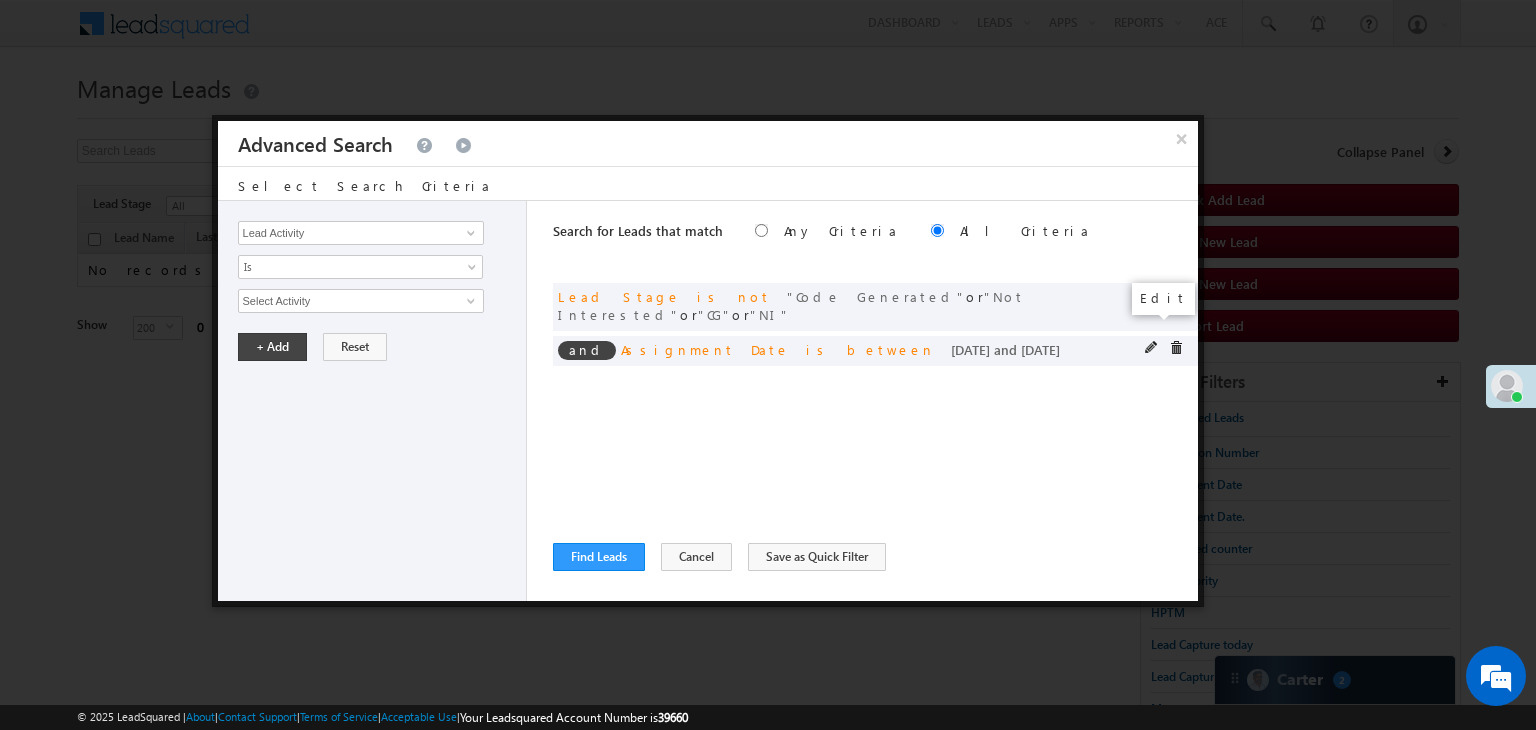 click at bounding box center [1152, 348] 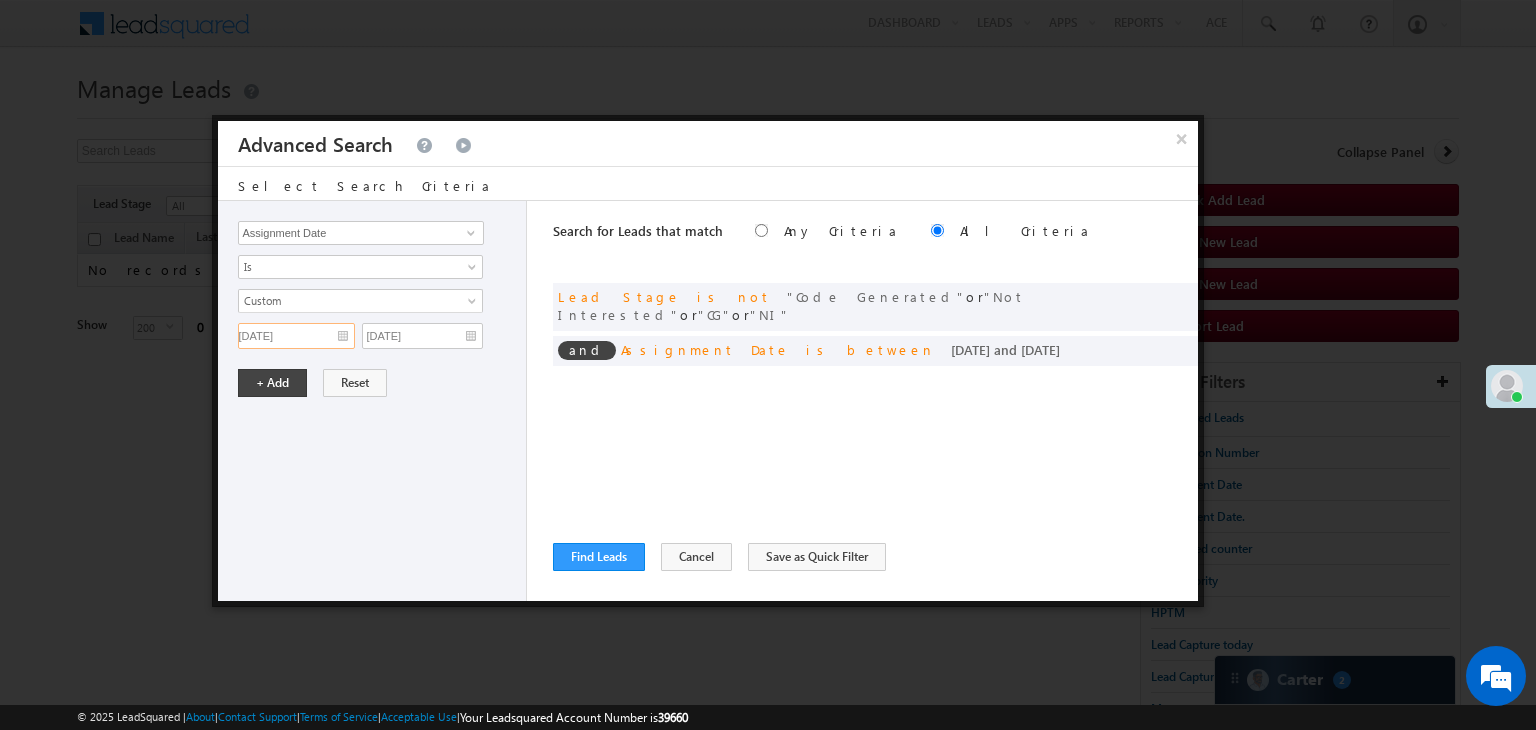 click on "[DATE]" at bounding box center (296, 336) 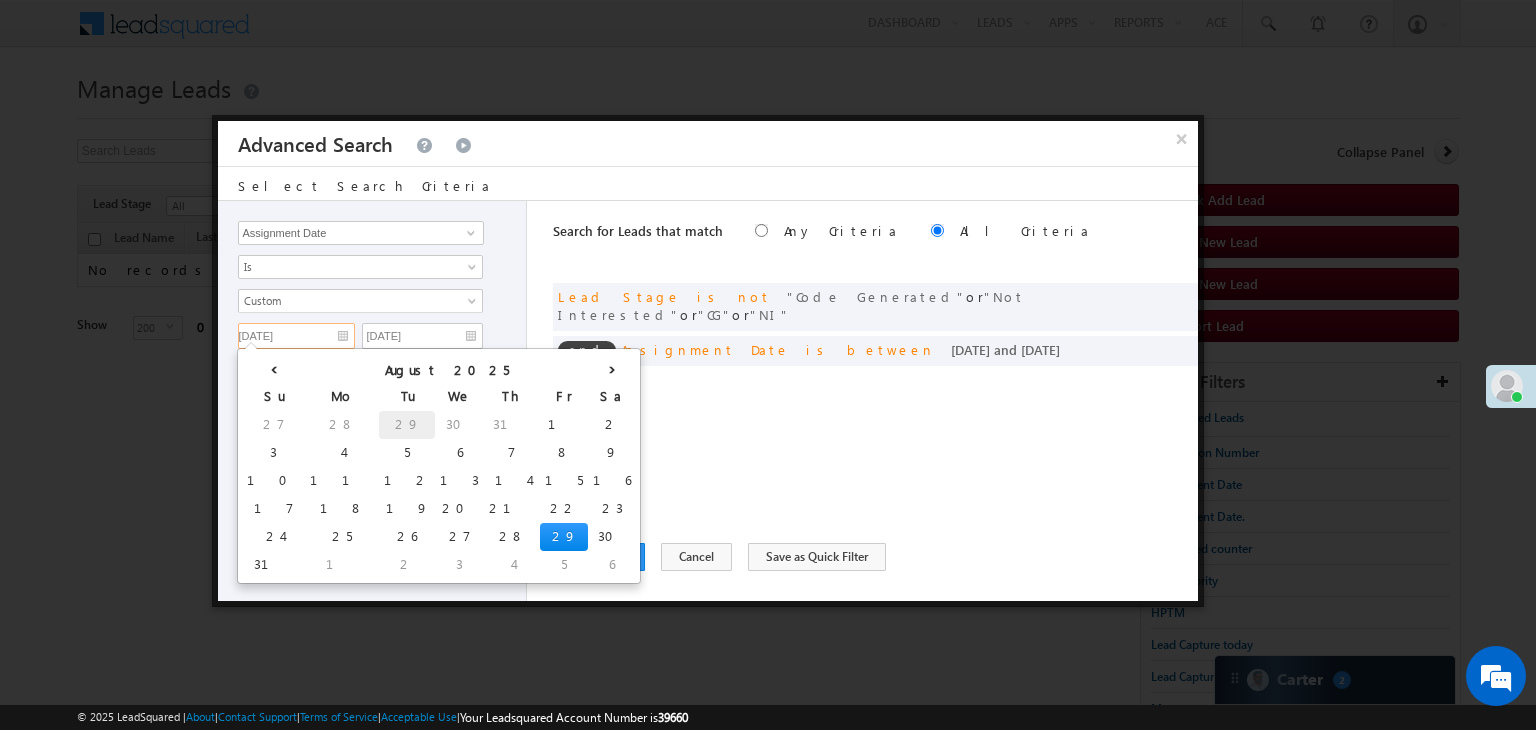 click on "29" at bounding box center (407, 425) 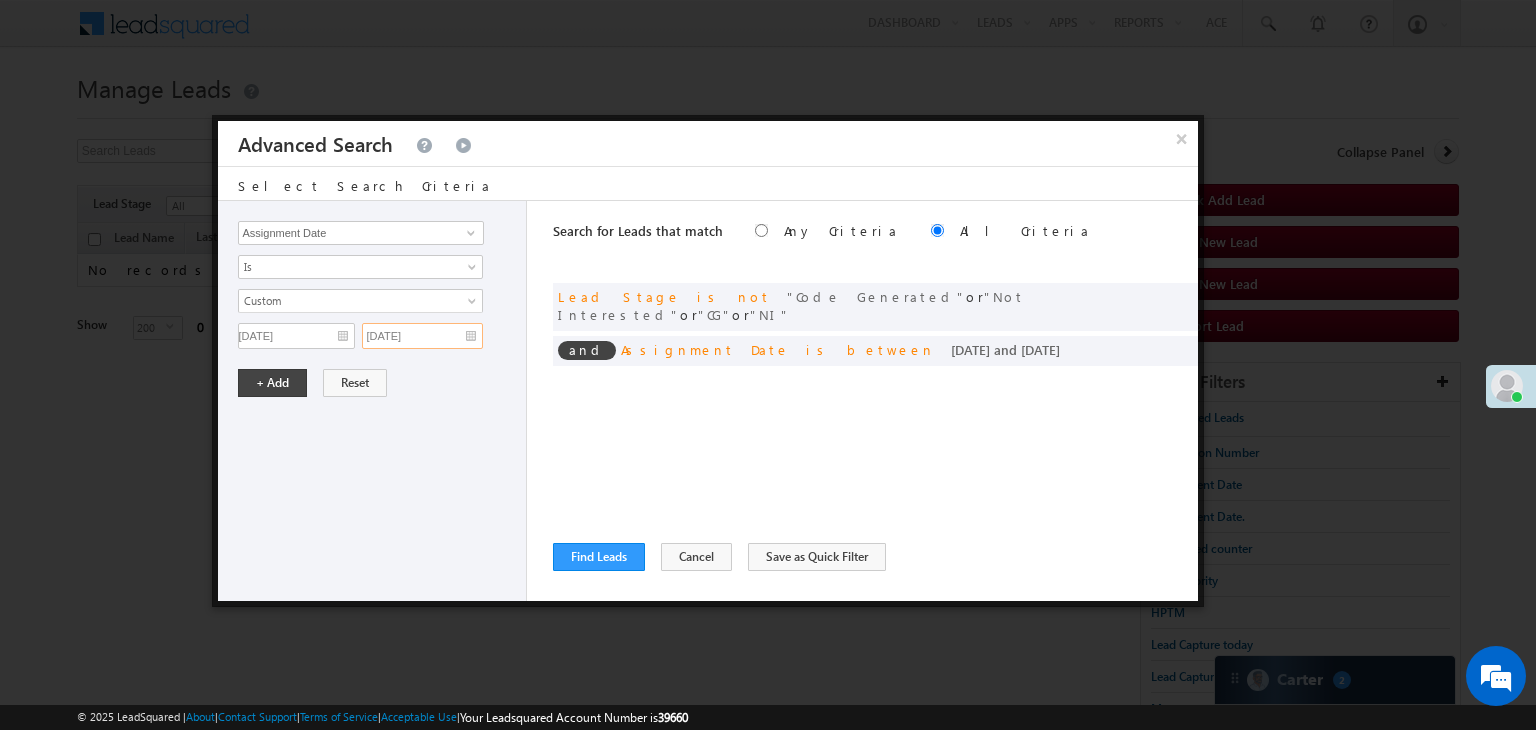 click on "[DATE]" at bounding box center (422, 336) 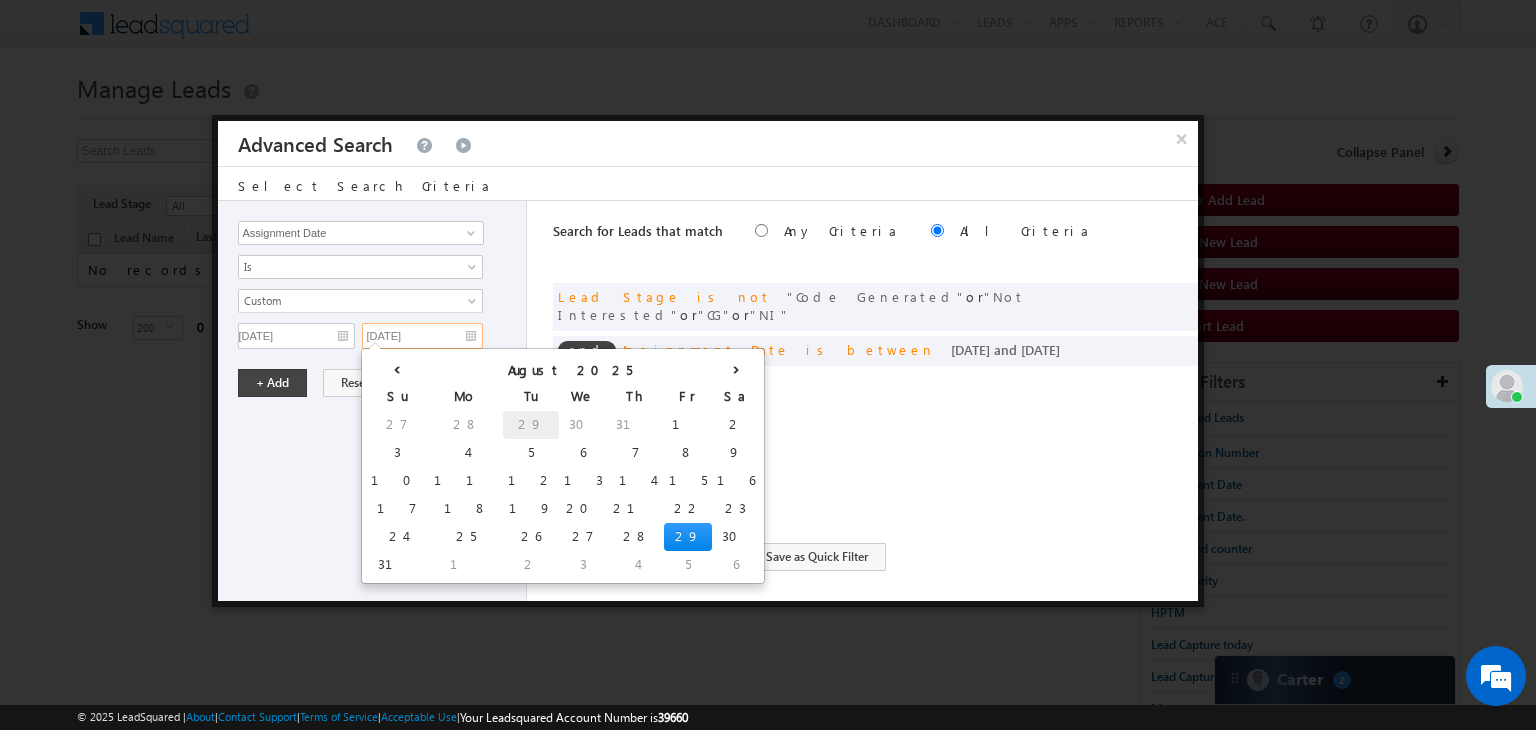 click on "29" at bounding box center [531, 425] 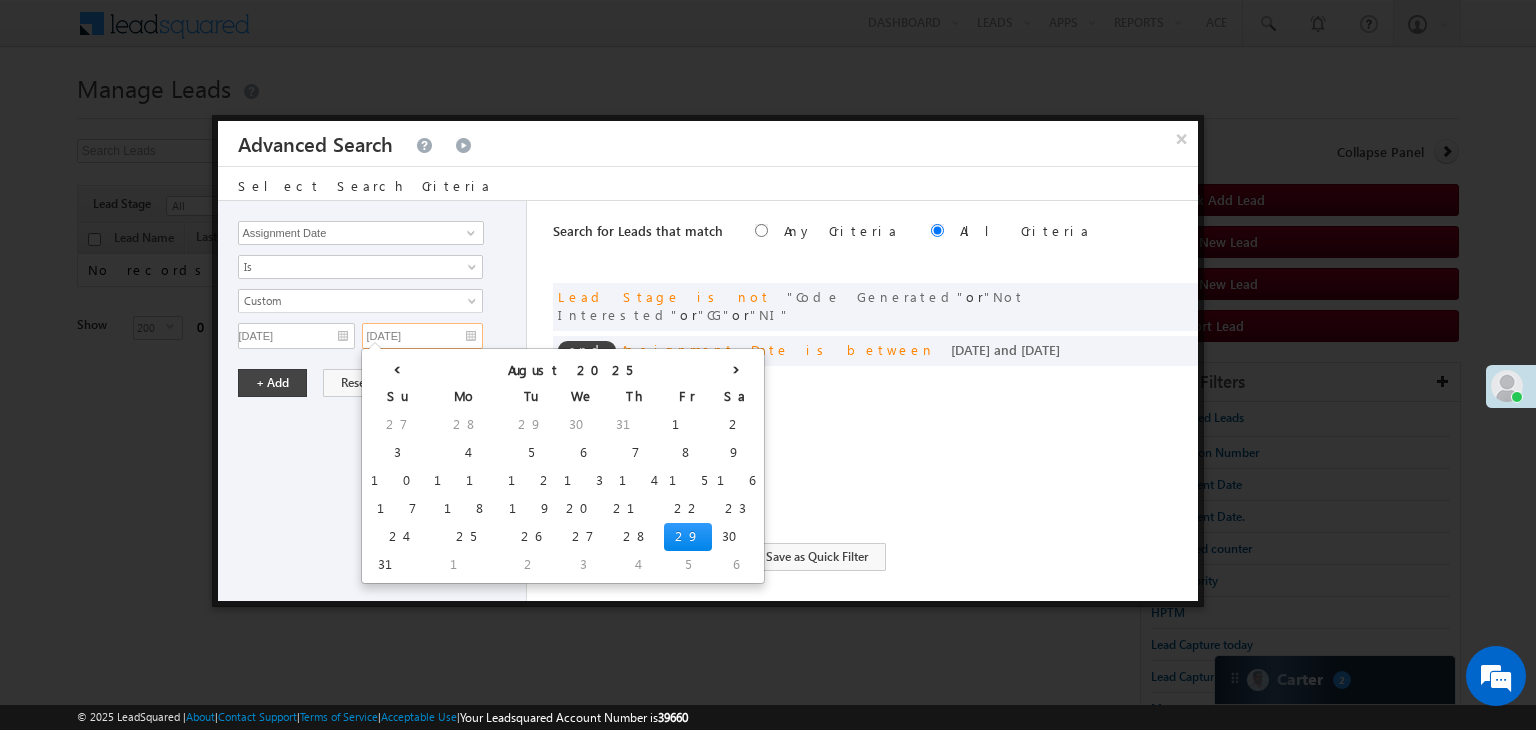 type on "[DATE]" 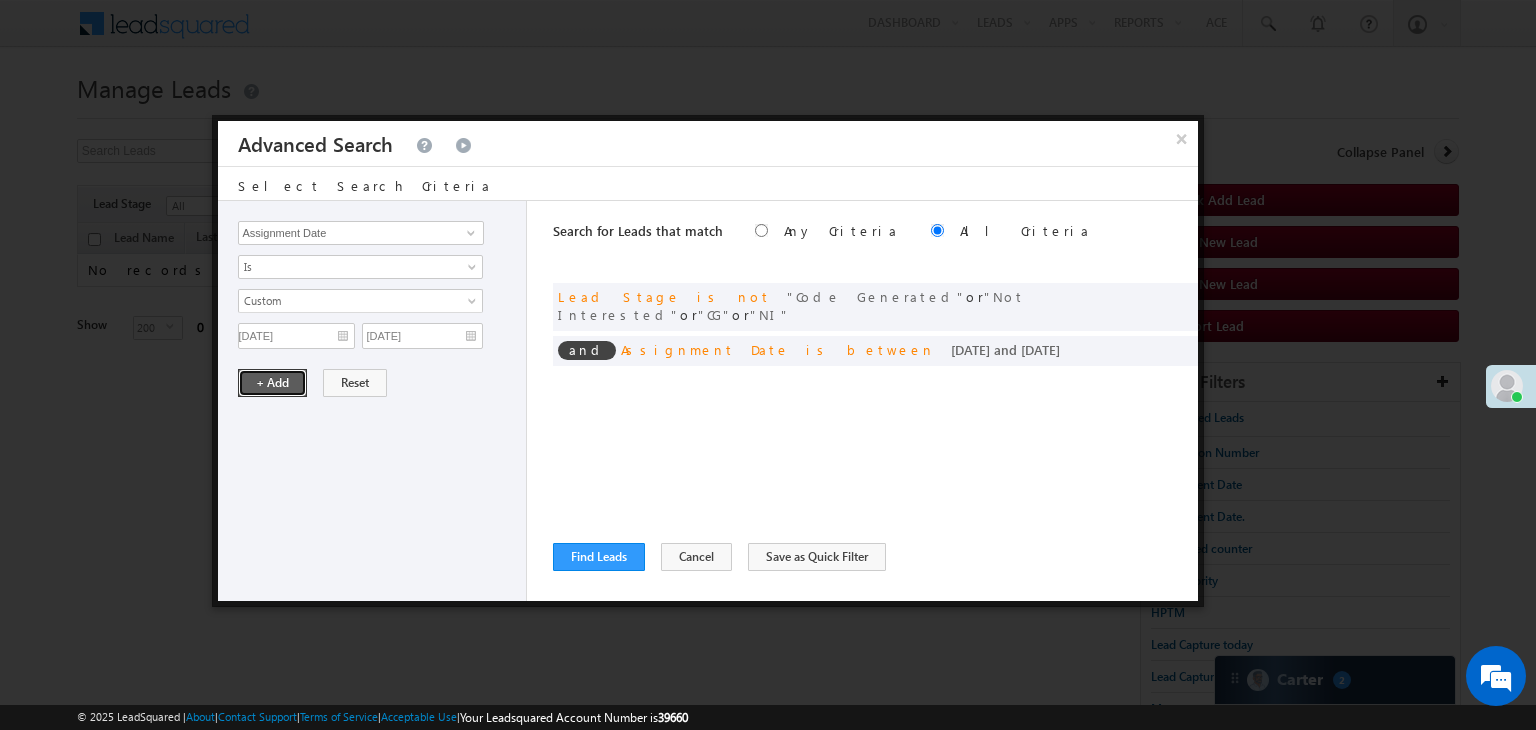 click on "+ Add" at bounding box center (272, 383) 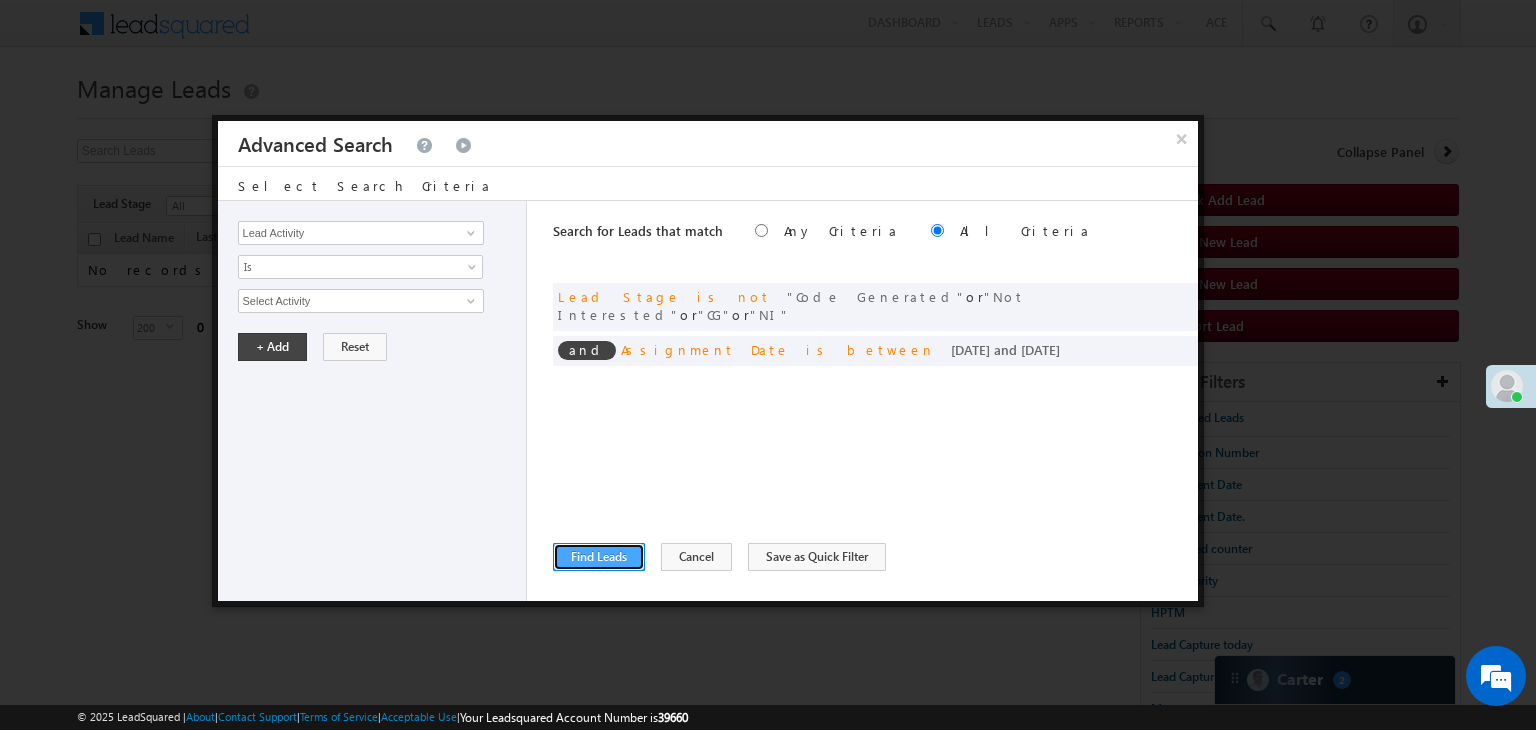 click on "Find Leads" at bounding box center (599, 557) 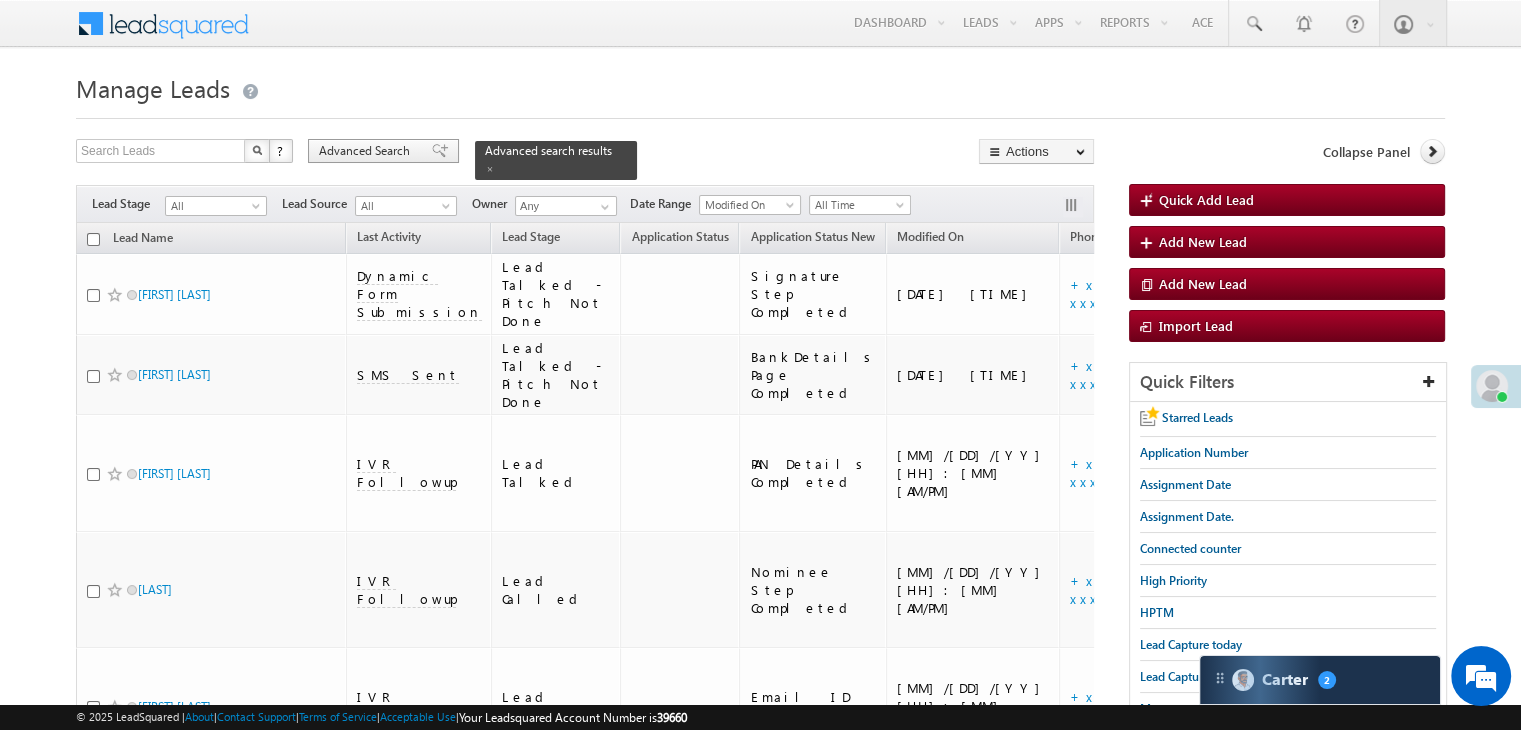 click on "Advanced Search" at bounding box center (367, 151) 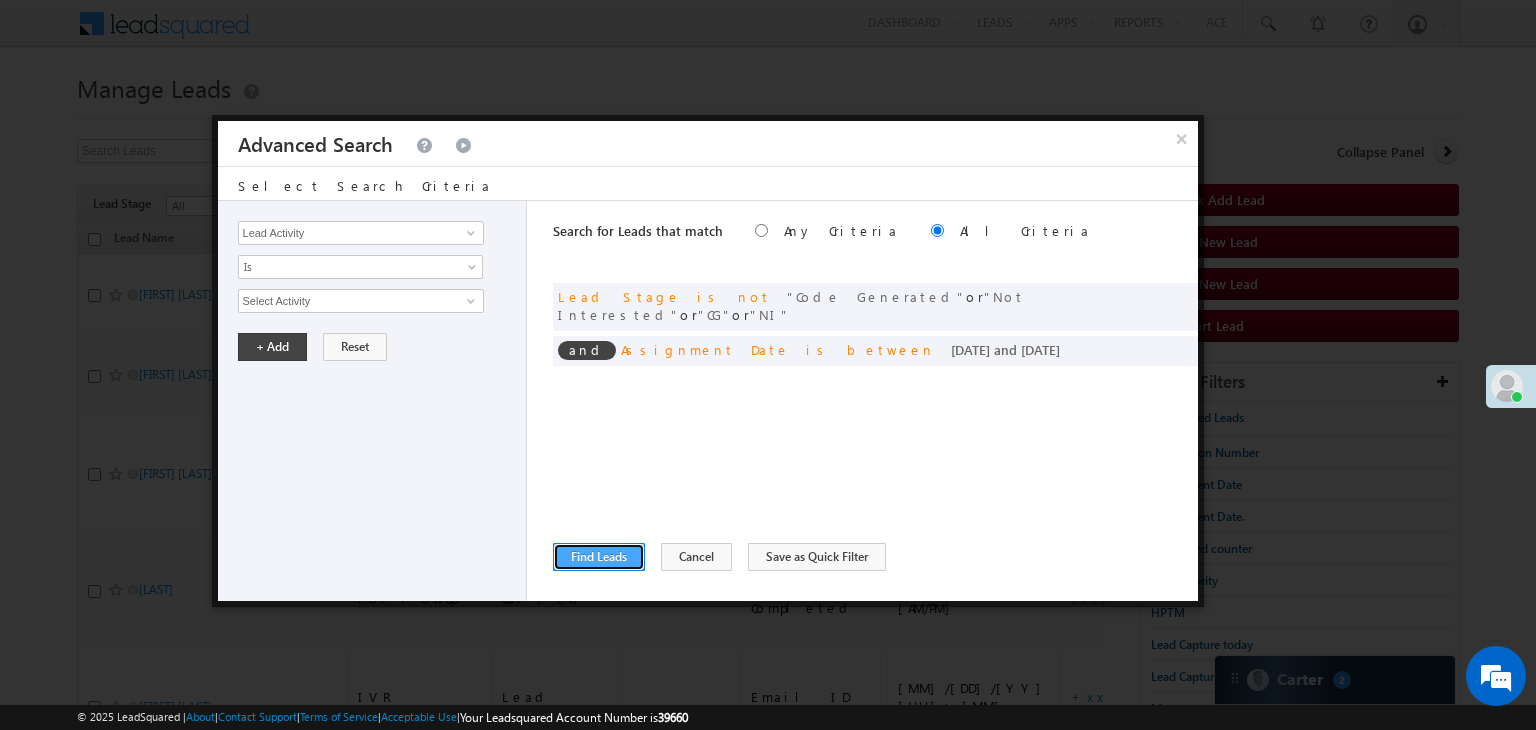 click on "Find Leads" at bounding box center (599, 557) 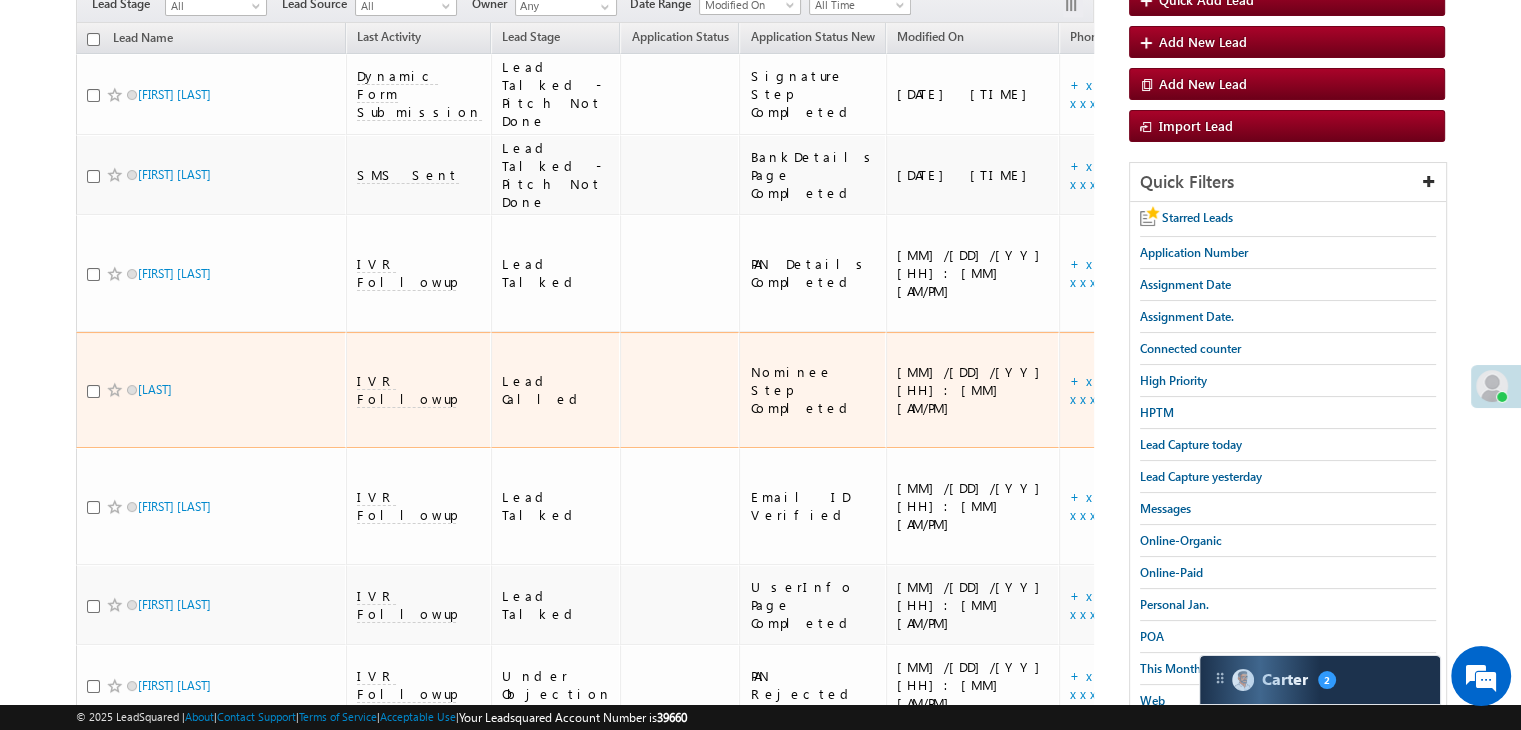 scroll, scrollTop: 400, scrollLeft: 0, axis: vertical 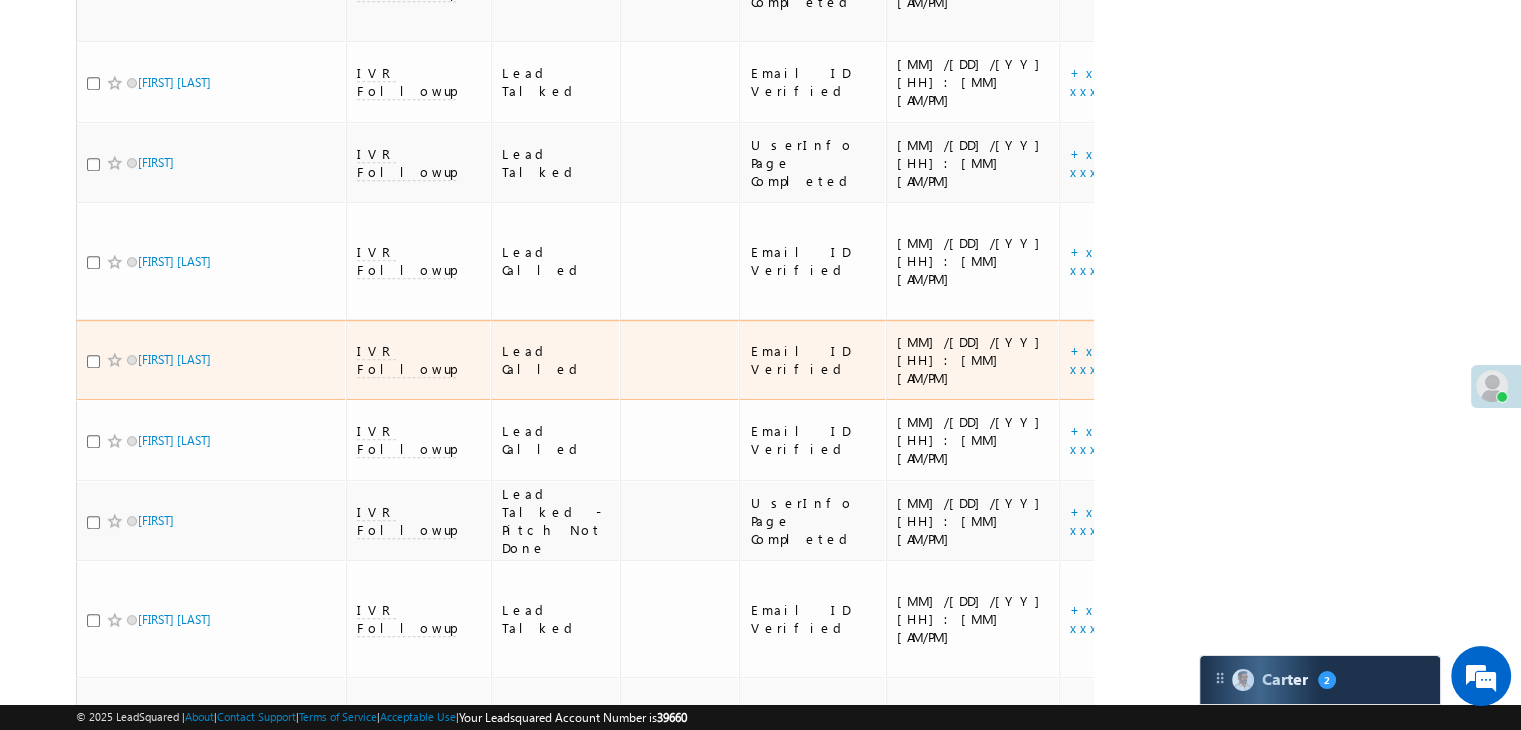 click on "https://angelbroking1-pk3em7sa.customui-test.leadsquared.com?leadId=[UUID]" at bounding box center [1353, 360] 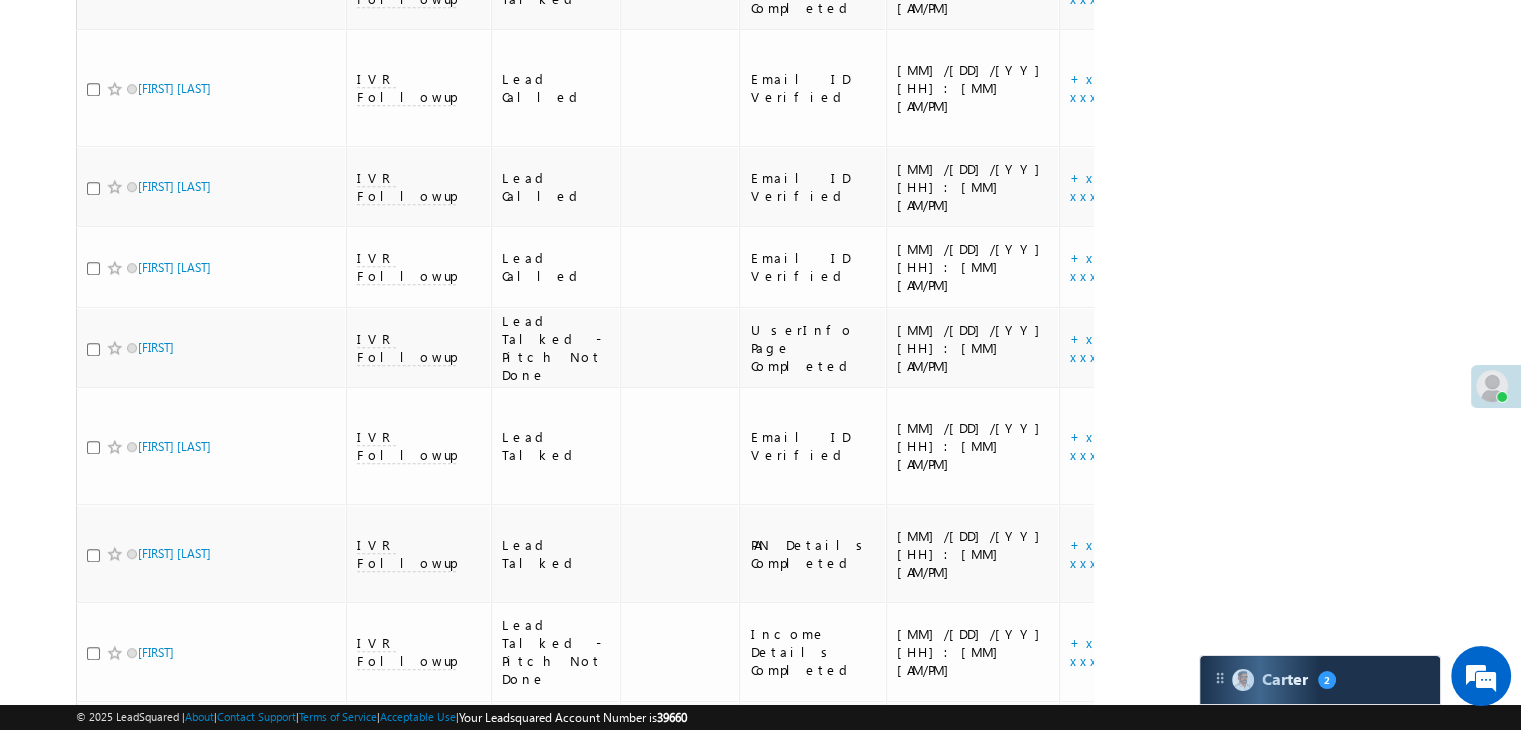 scroll, scrollTop: 1144, scrollLeft: 0, axis: vertical 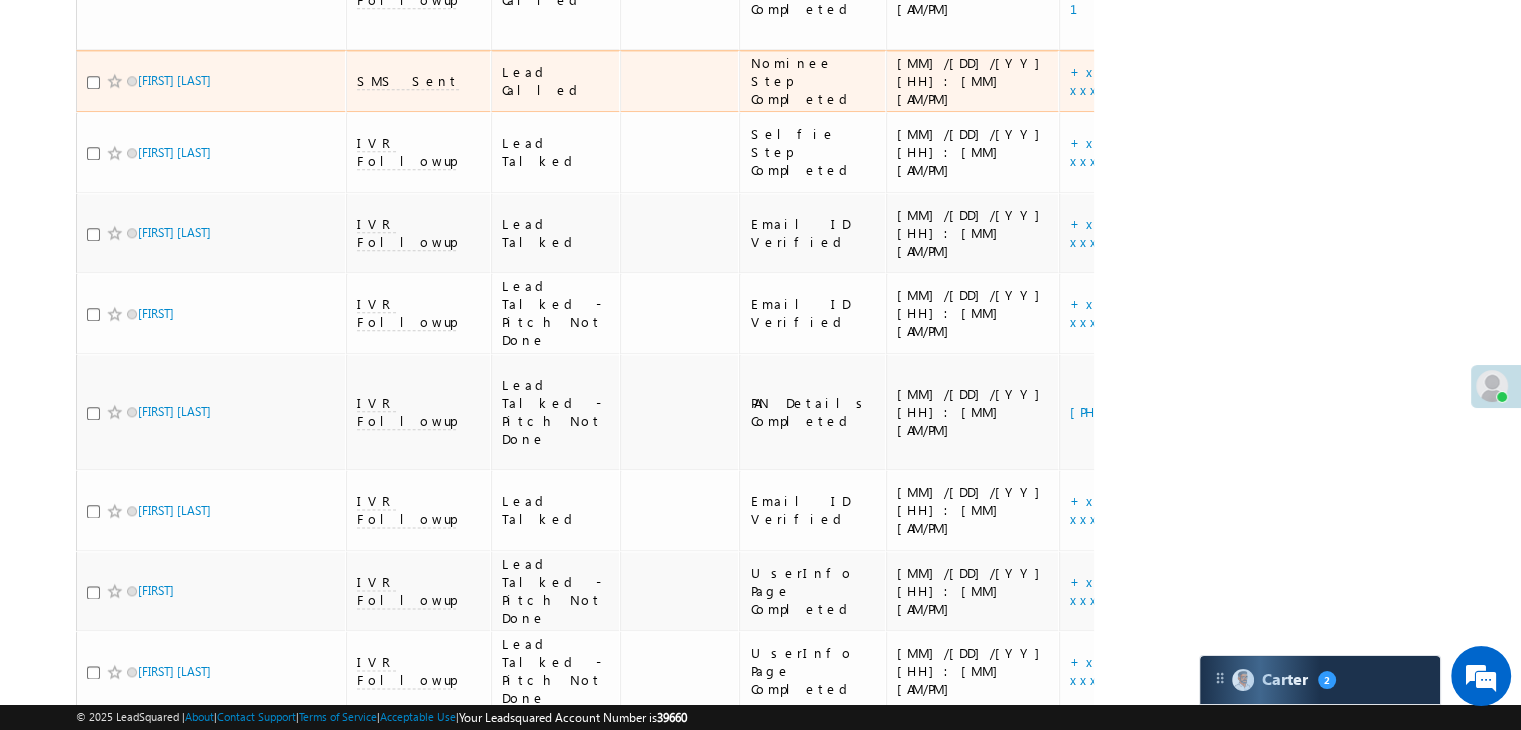 click on "[URL]" at bounding box center (1353, 81) 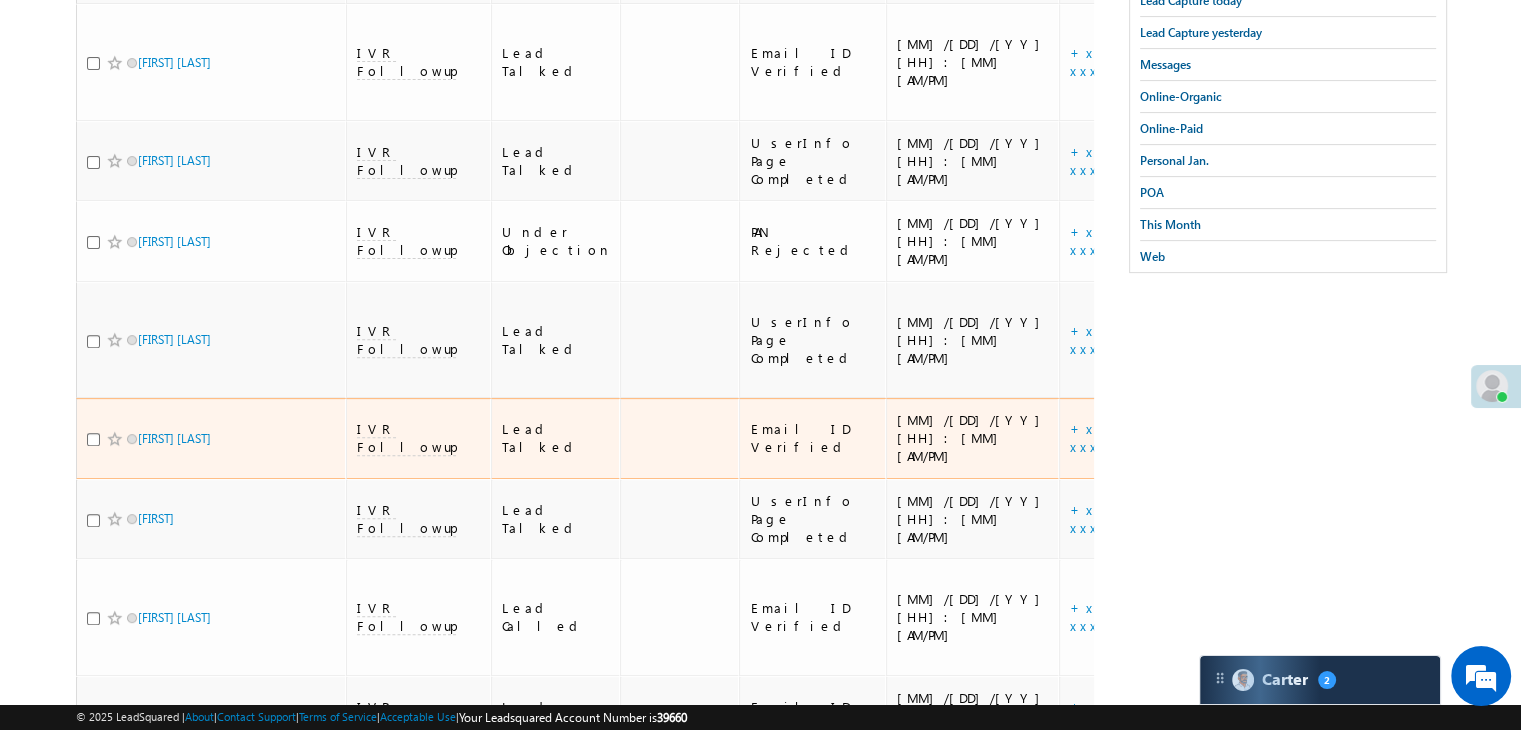 scroll, scrollTop: 444, scrollLeft: 0, axis: vertical 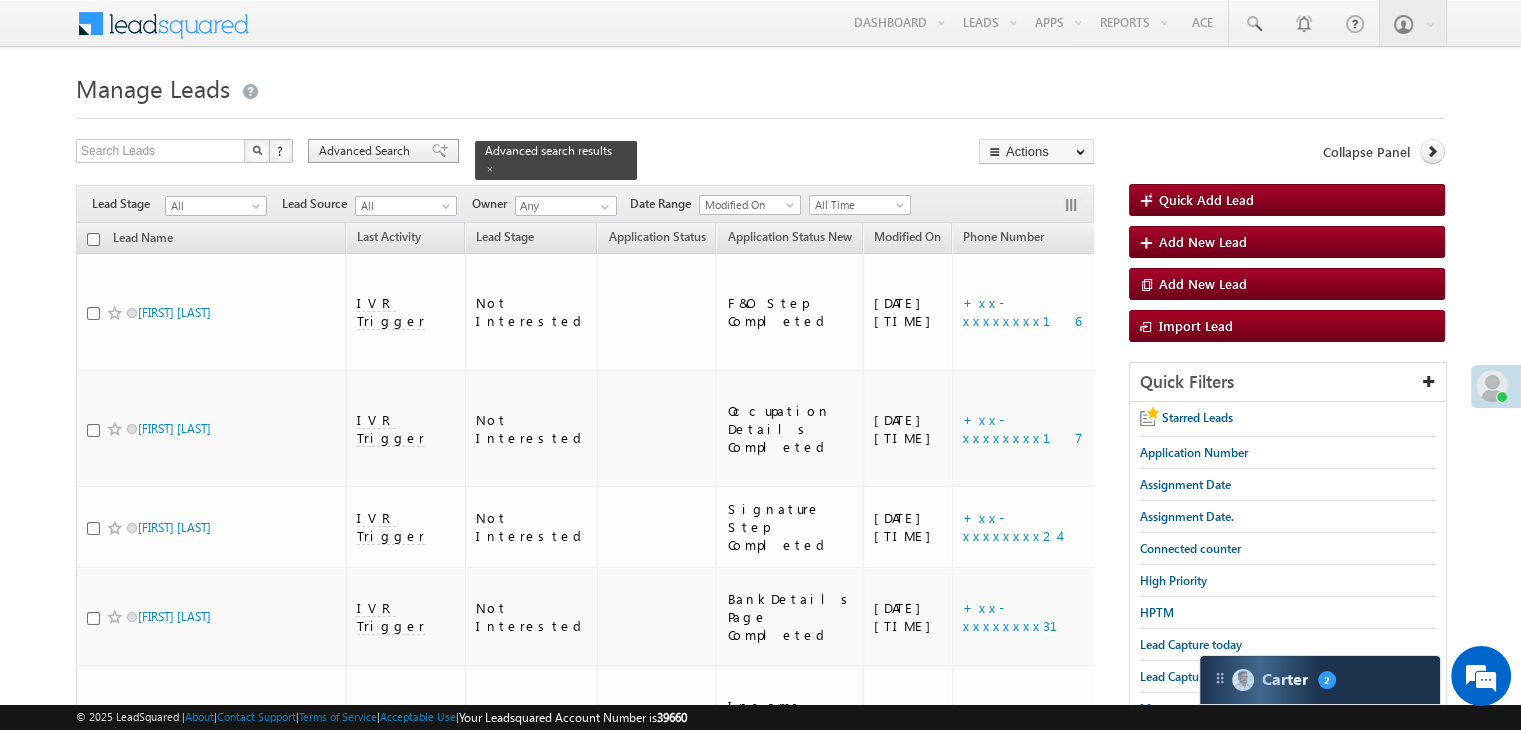 click at bounding box center (440, 151) 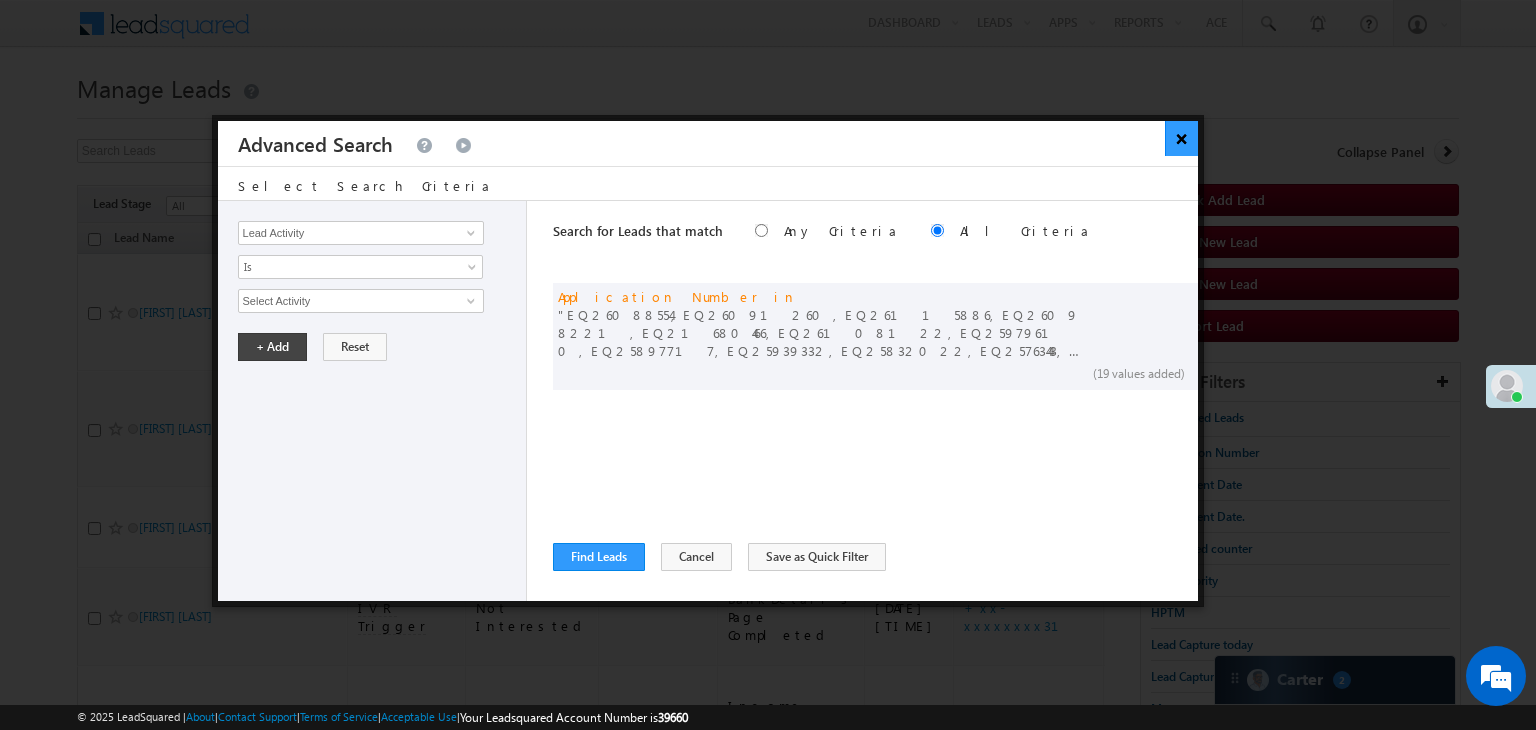 click on "×" at bounding box center (1181, 138) 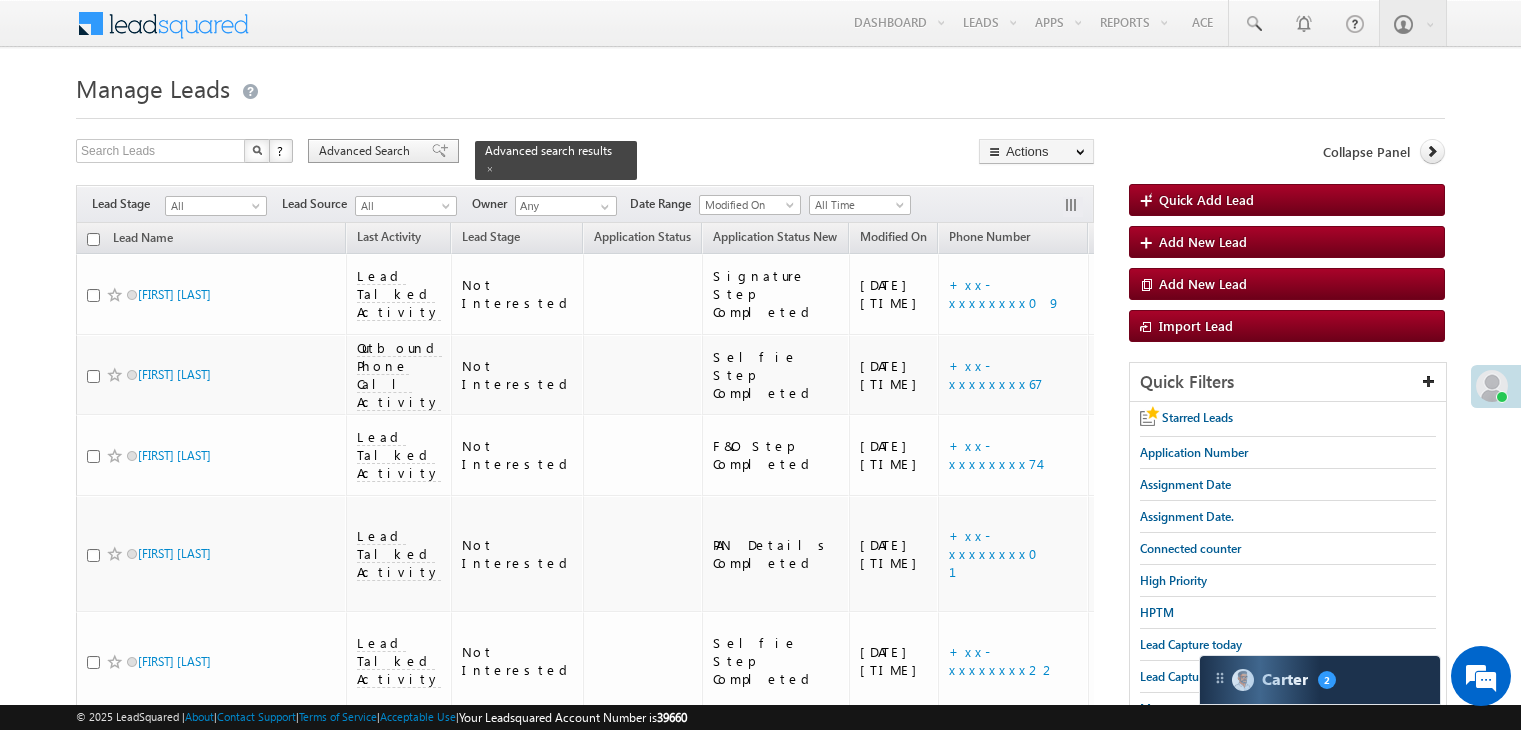 scroll, scrollTop: 0, scrollLeft: 0, axis: both 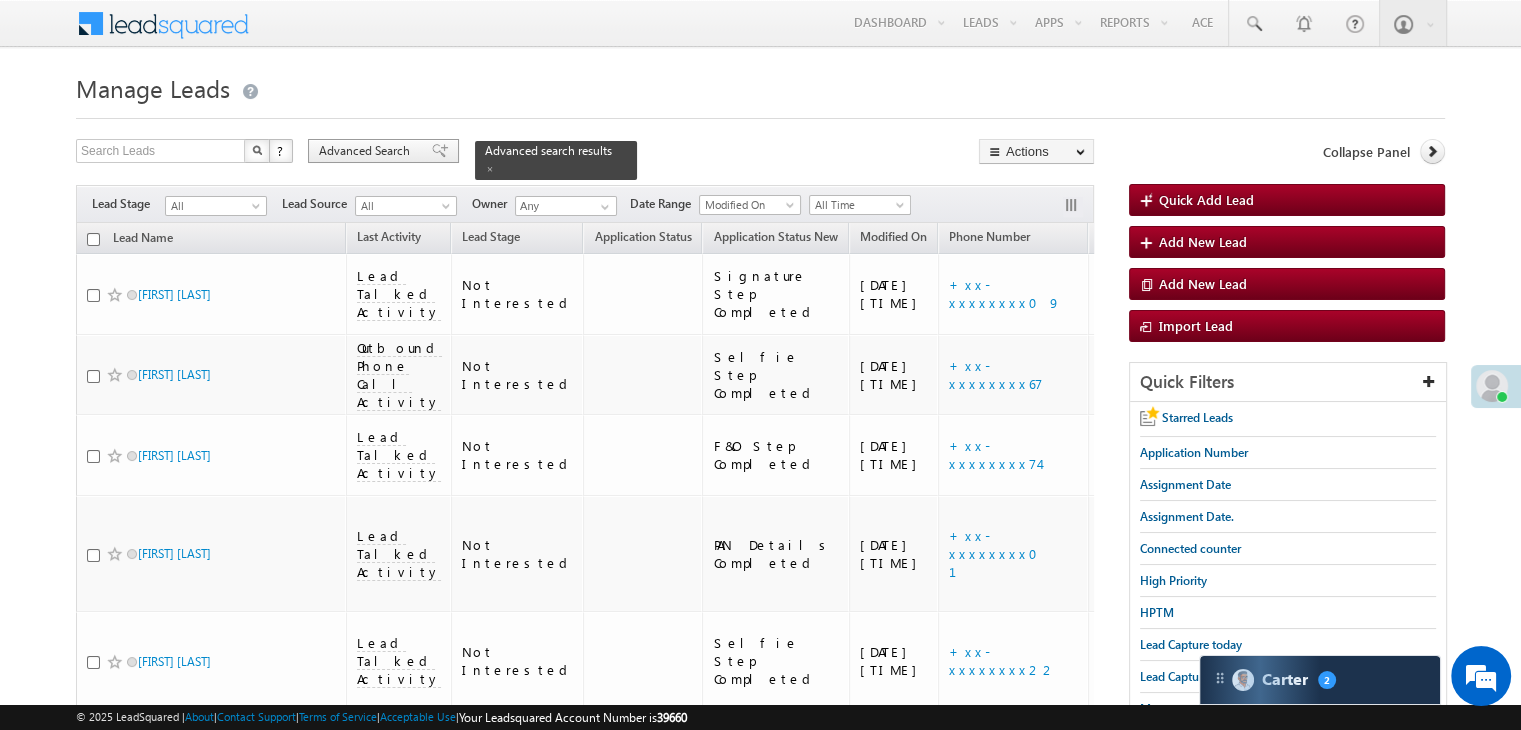 click at bounding box center [440, 151] 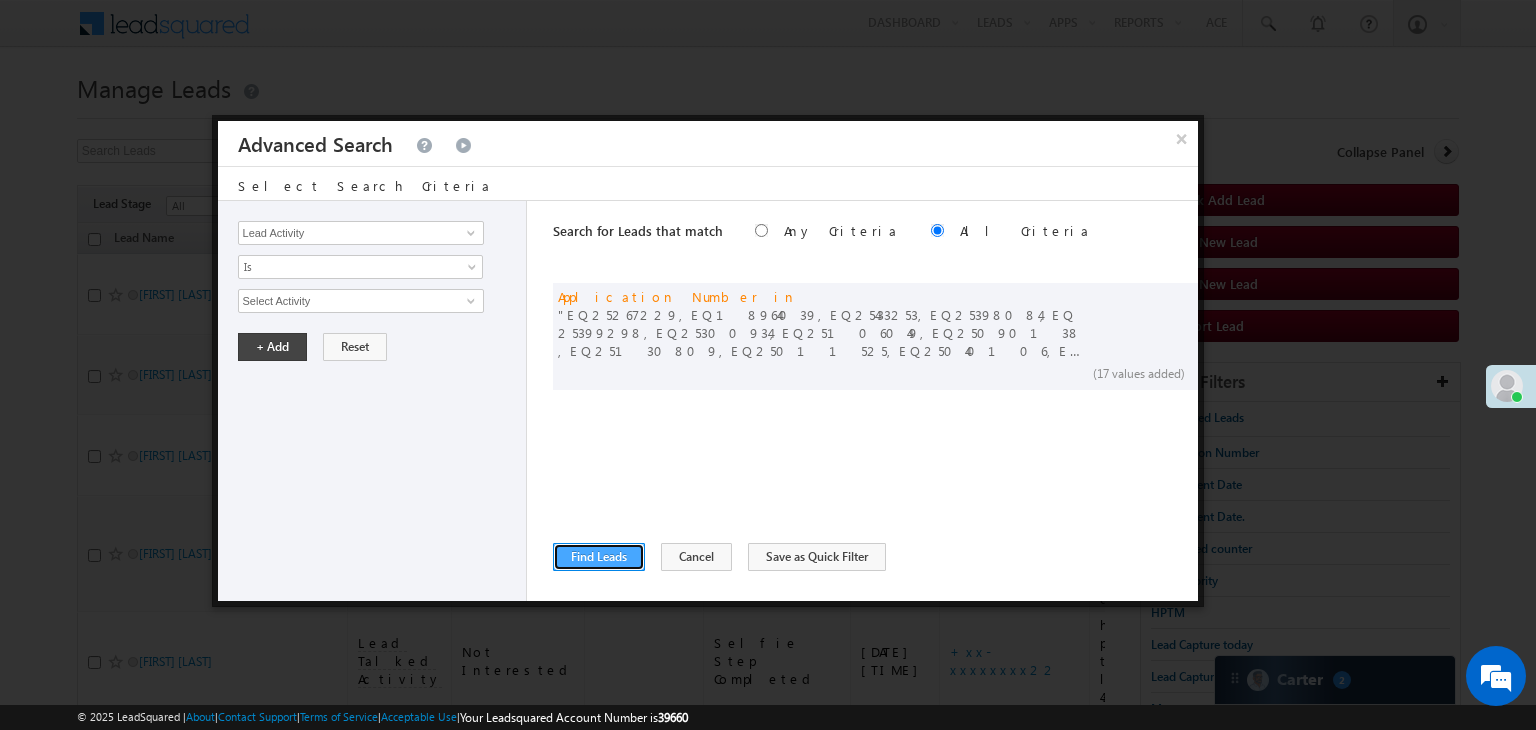 click on "Find Leads" at bounding box center (599, 557) 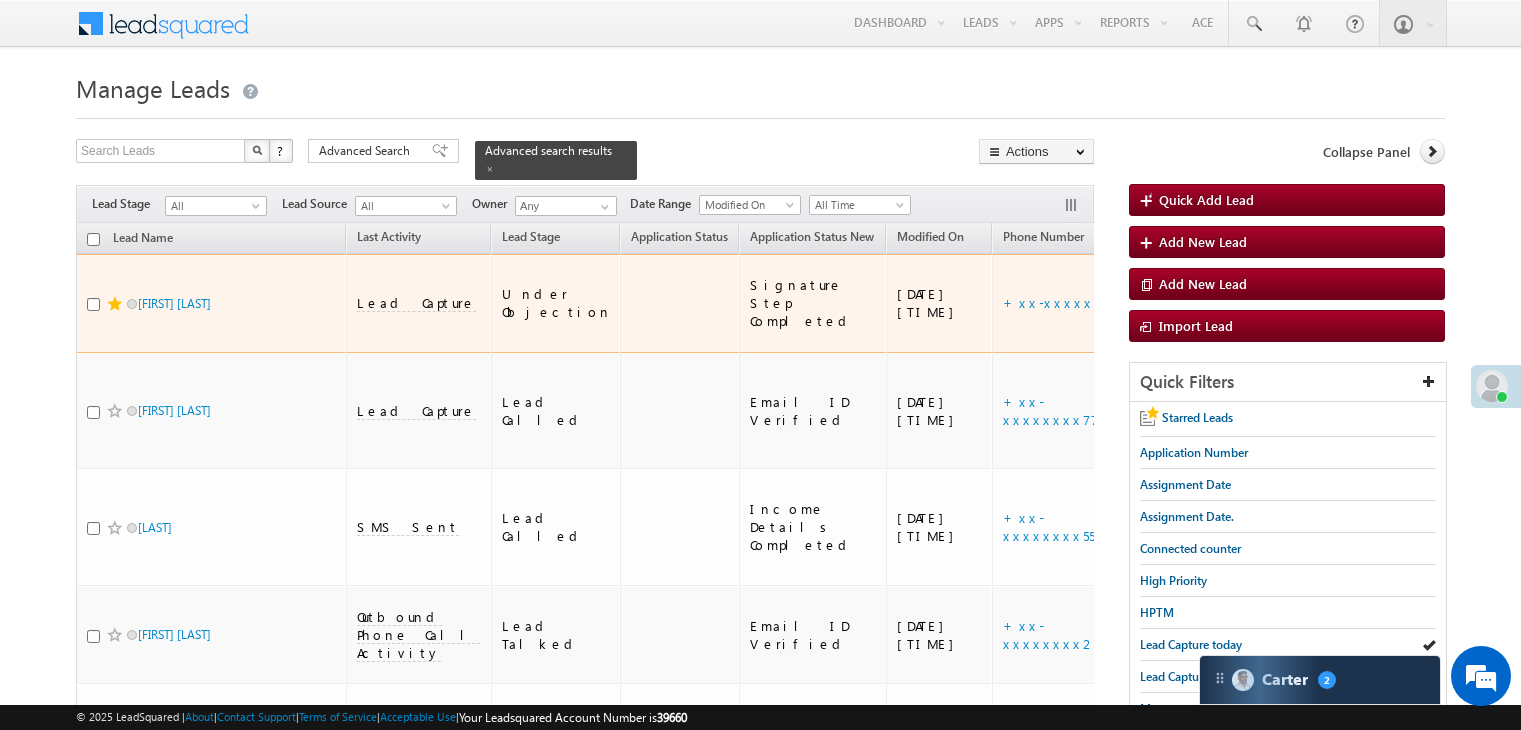 scroll, scrollTop: 0, scrollLeft: 0, axis: both 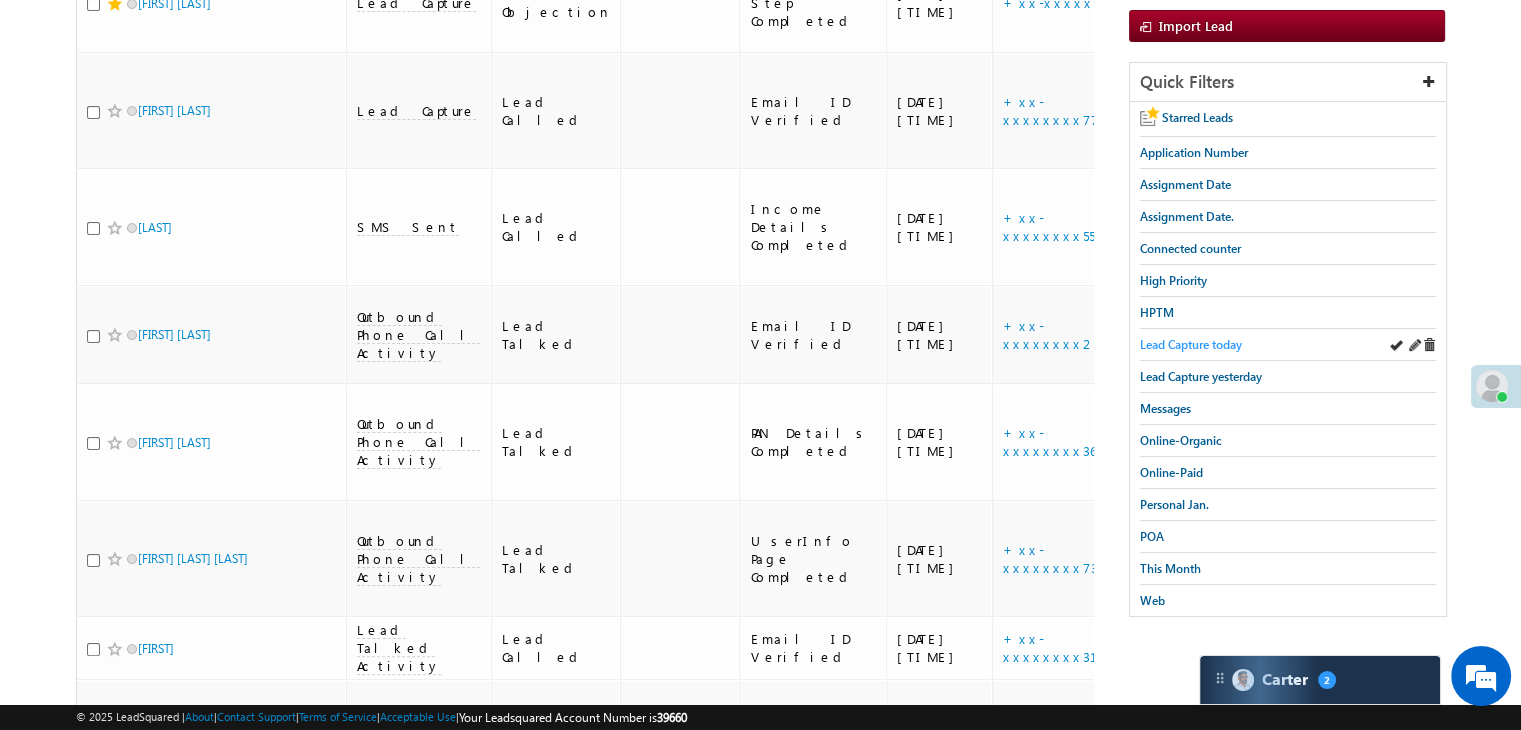 click on "Lead Capture today" at bounding box center (1191, 344) 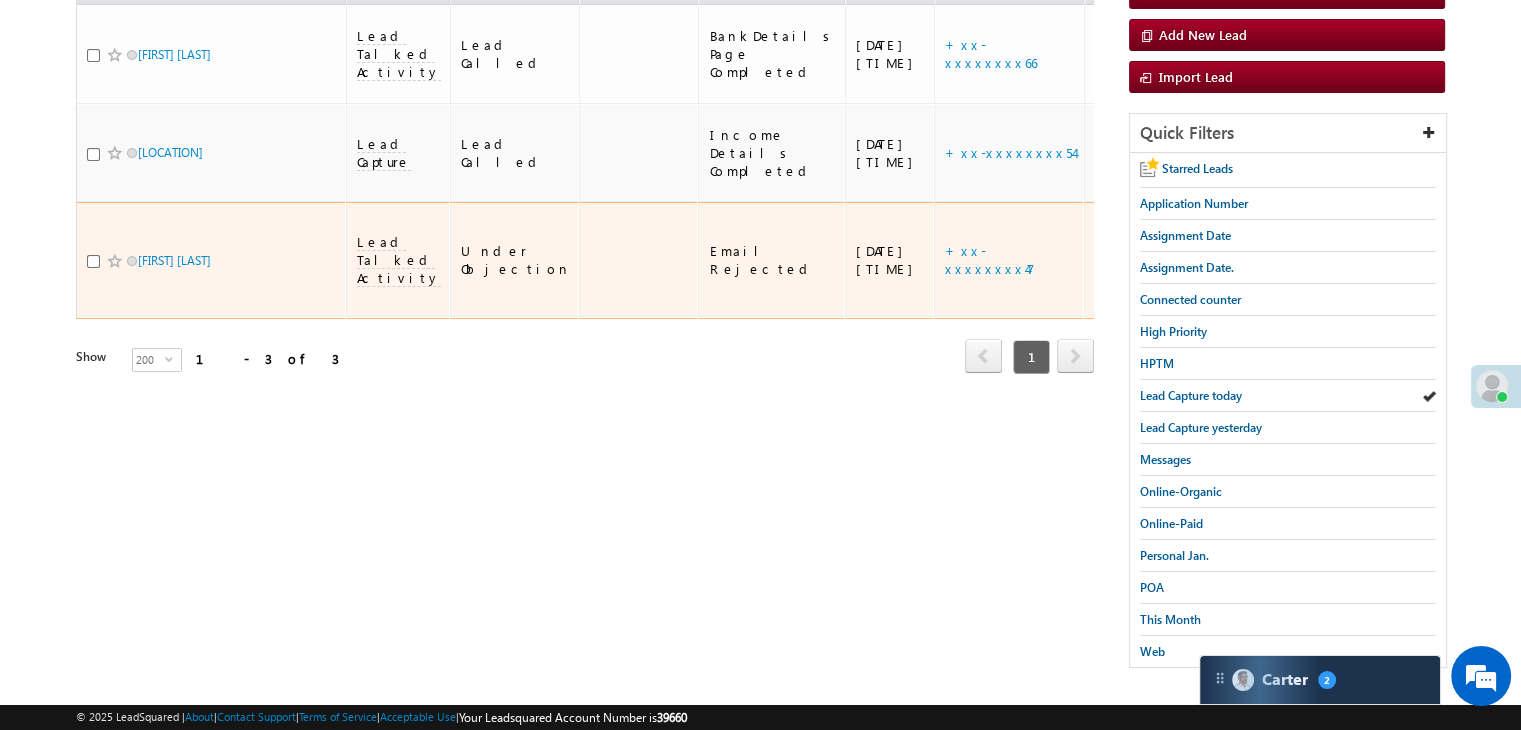scroll, scrollTop: 0, scrollLeft: 0, axis: both 